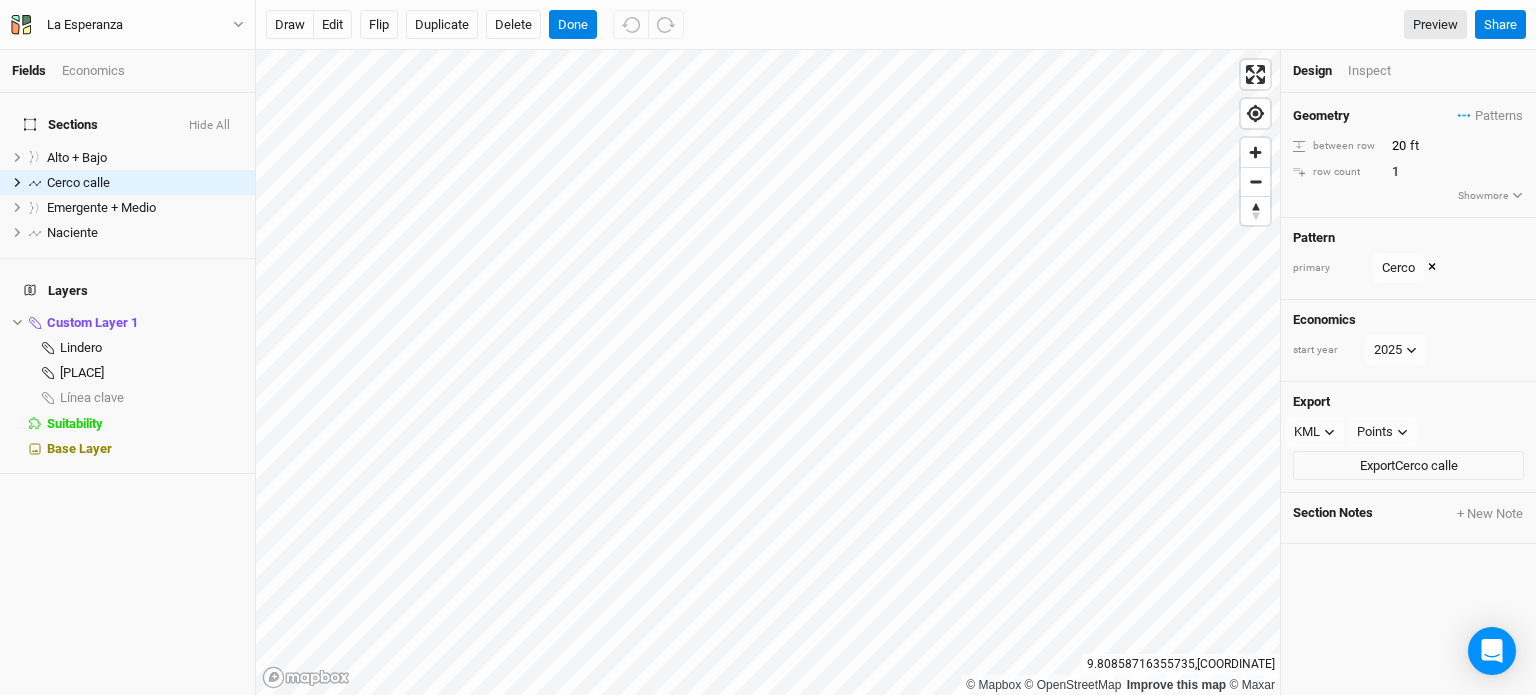 scroll, scrollTop: 0, scrollLeft: 0, axis: both 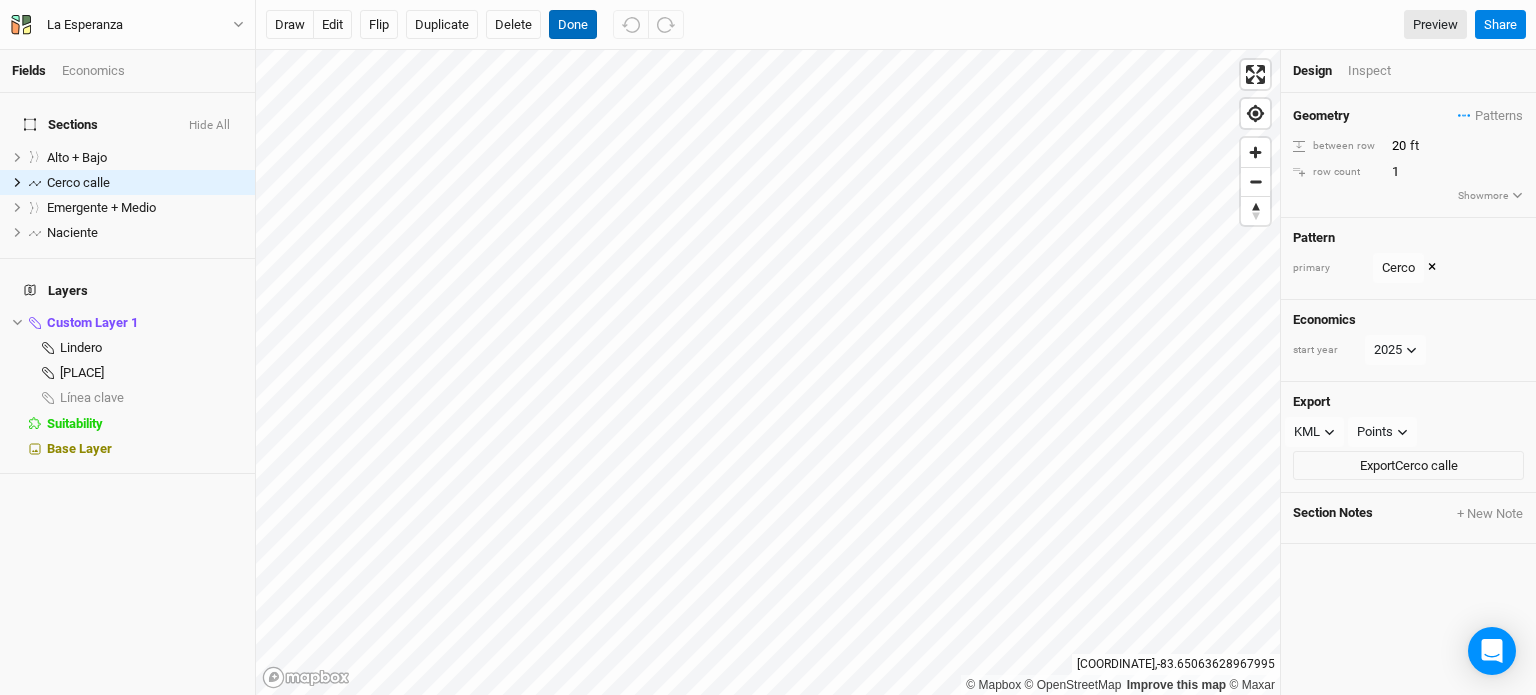 click on "Done" at bounding box center [573, 25] 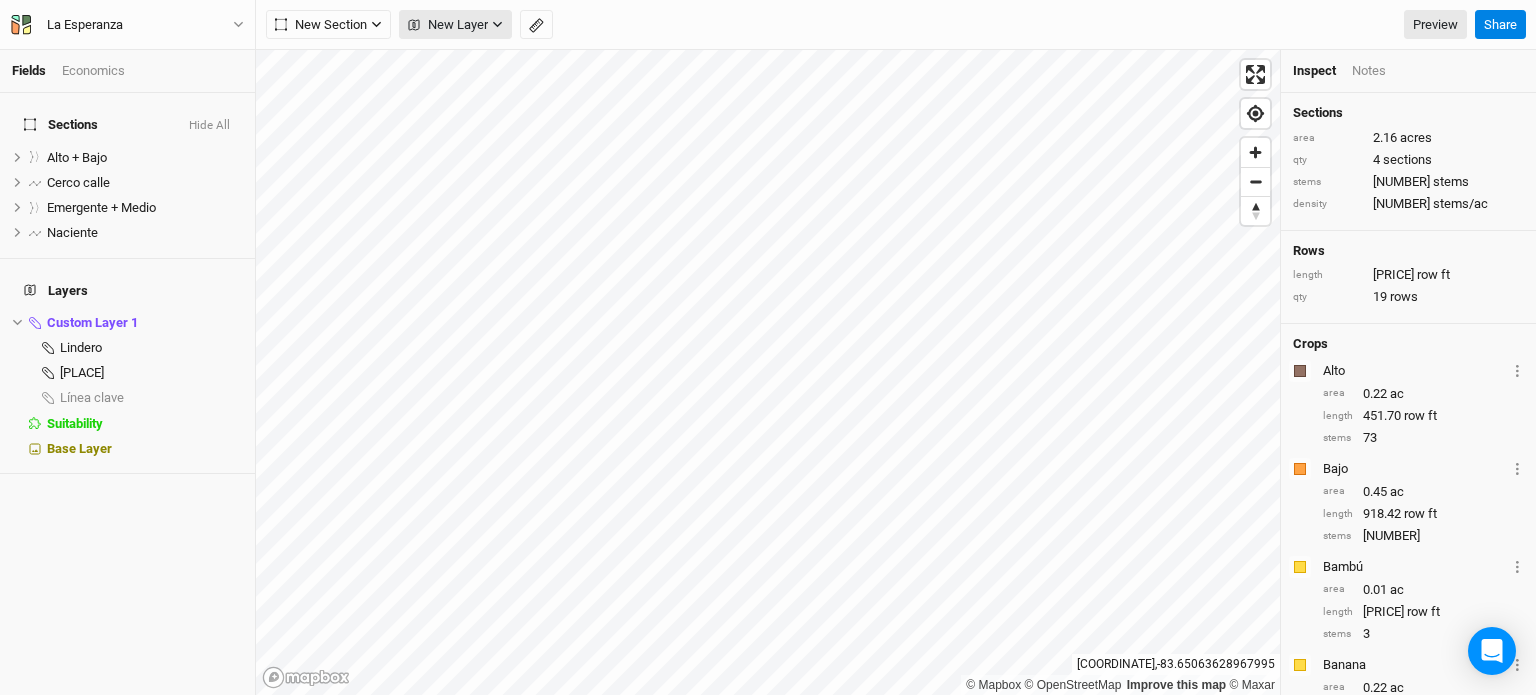 click 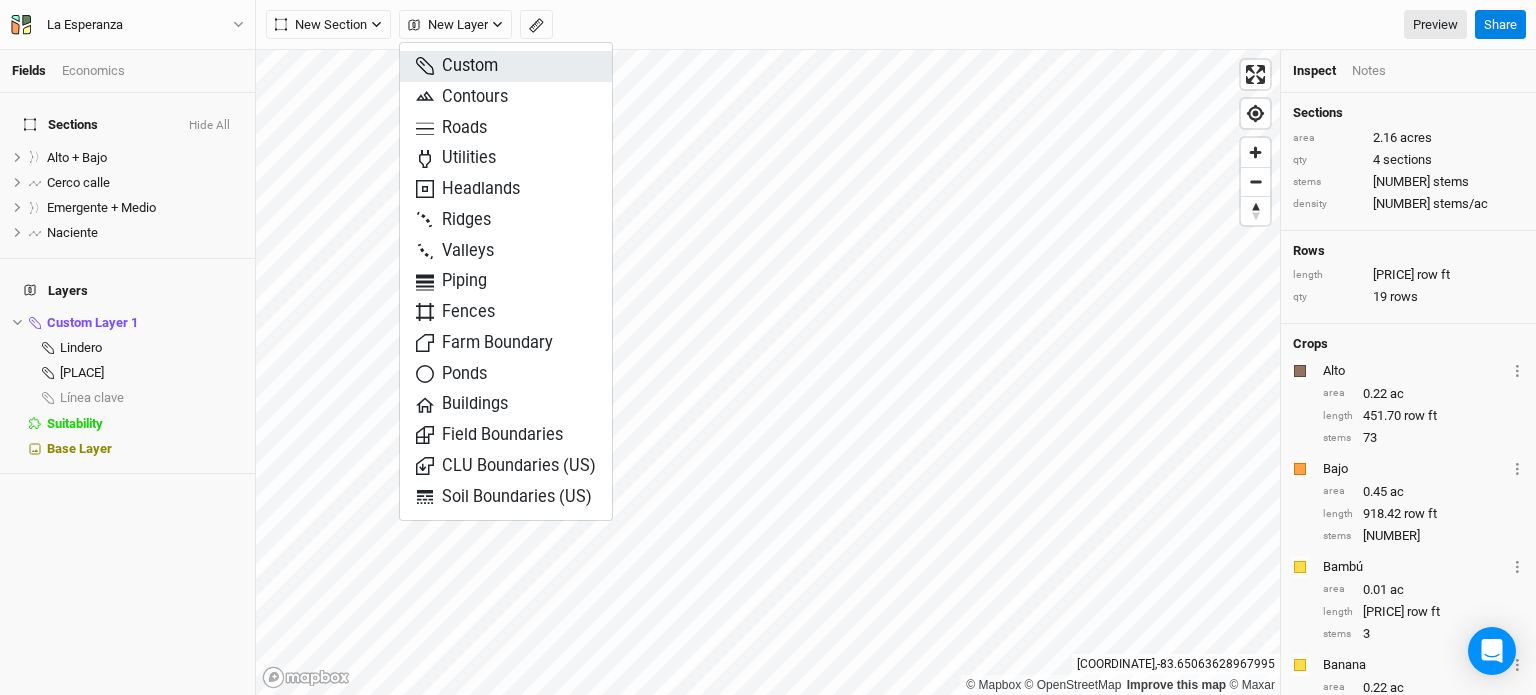 click on "Custom" at bounding box center (506, 66) 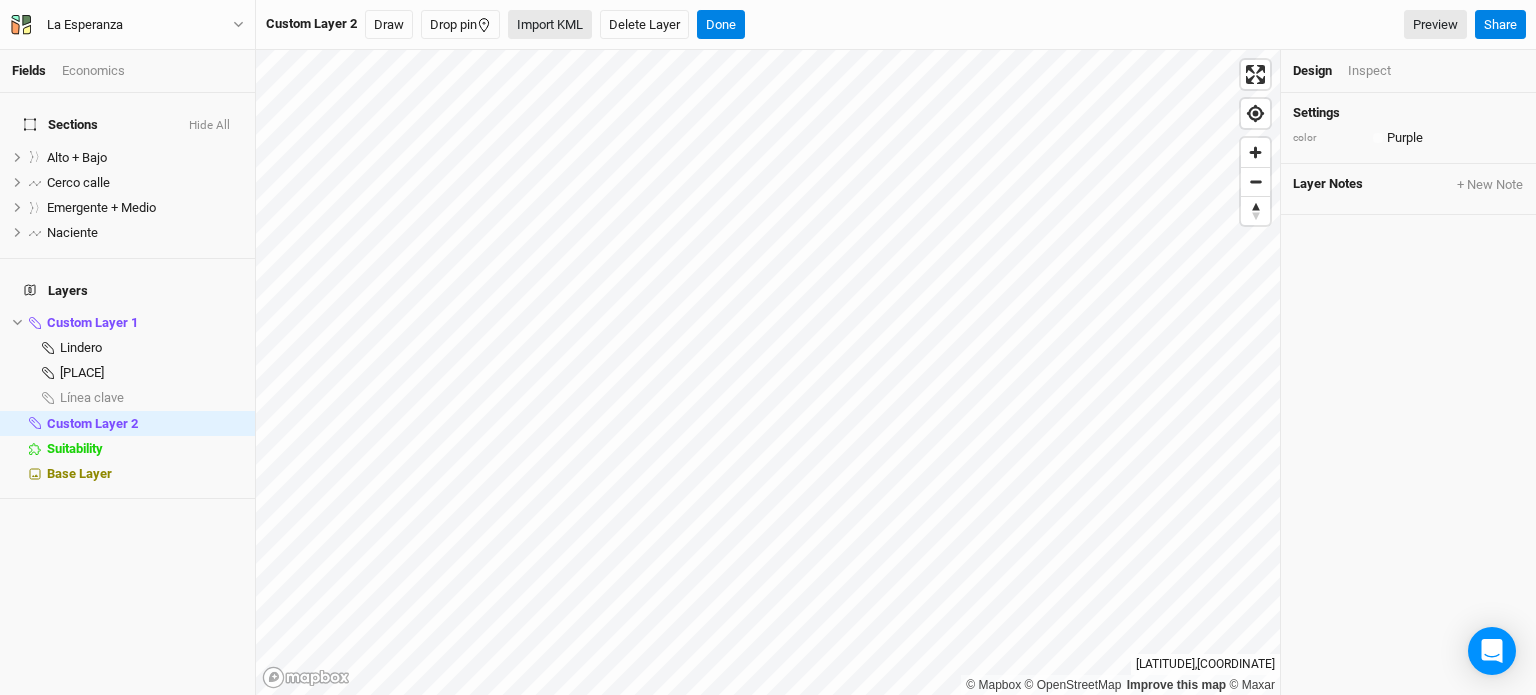 click on "Import KML" at bounding box center (550, 25) 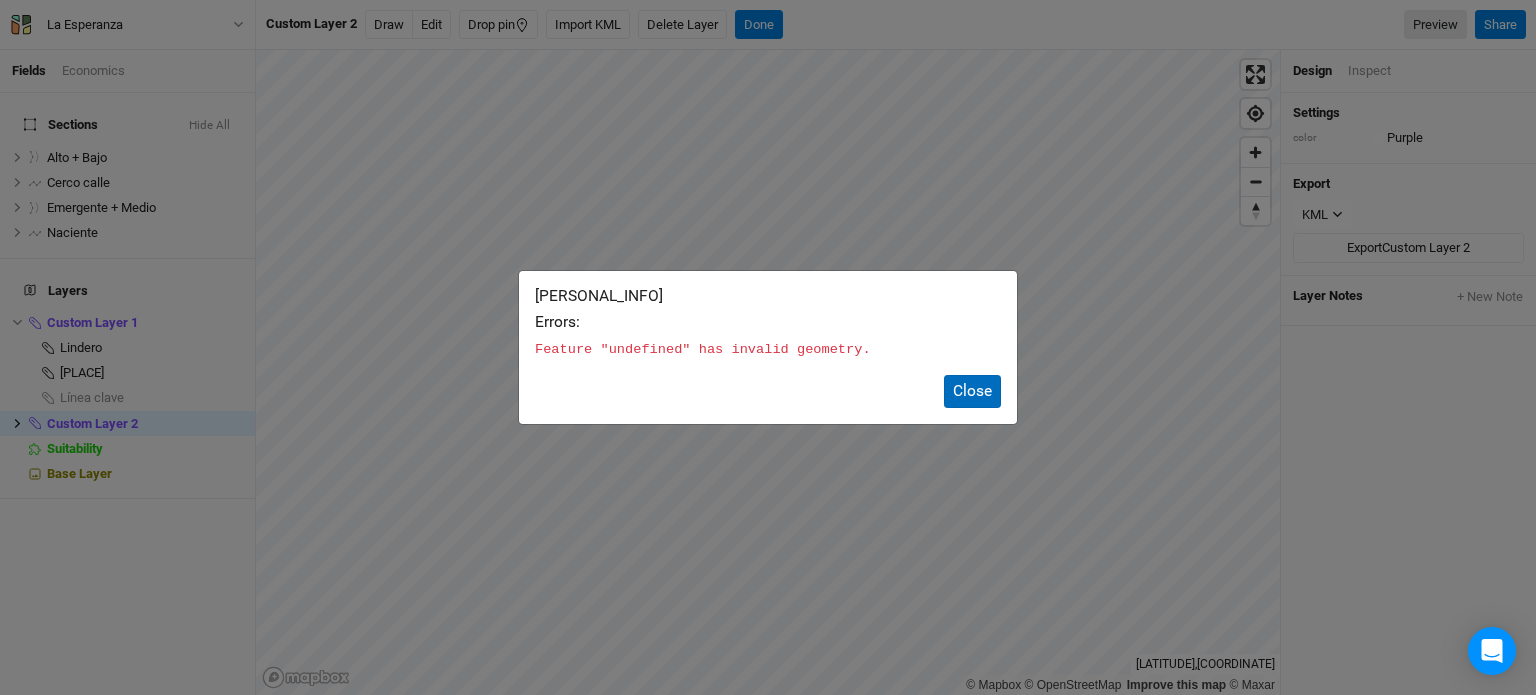 click on "Close" 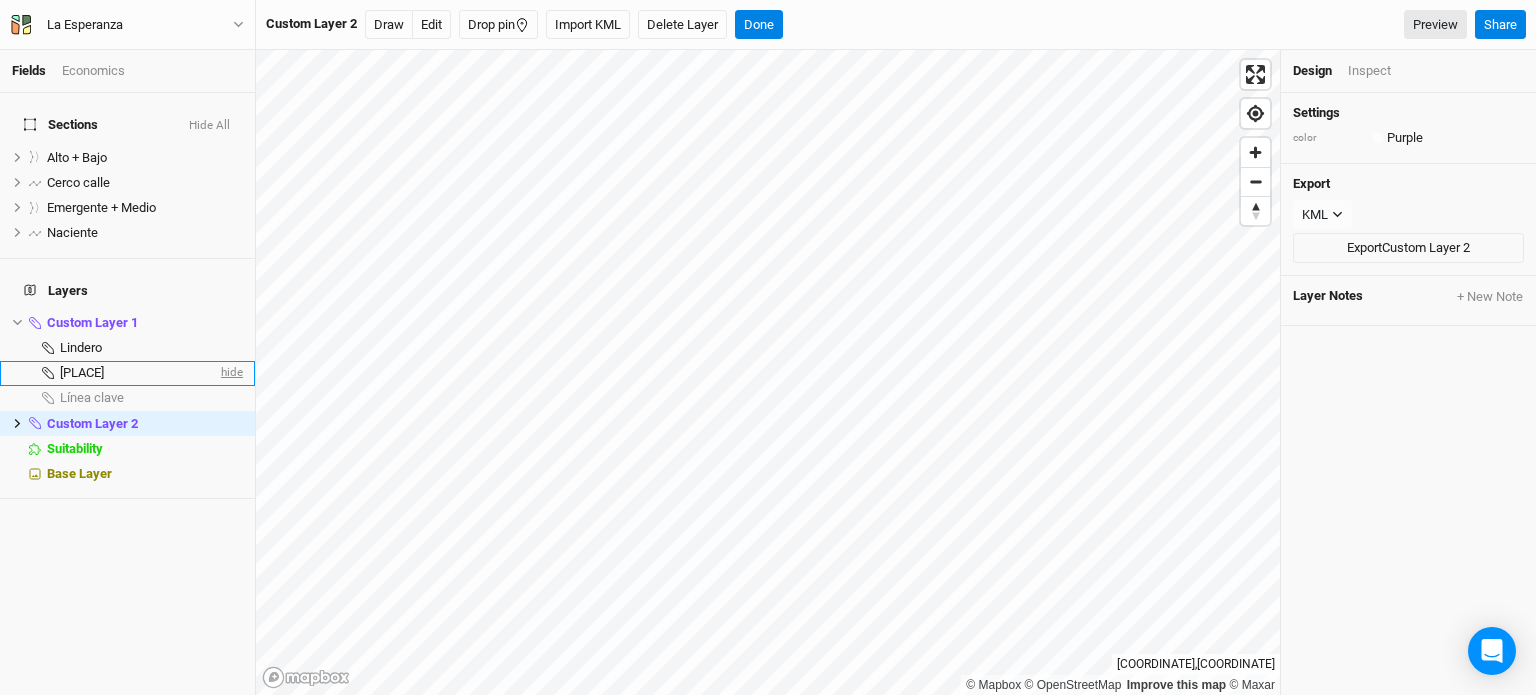 click on "hide" at bounding box center (230, 373) 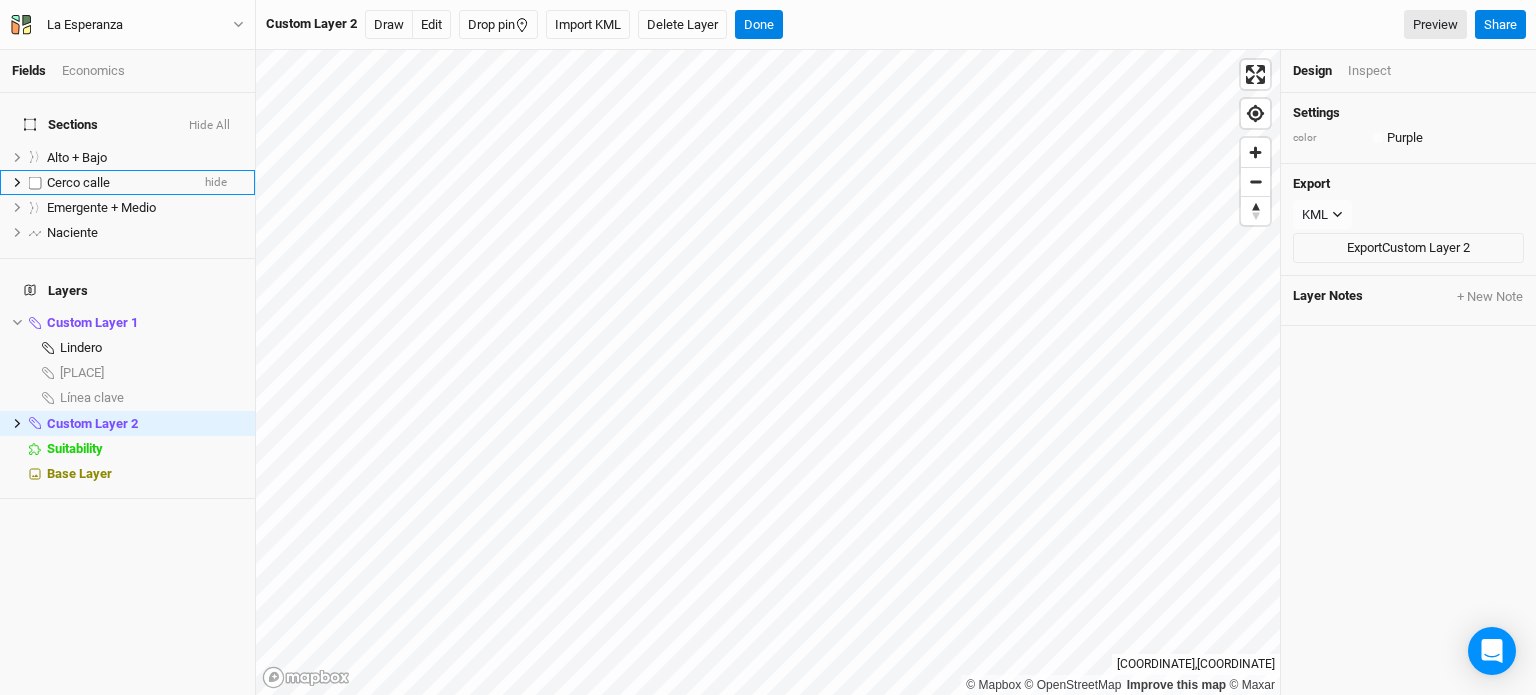 click on "Cerco calle" at bounding box center [78, 182] 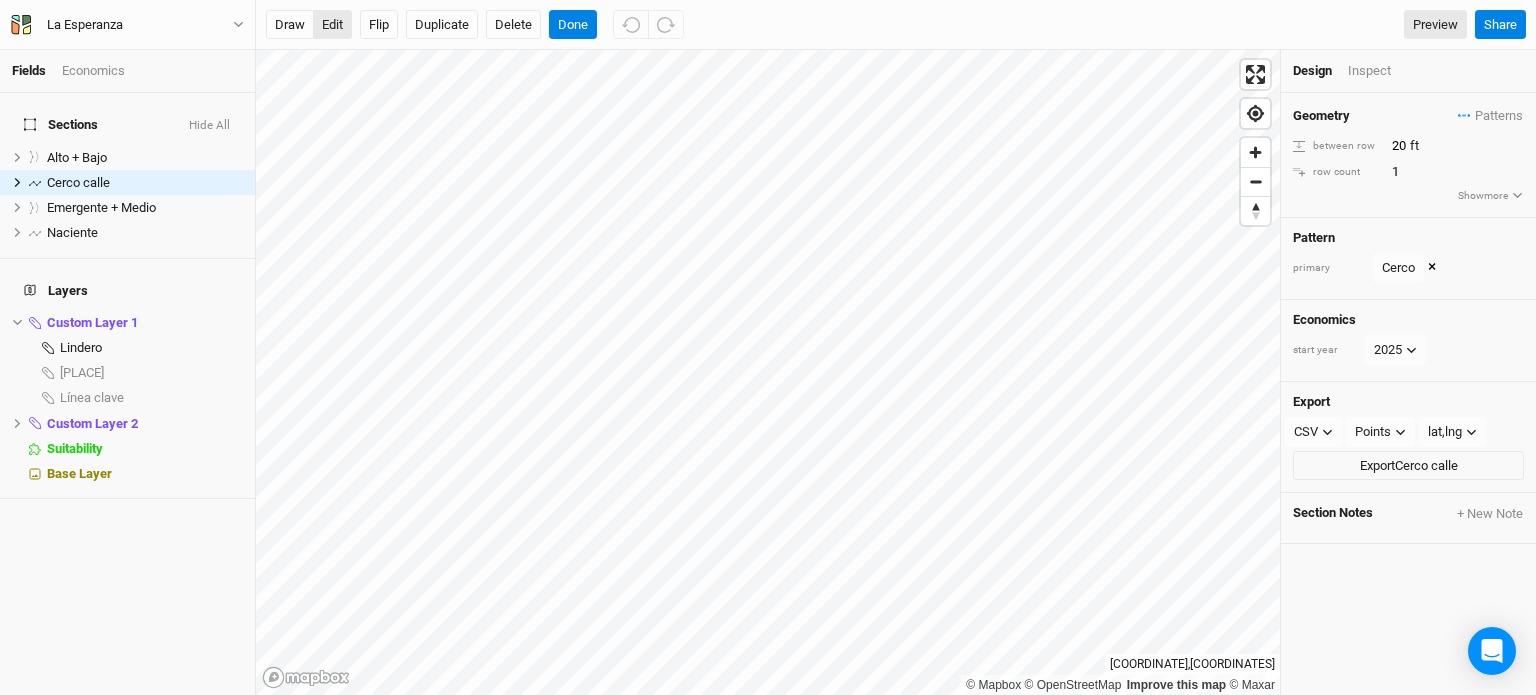 click on "edit" at bounding box center [332, 25] 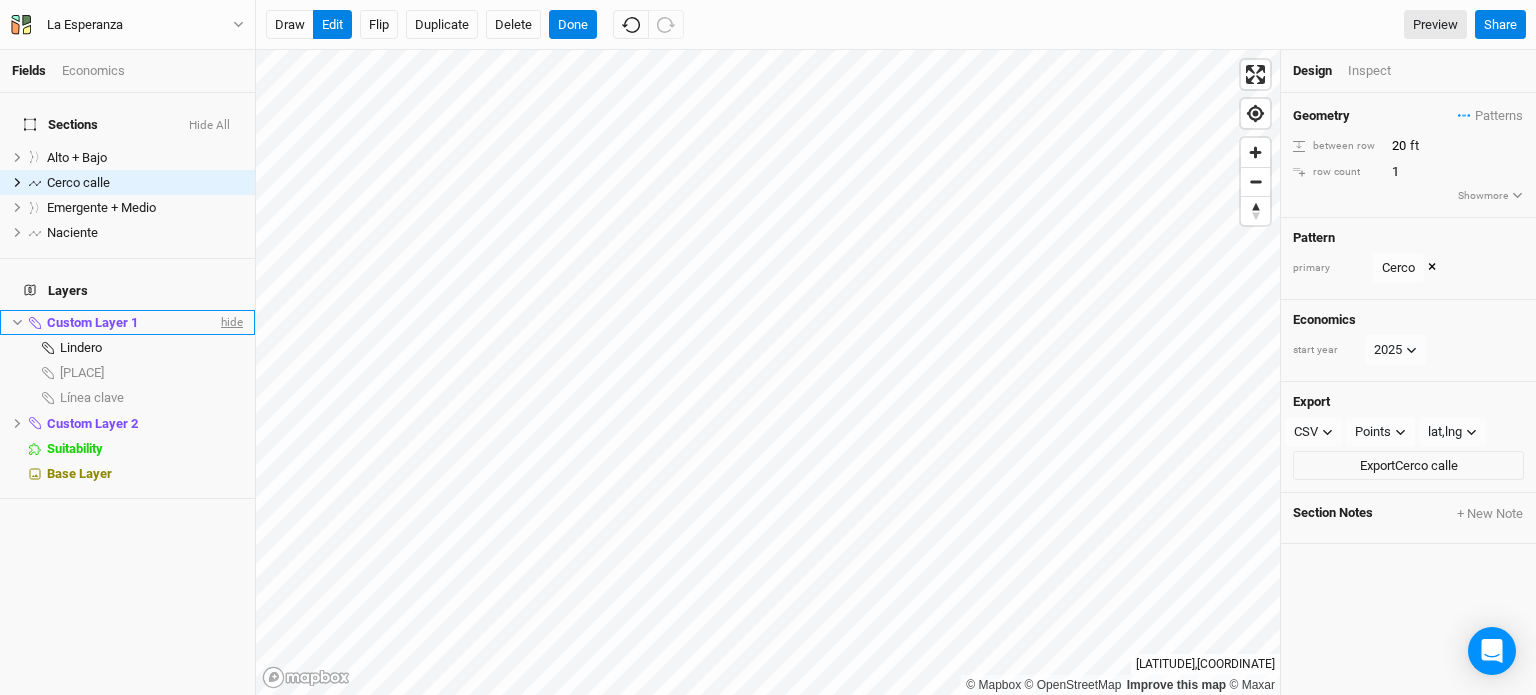 click on "hide" at bounding box center (230, 322) 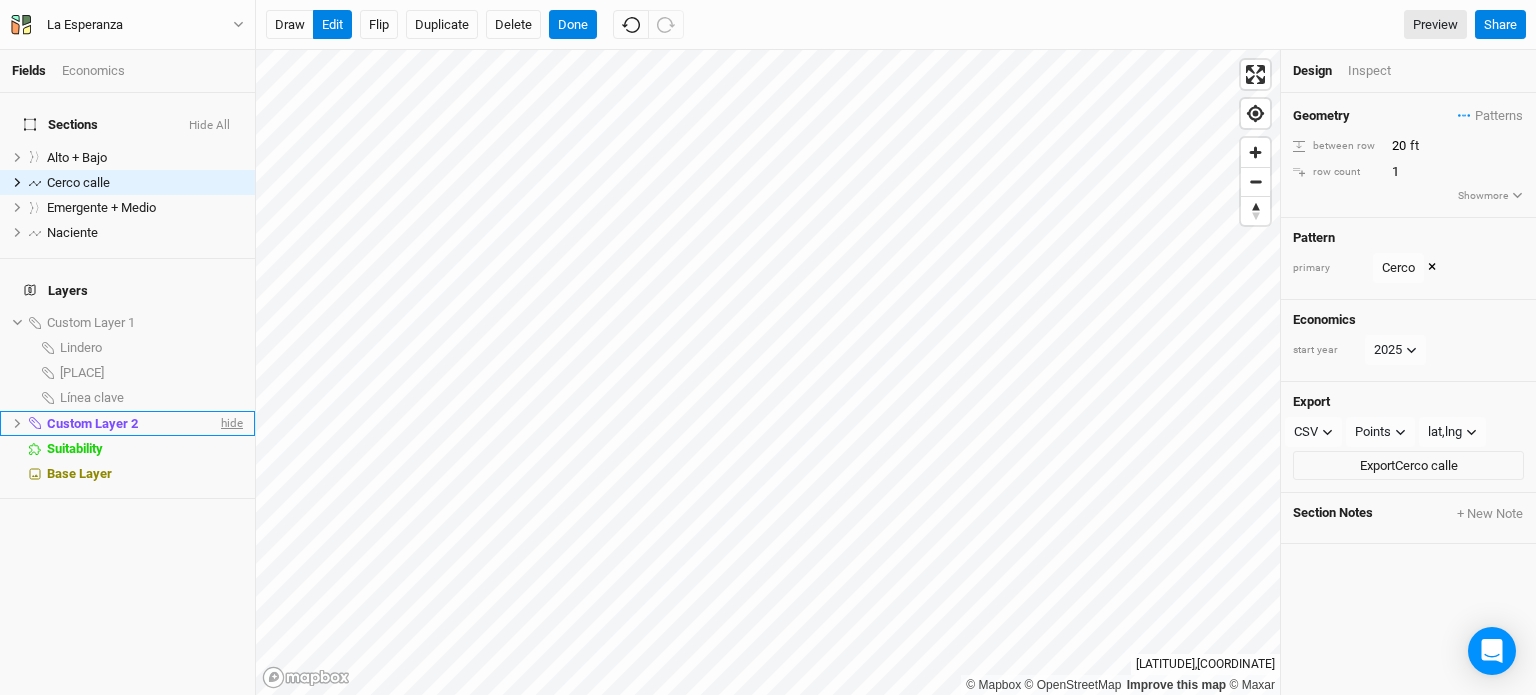 click on "hide" at bounding box center (230, 423) 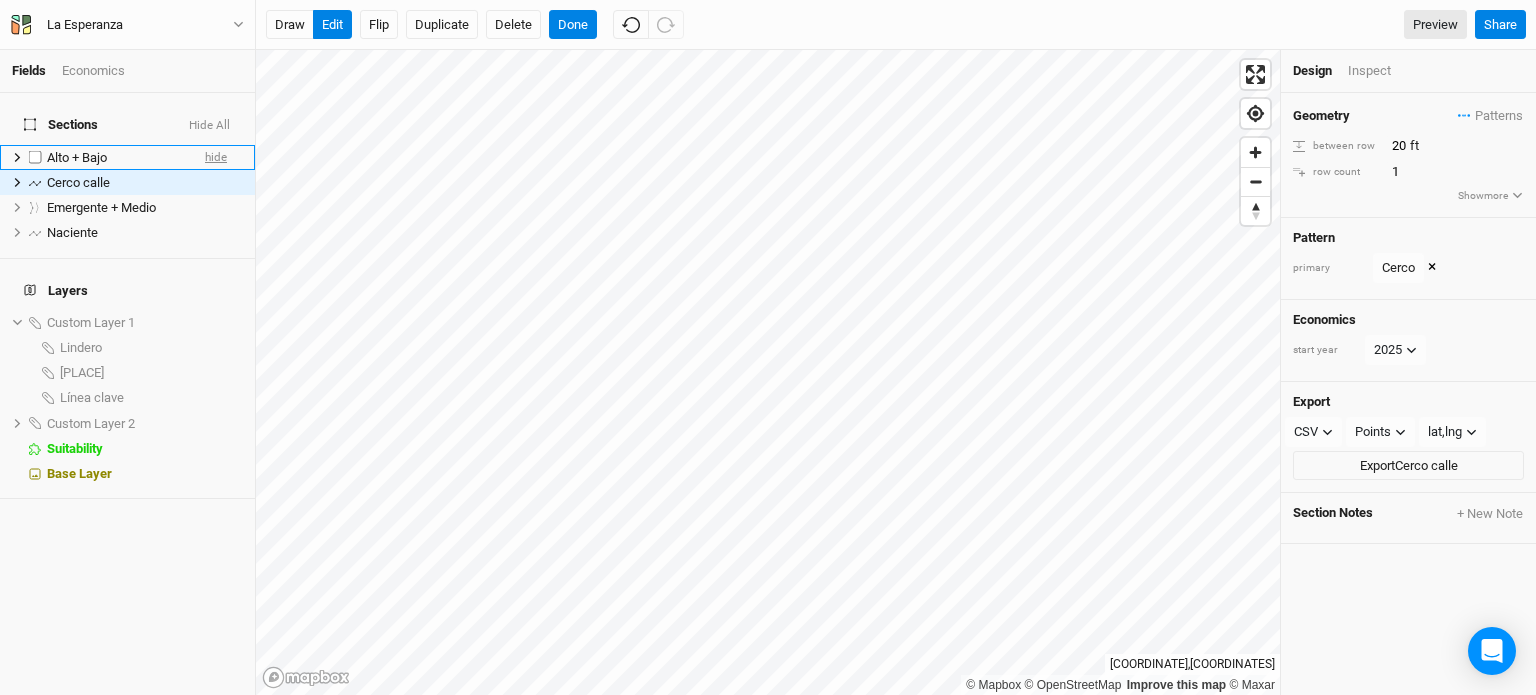 click on "hide" at bounding box center (216, 157) 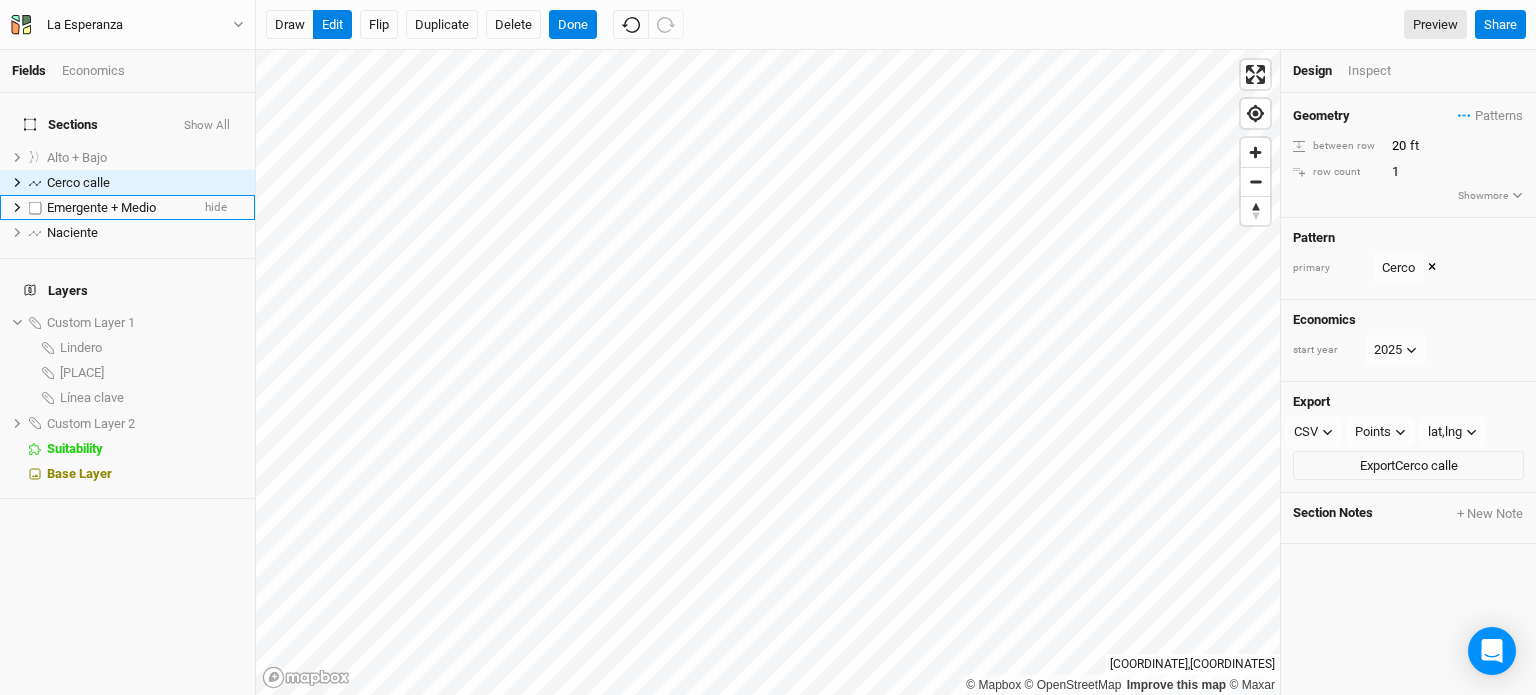 click on "hide" at bounding box center [216, 207] 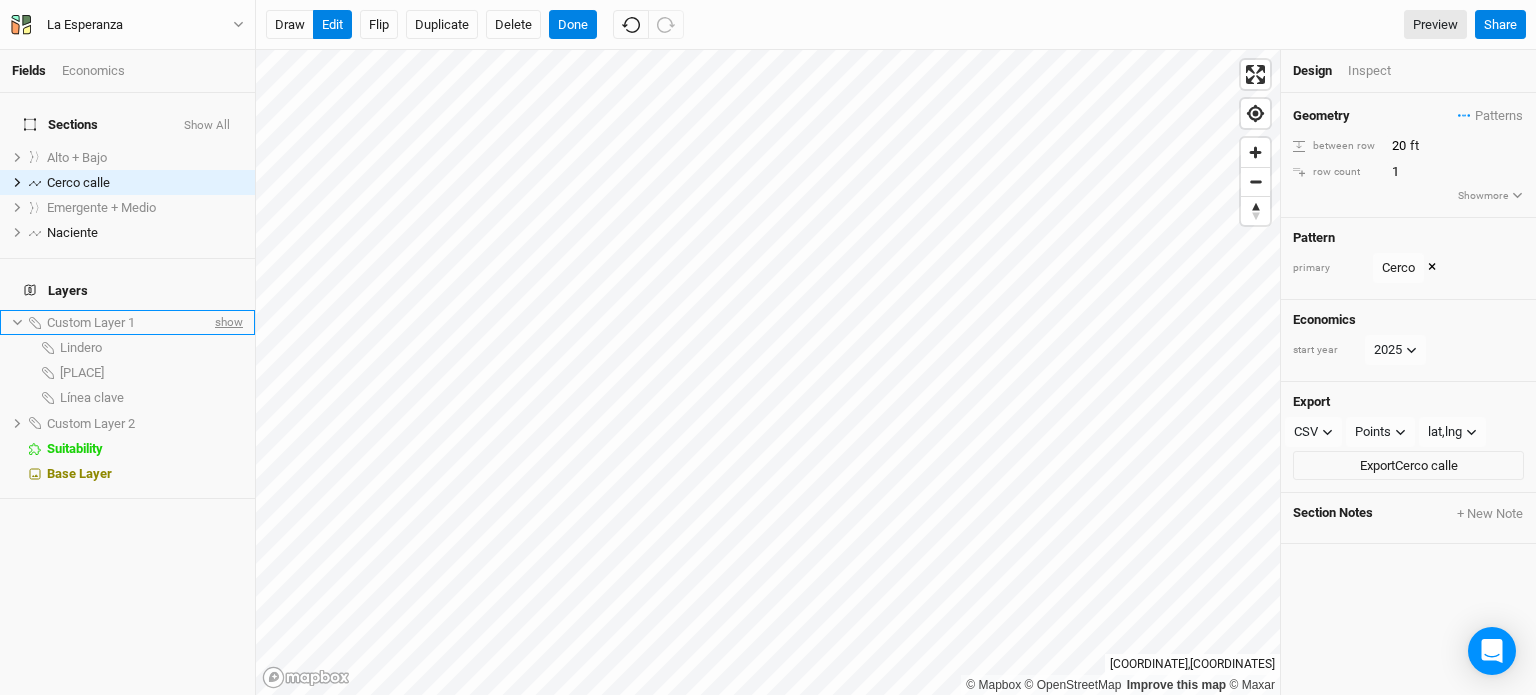 click on "show" at bounding box center [227, 322] 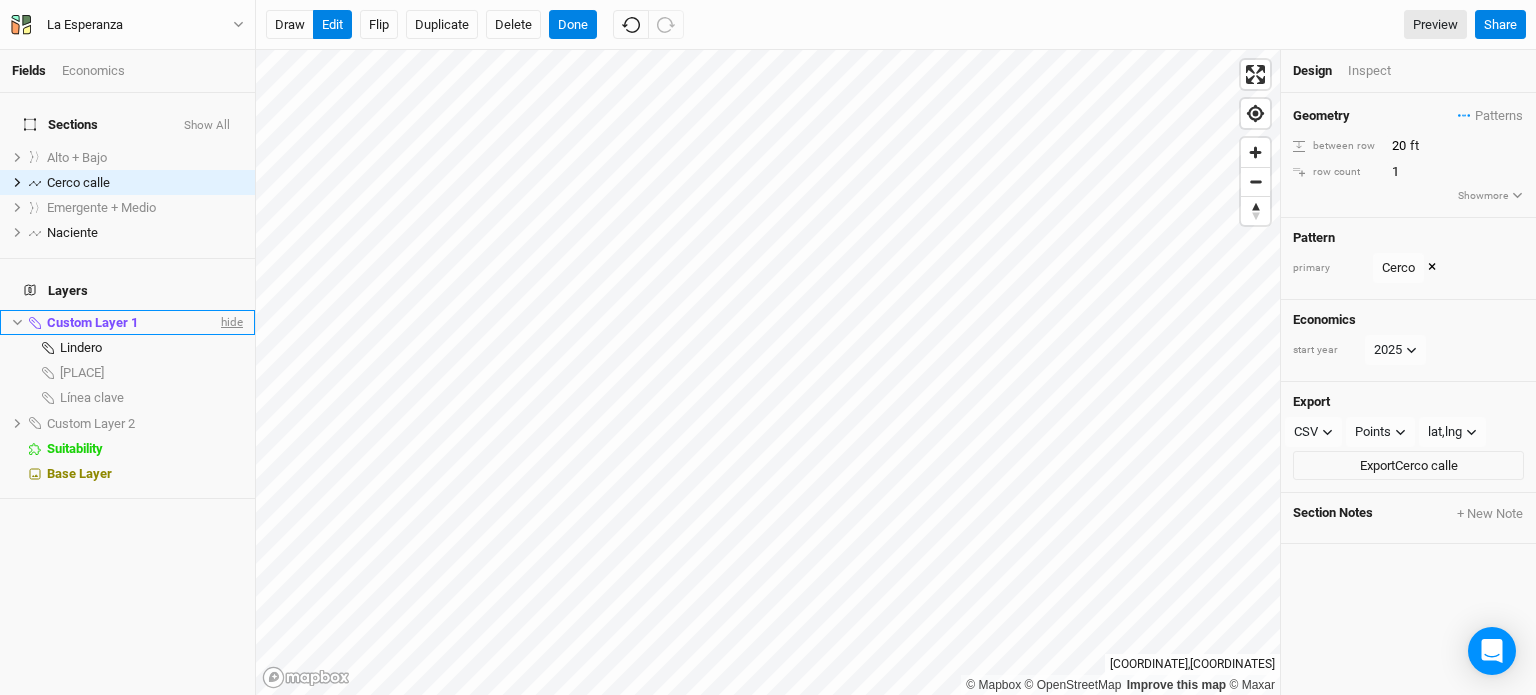 click on "hide" at bounding box center [230, 322] 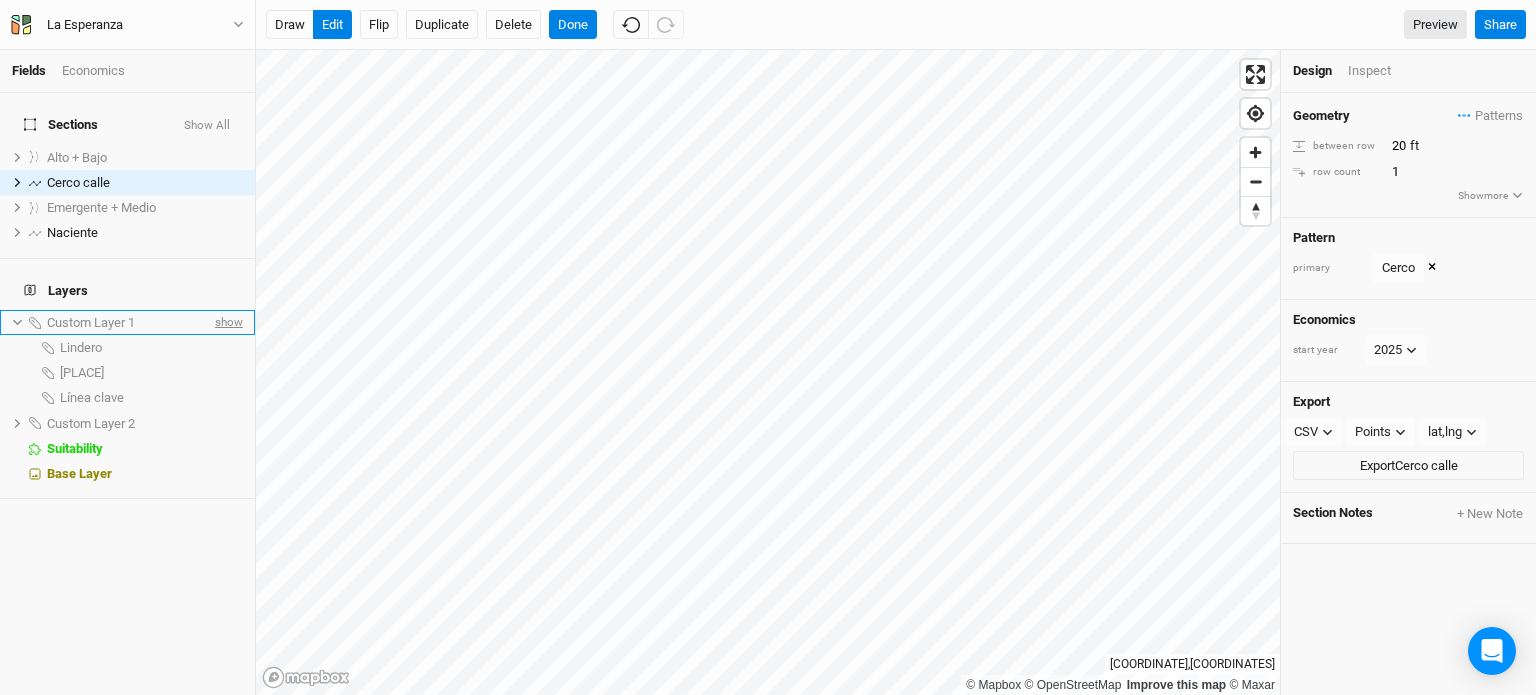 click on "show" at bounding box center [227, 322] 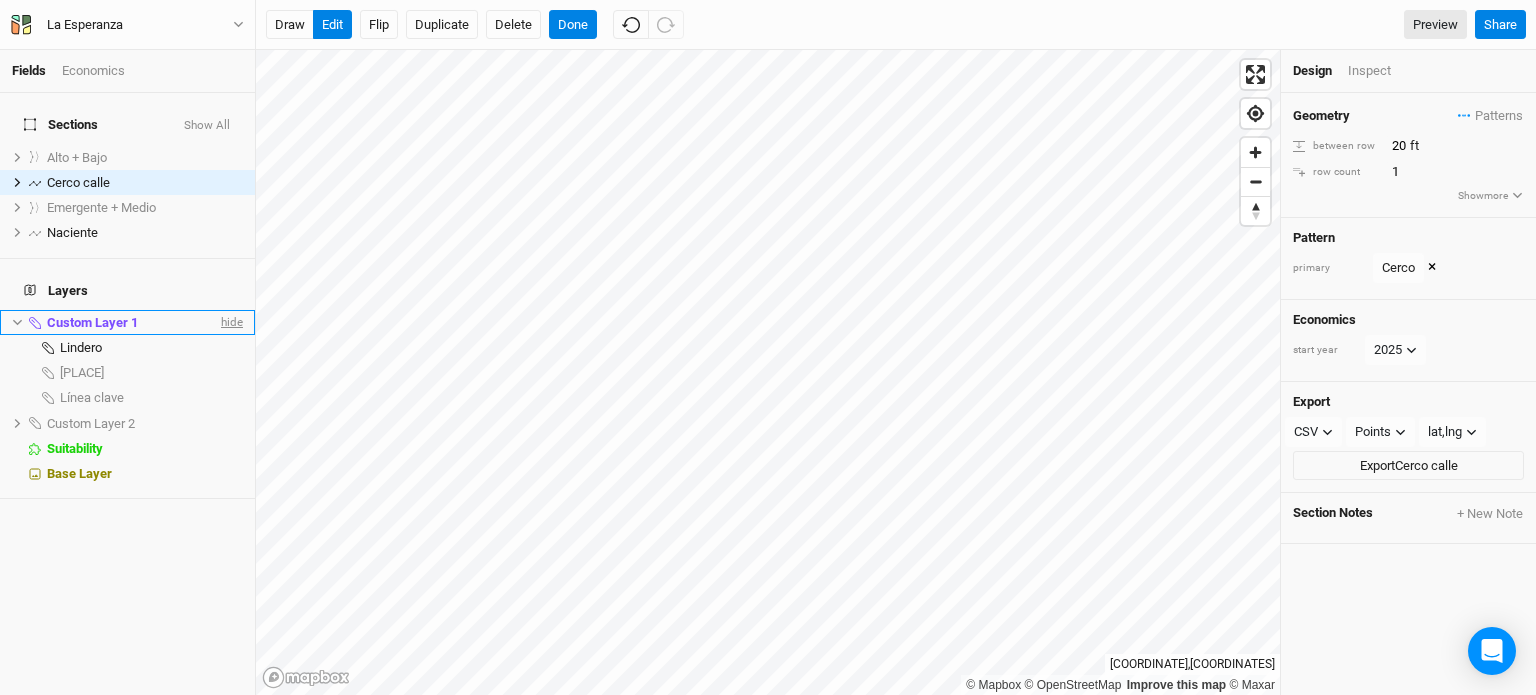 click on "hide" at bounding box center [230, 322] 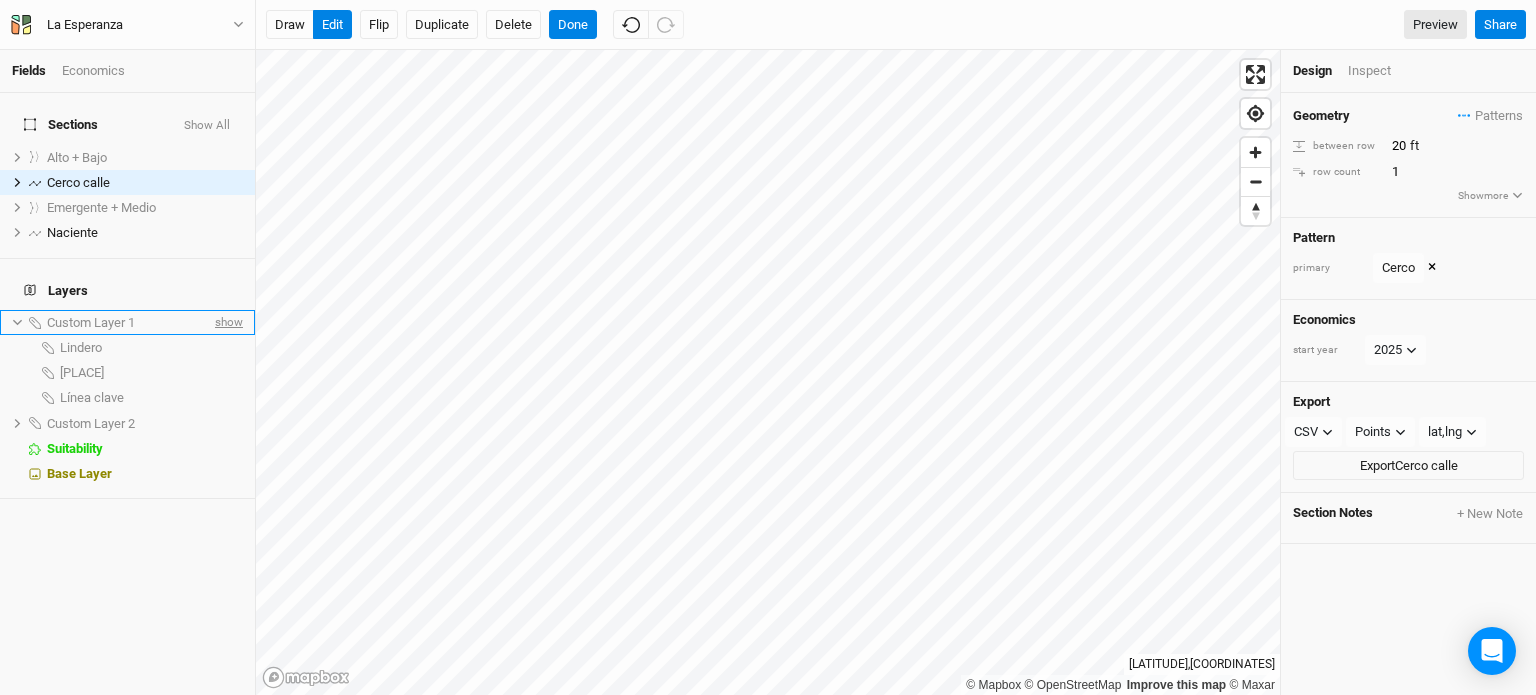 click on "show" at bounding box center [227, 322] 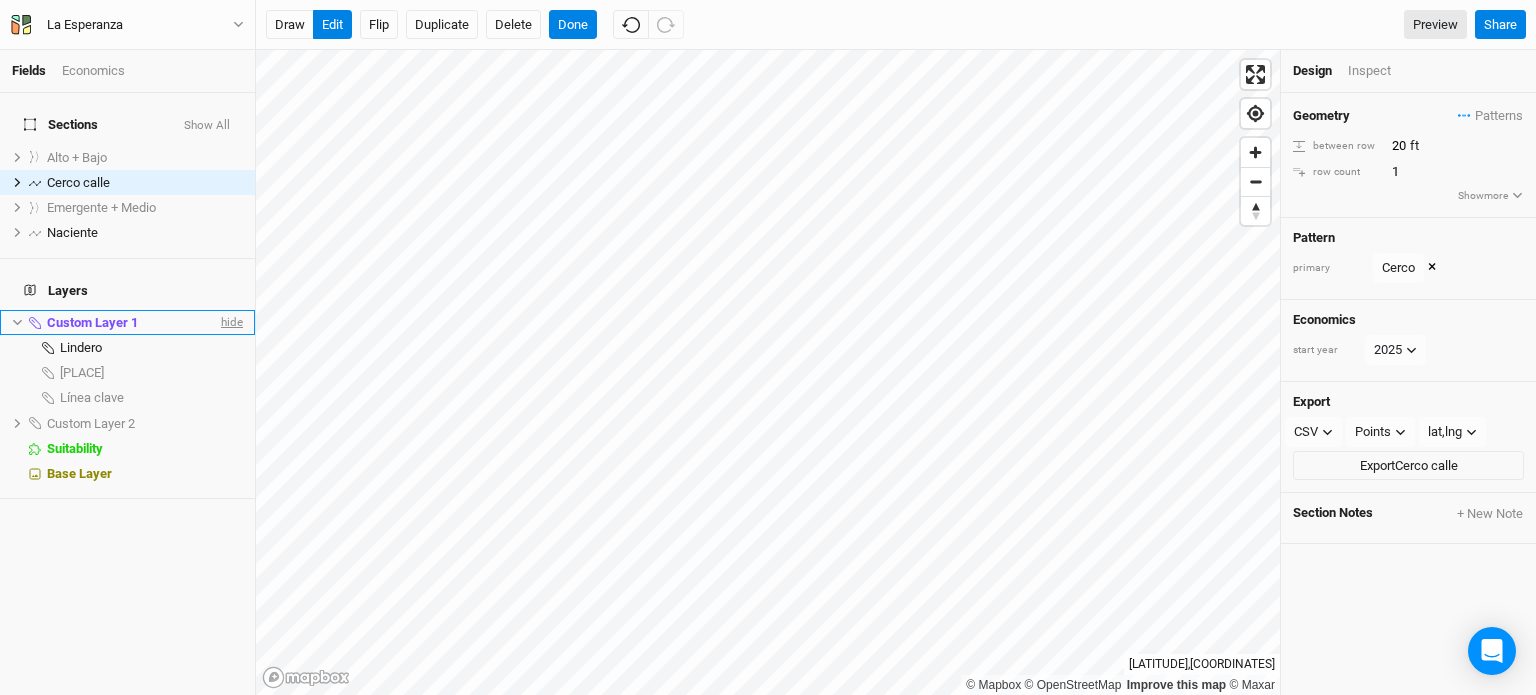 click on "hide" at bounding box center [230, 322] 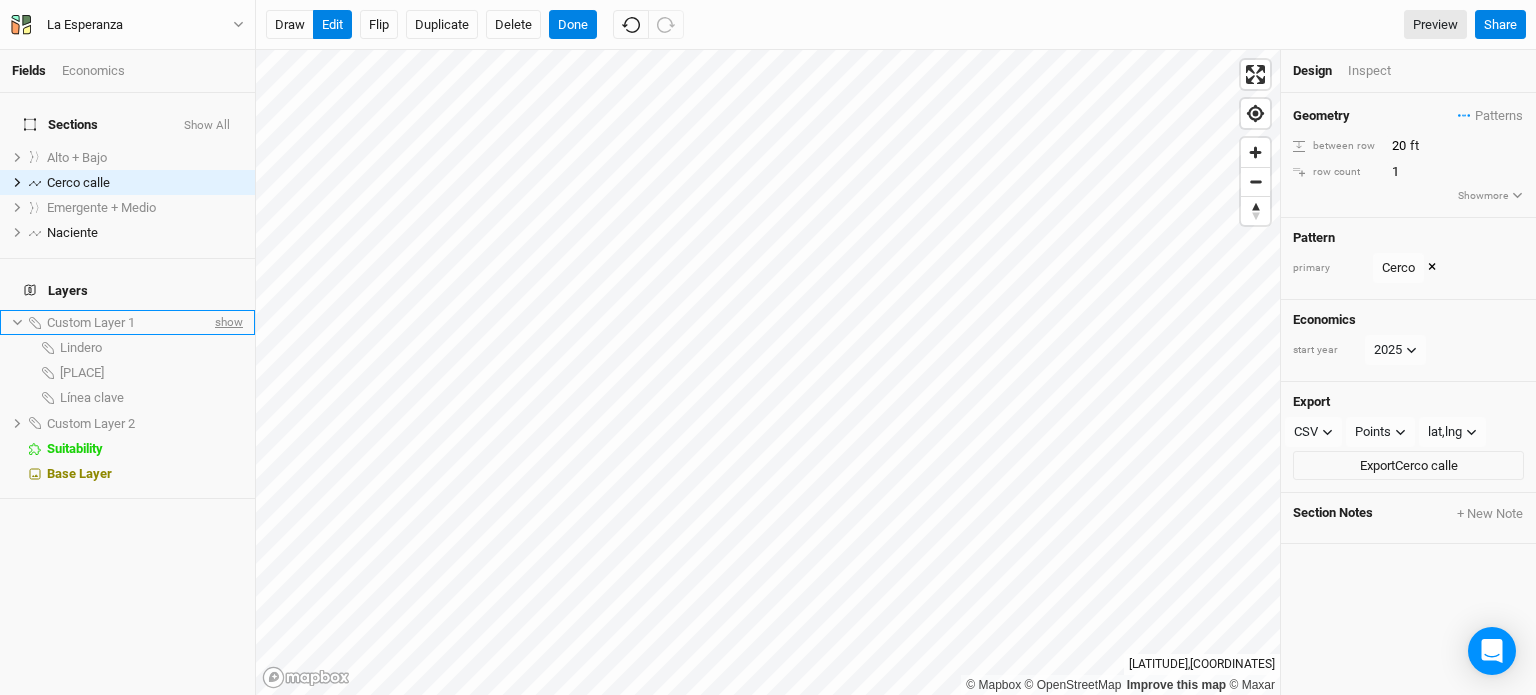 click on "show" at bounding box center [227, 322] 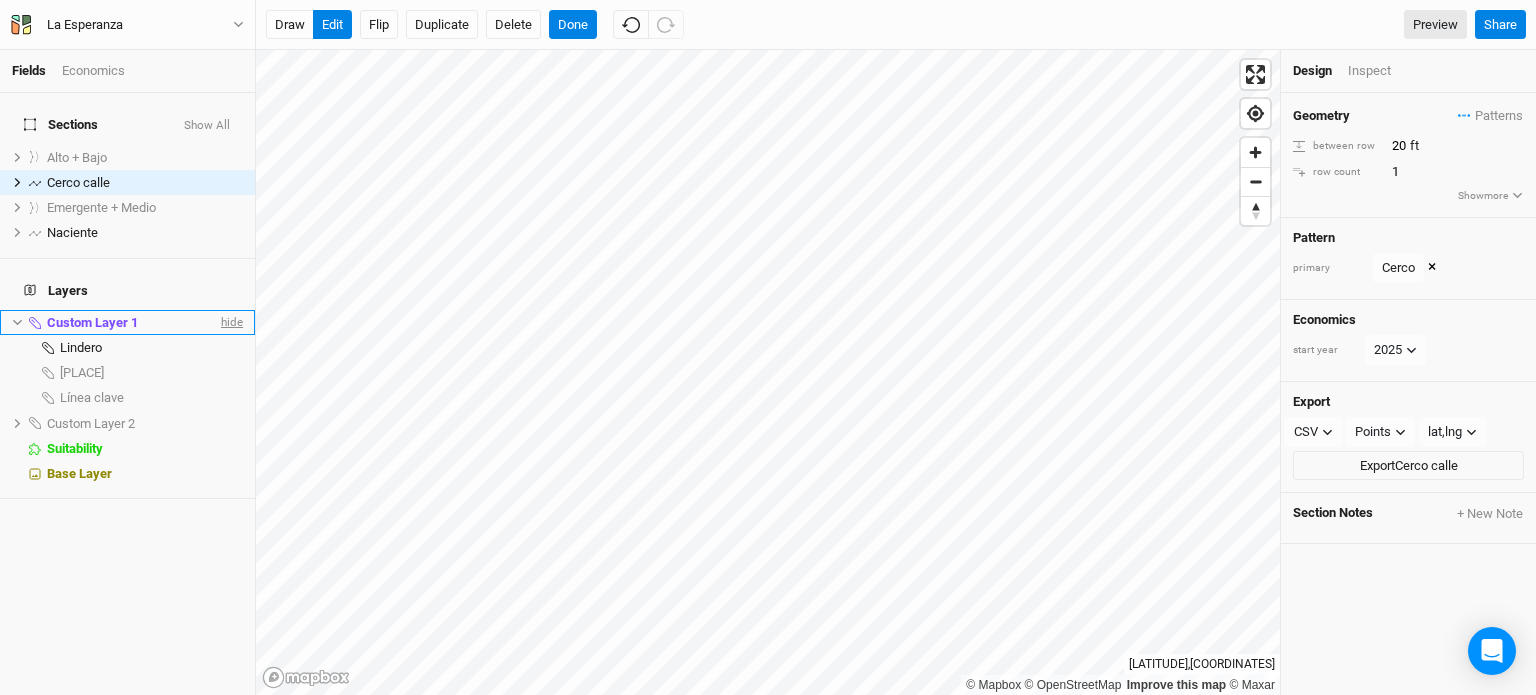click on "hide" at bounding box center [230, 322] 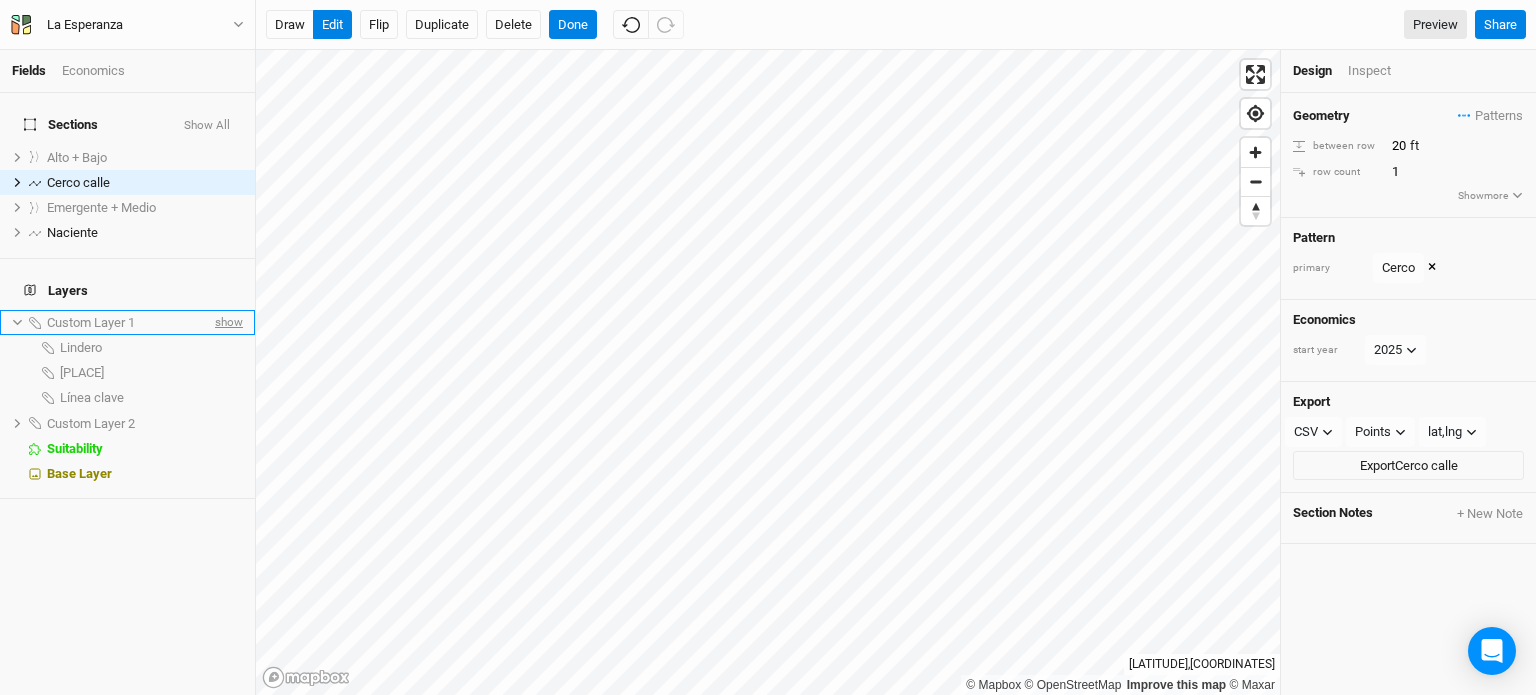 click on "show" at bounding box center (227, 322) 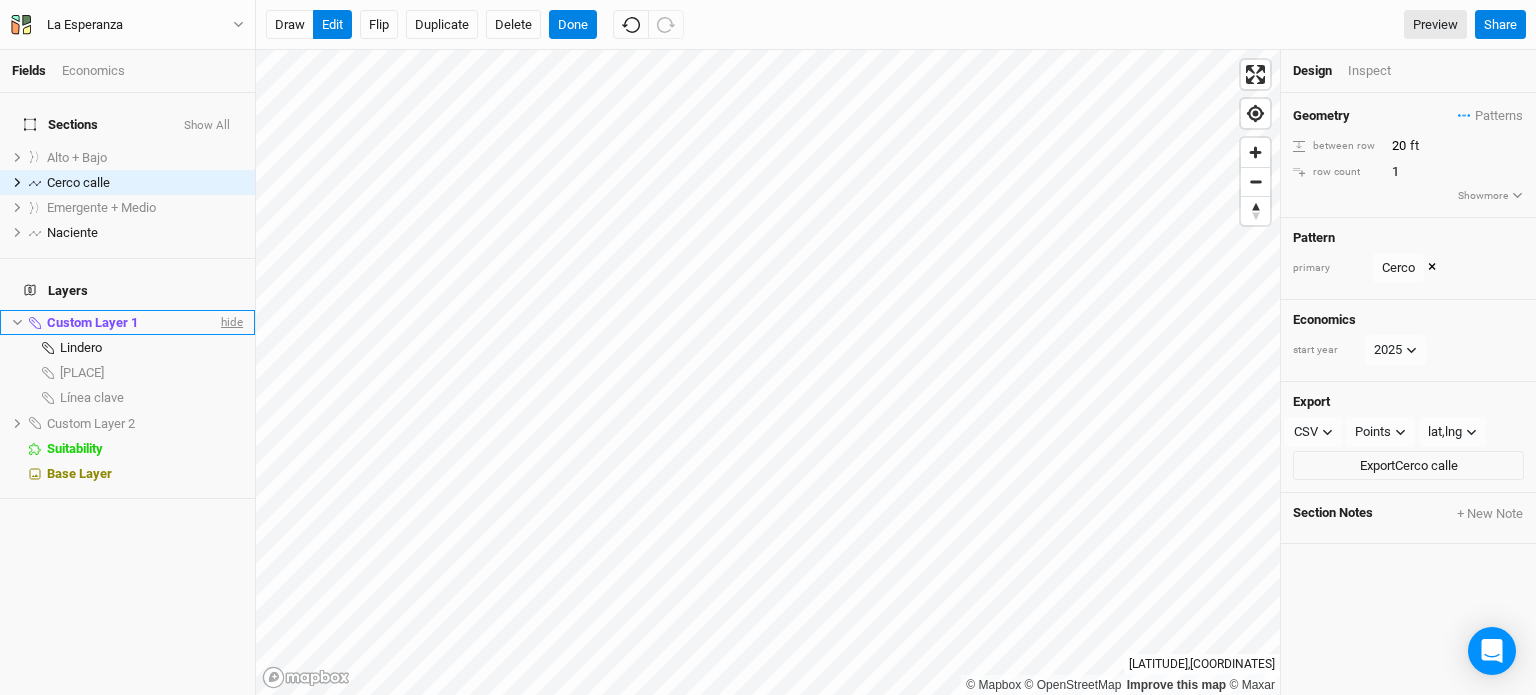 click on "hide" at bounding box center (230, 322) 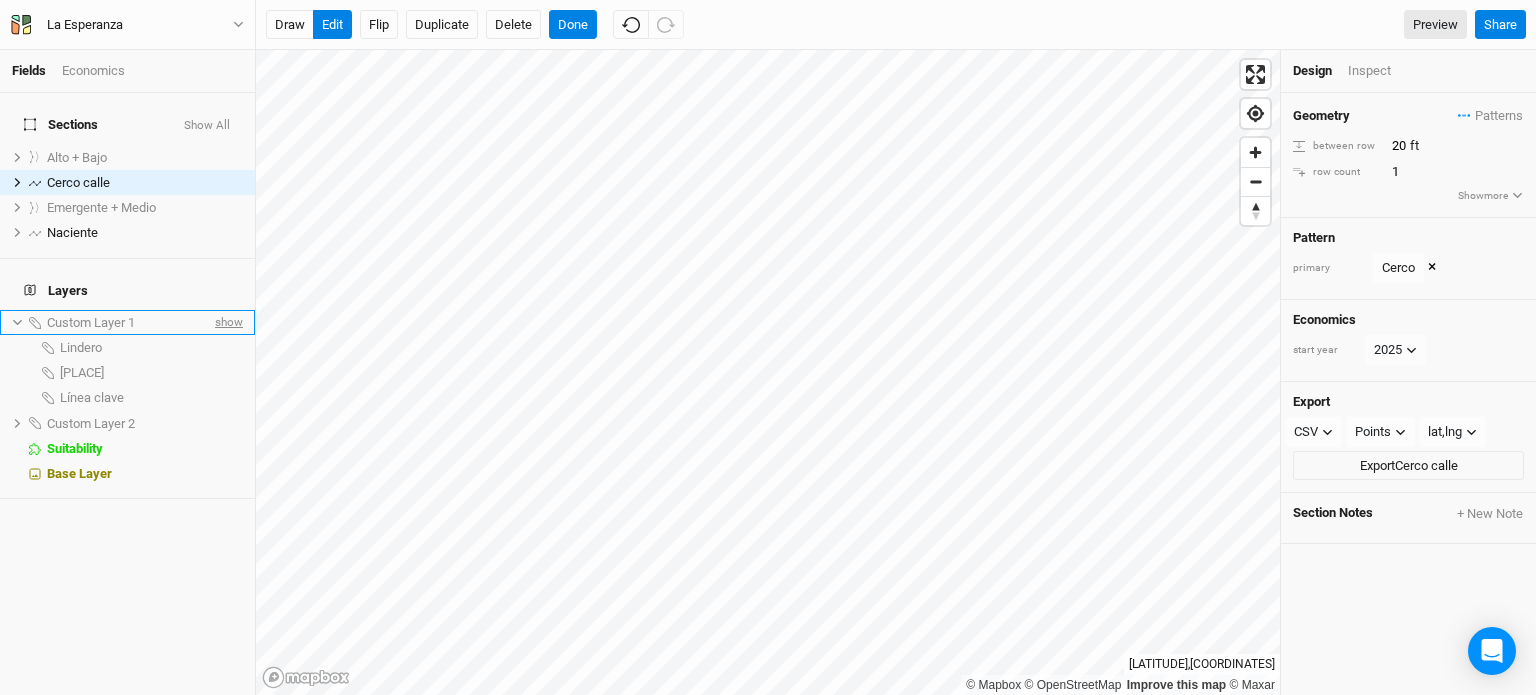 click on "show" at bounding box center (227, 322) 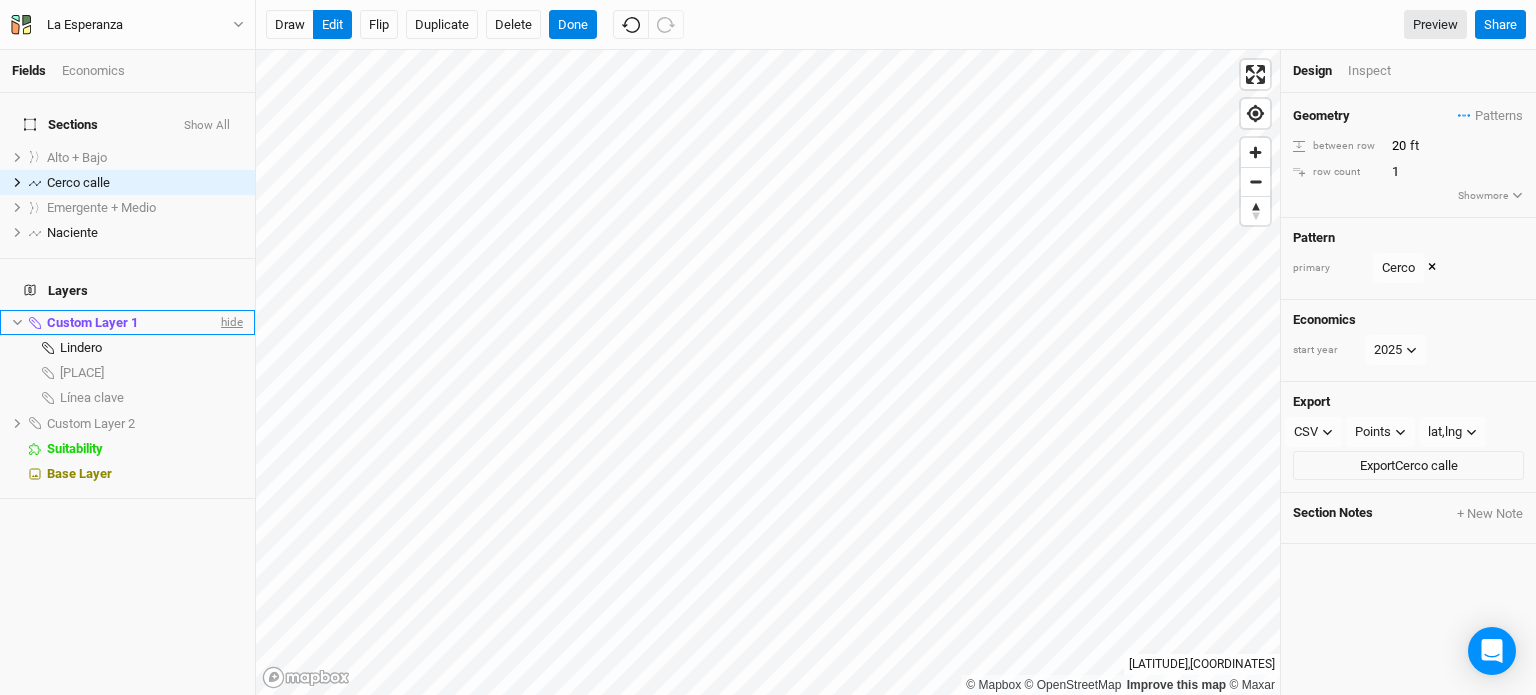 click on "hide" at bounding box center [230, 322] 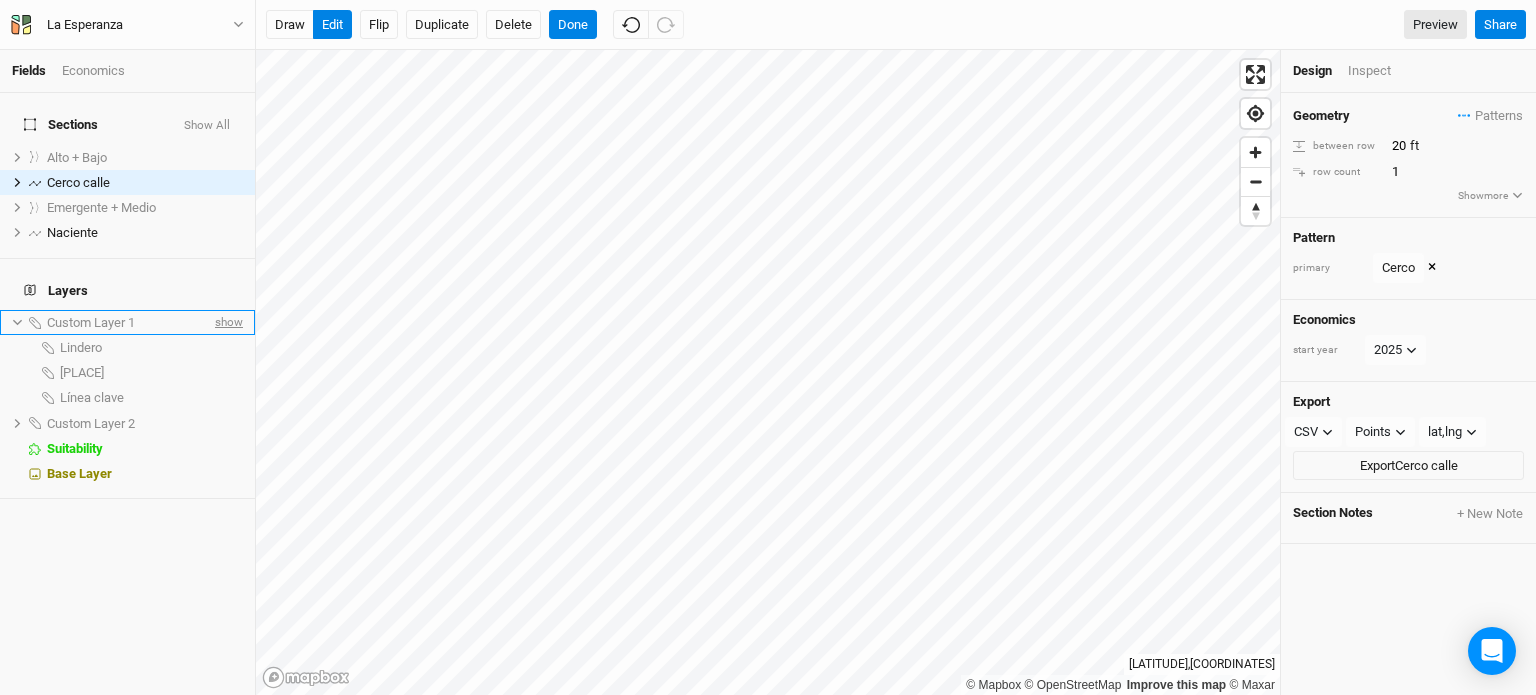click on "show" at bounding box center (227, 322) 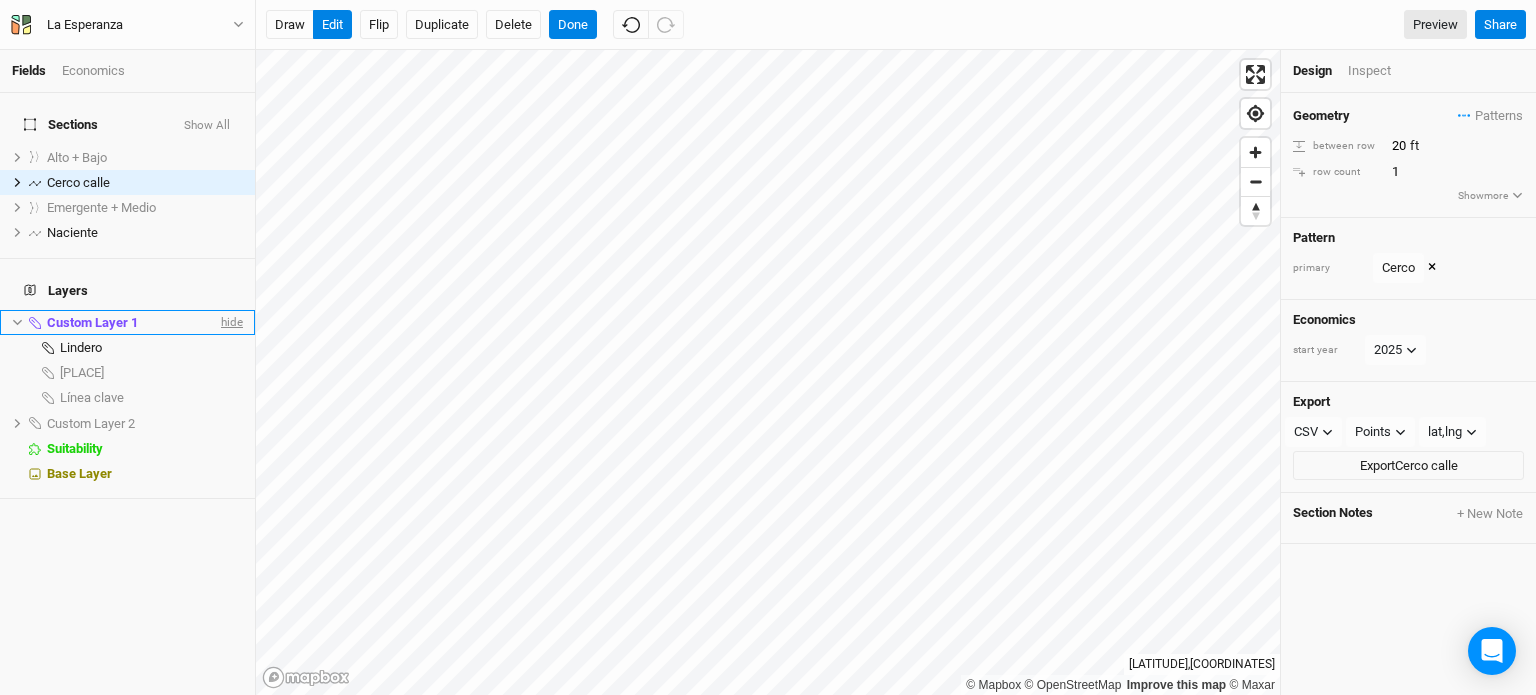 click on "hide" at bounding box center (230, 322) 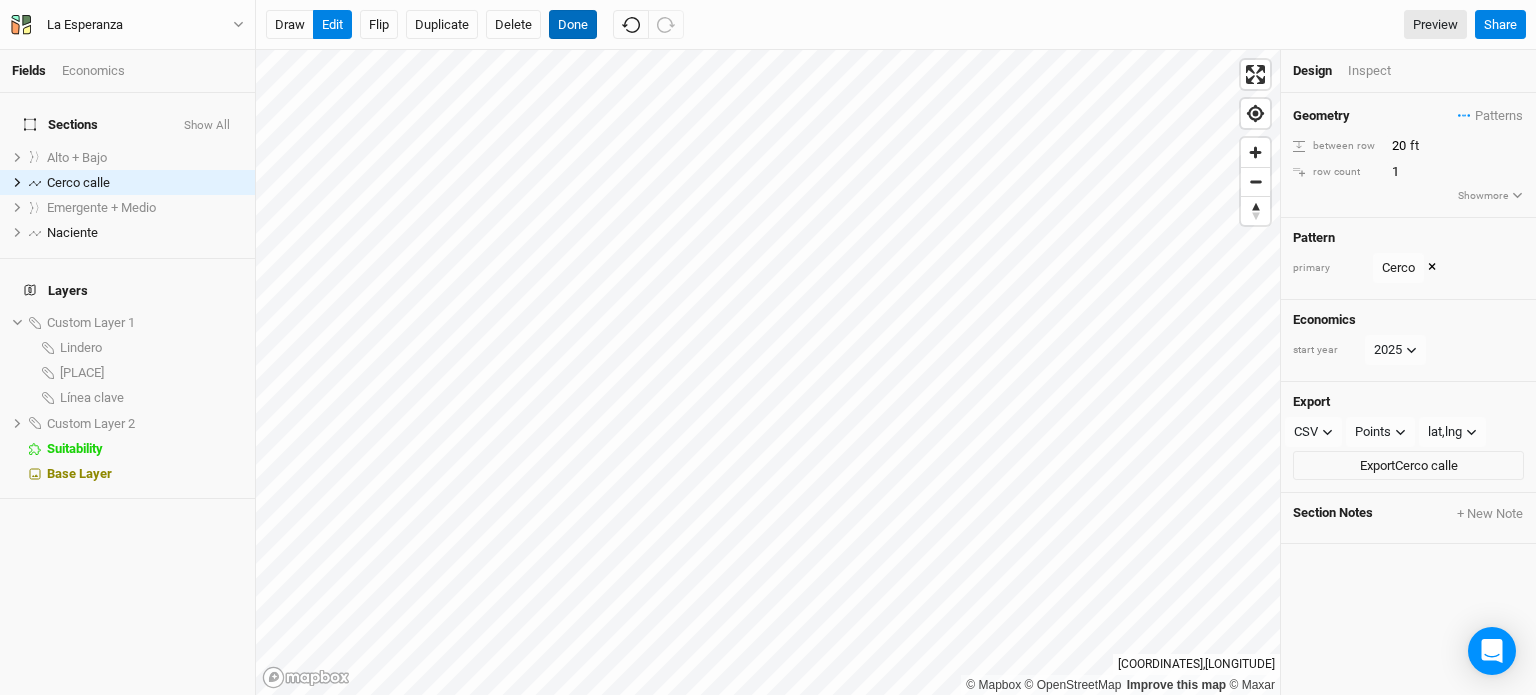 click on "Done" at bounding box center [573, 25] 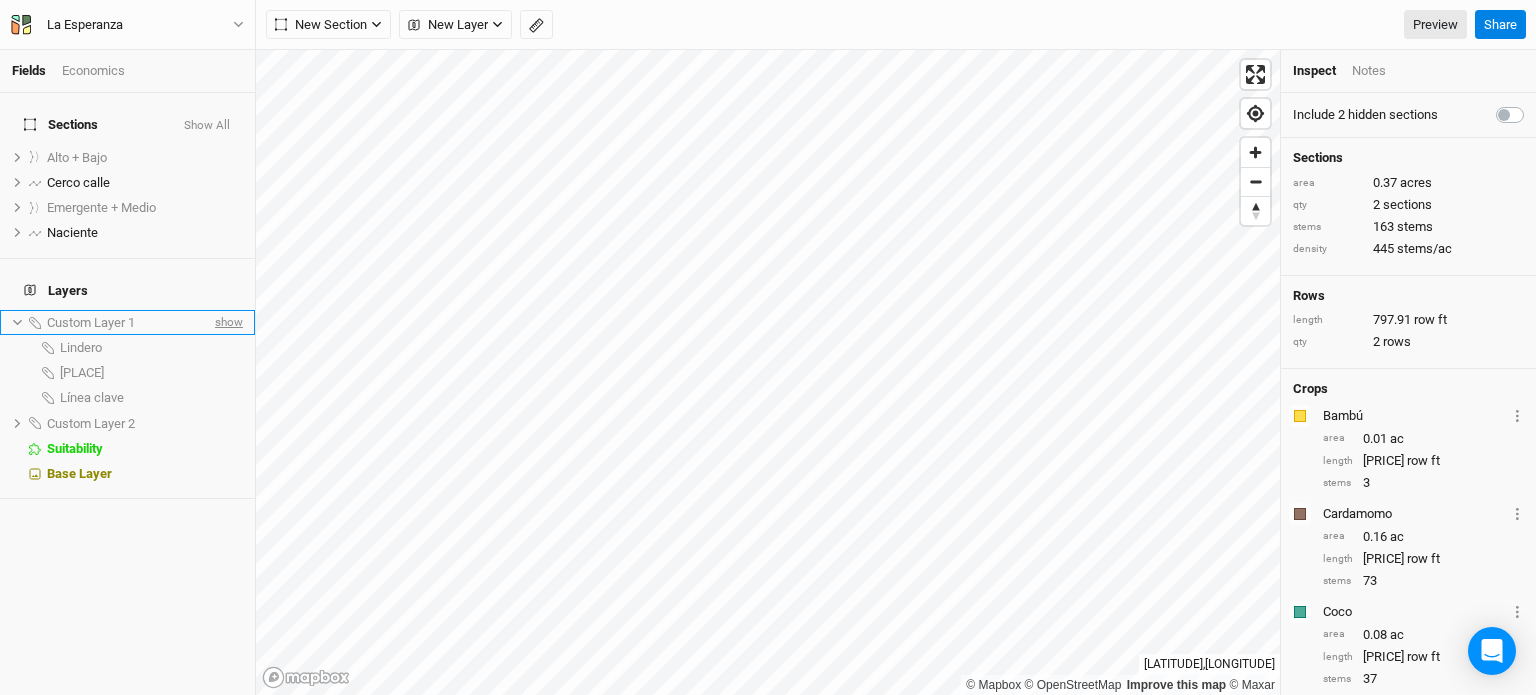 click on "show" at bounding box center (227, 322) 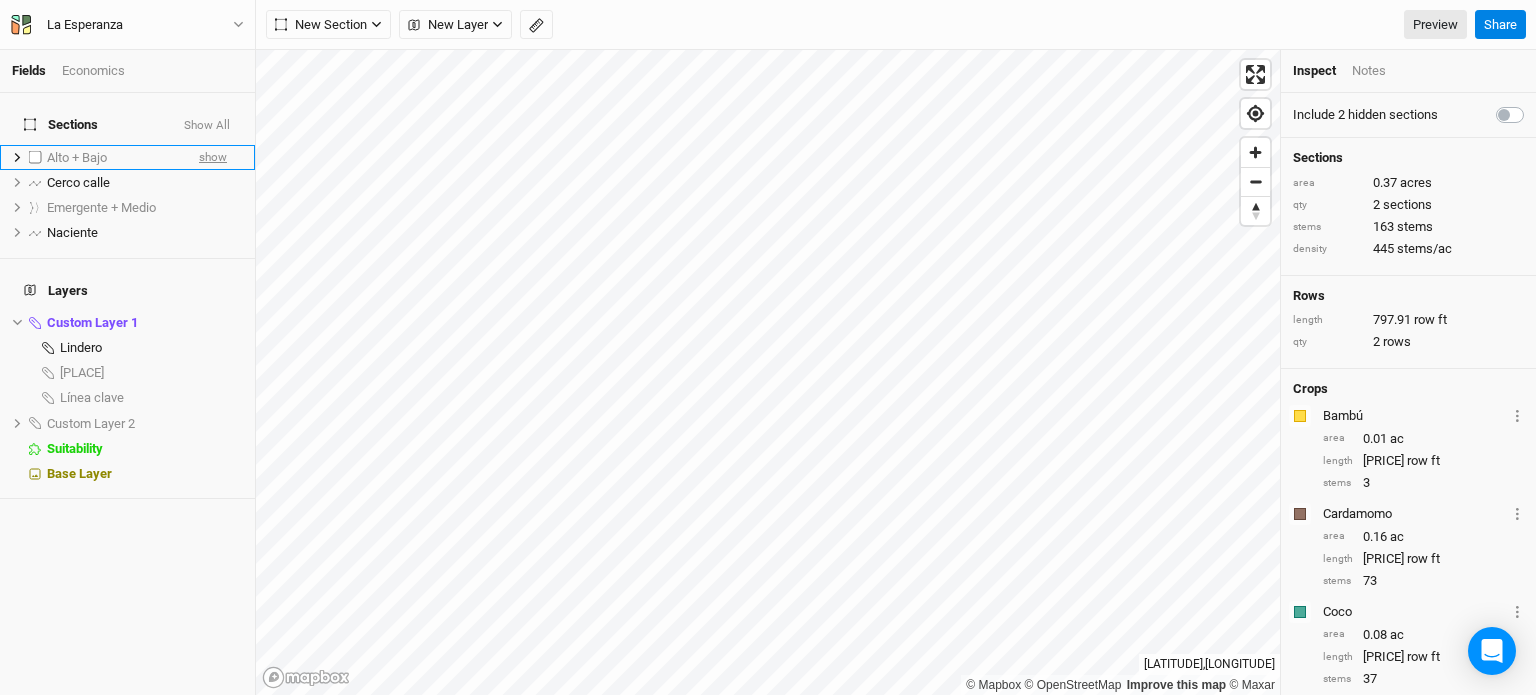 click on "show" at bounding box center (213, 157) 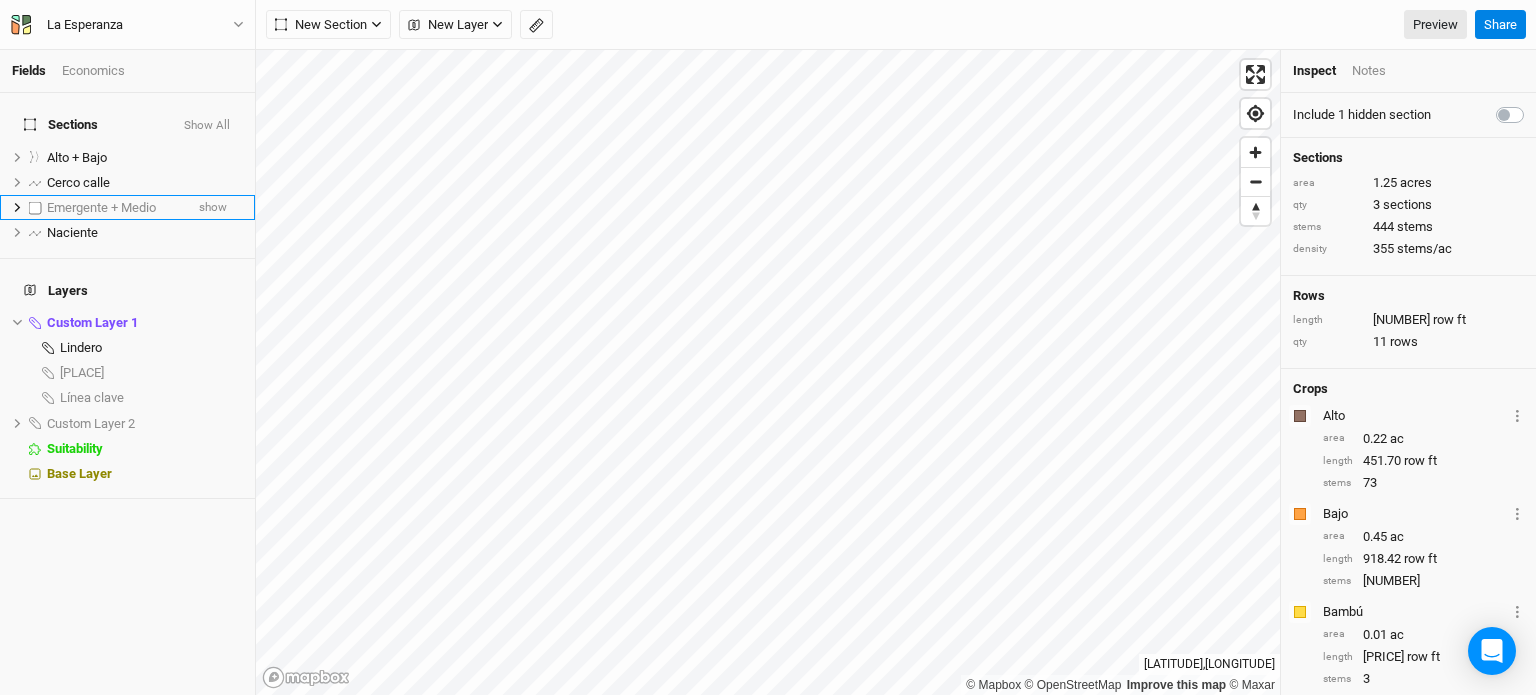 click on "[PLACE]" at bounding box center (127, 207) 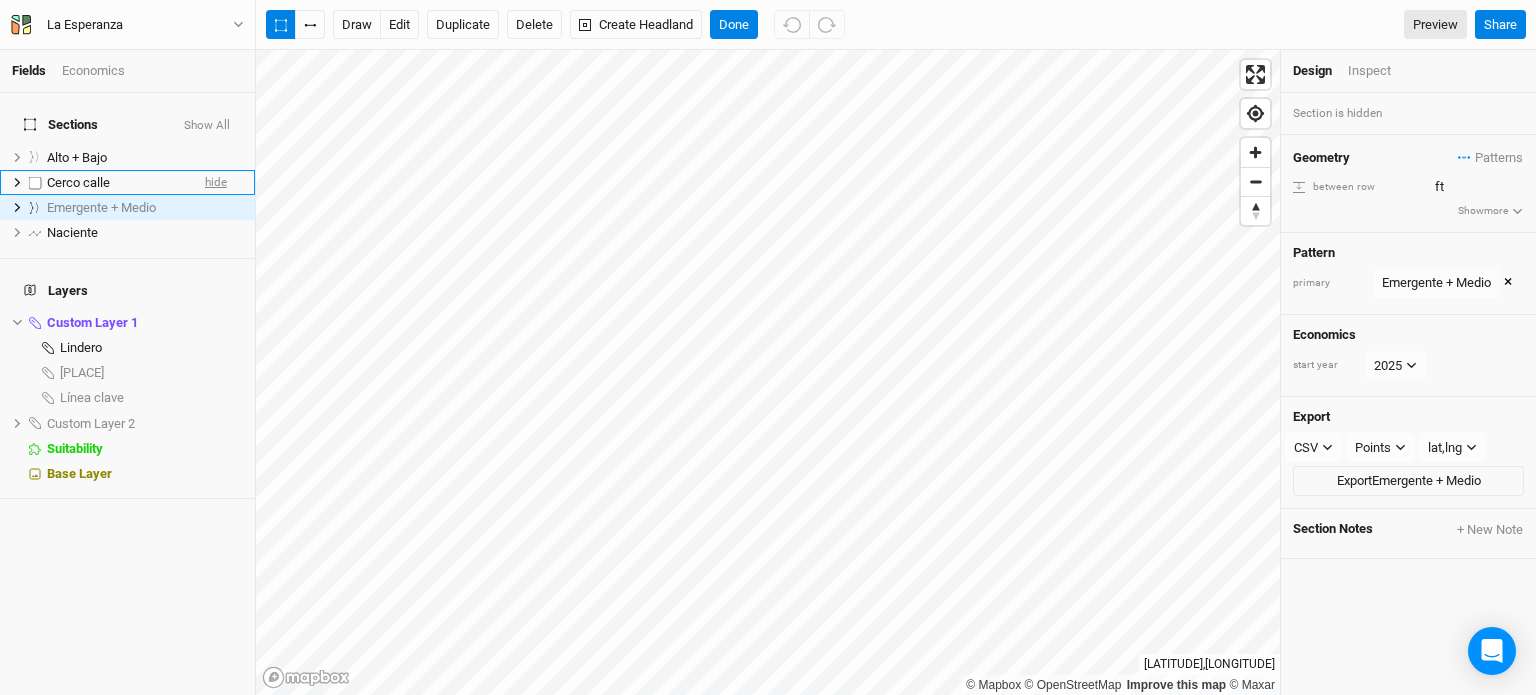 click on "hide" at bounding box center [216, 182] 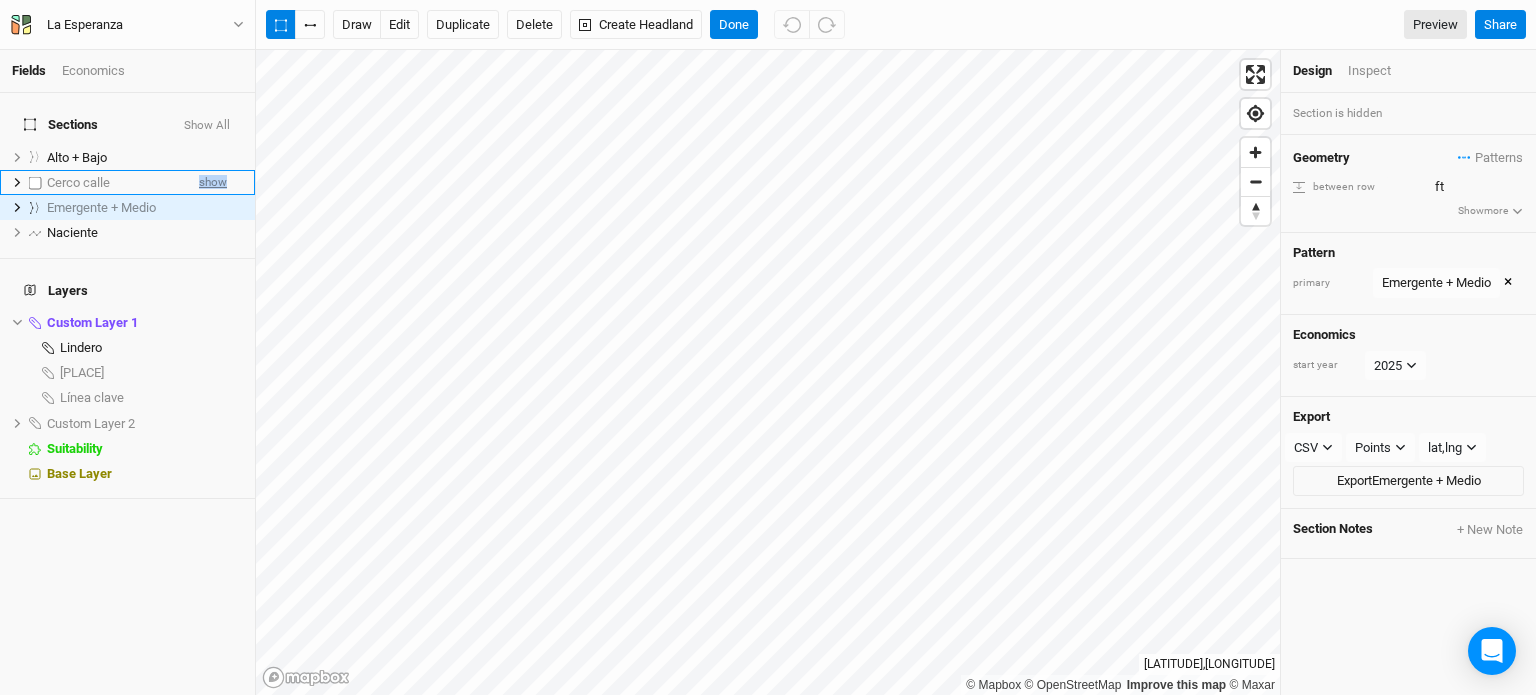 click on "show" at bounding box center (213, 182) 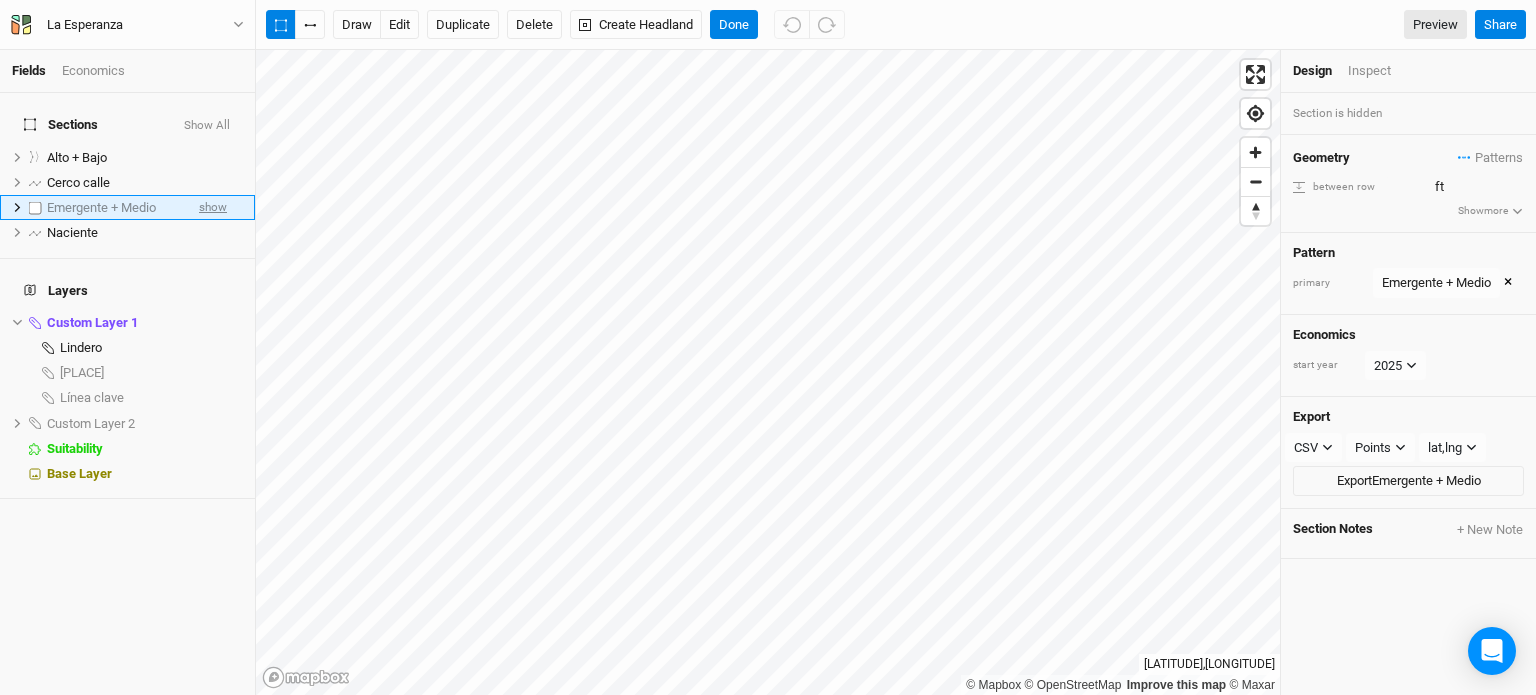 click on "show" at bounding box center [213, 207] 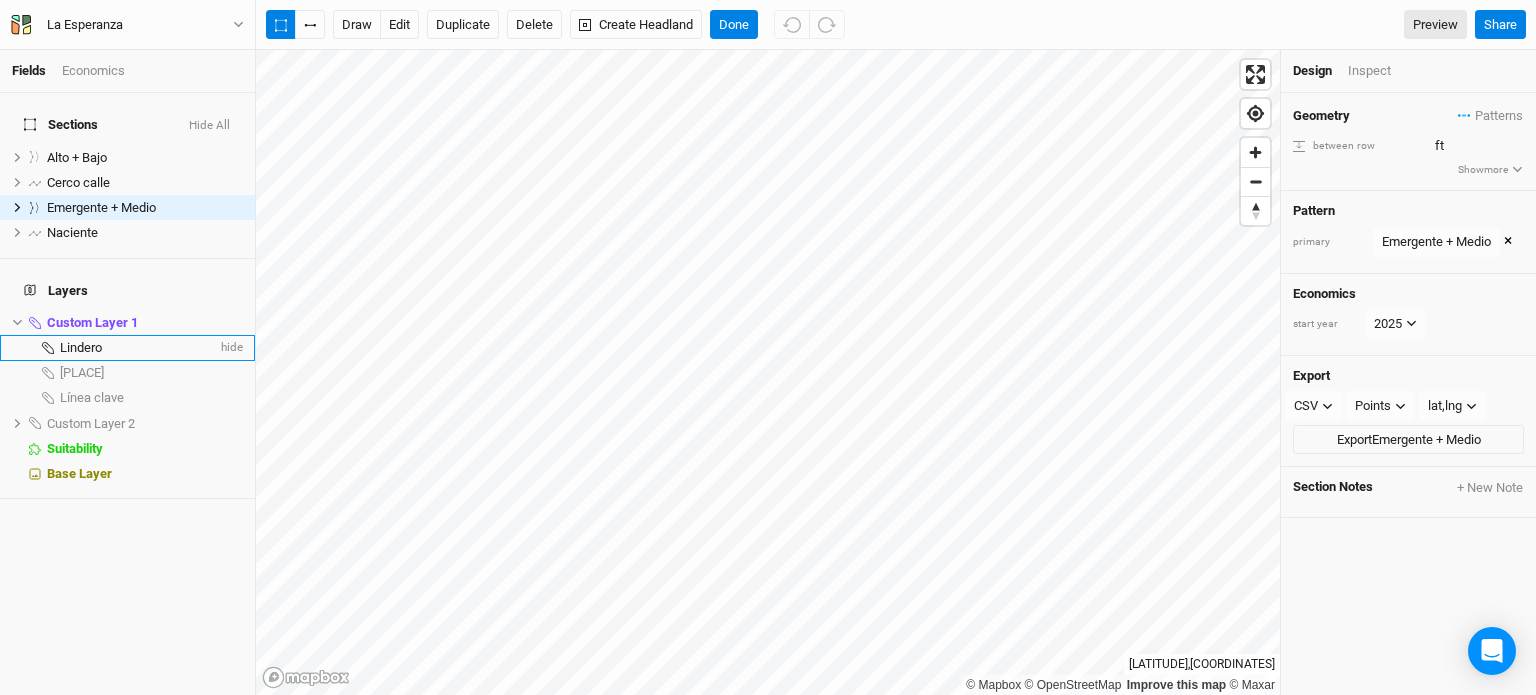 click on "Lindero" at bounding box center (138, 348) 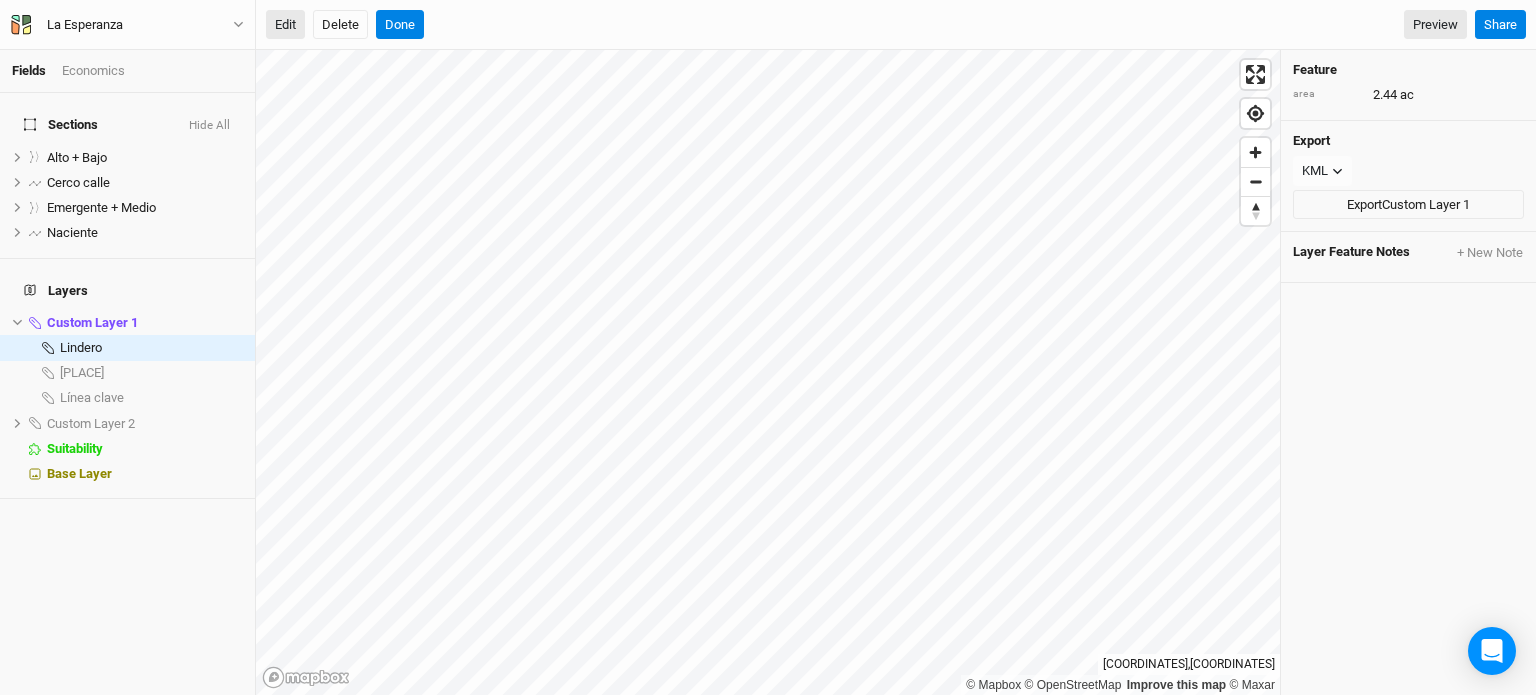 click on "Edit" at bounding box center (285, 25) 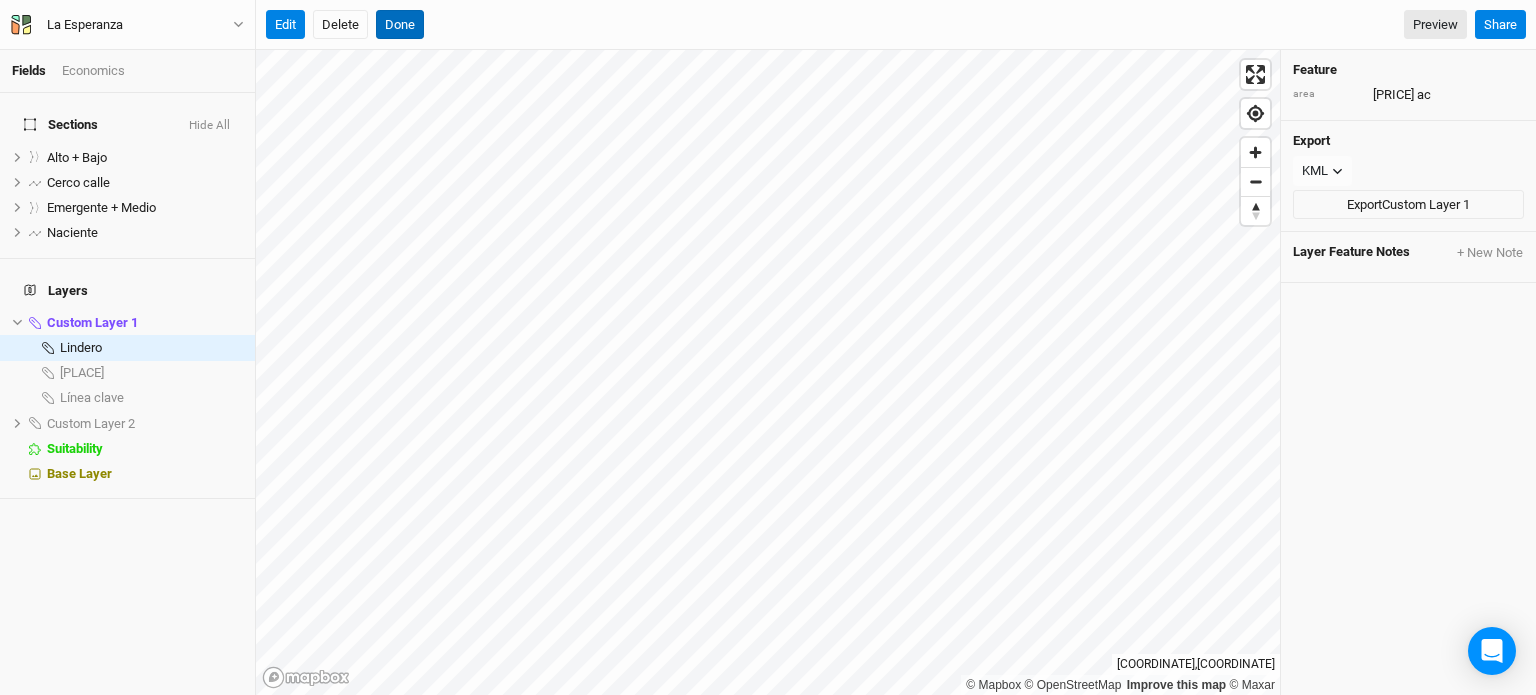 click on "Done" at bounding box center (400, 25) 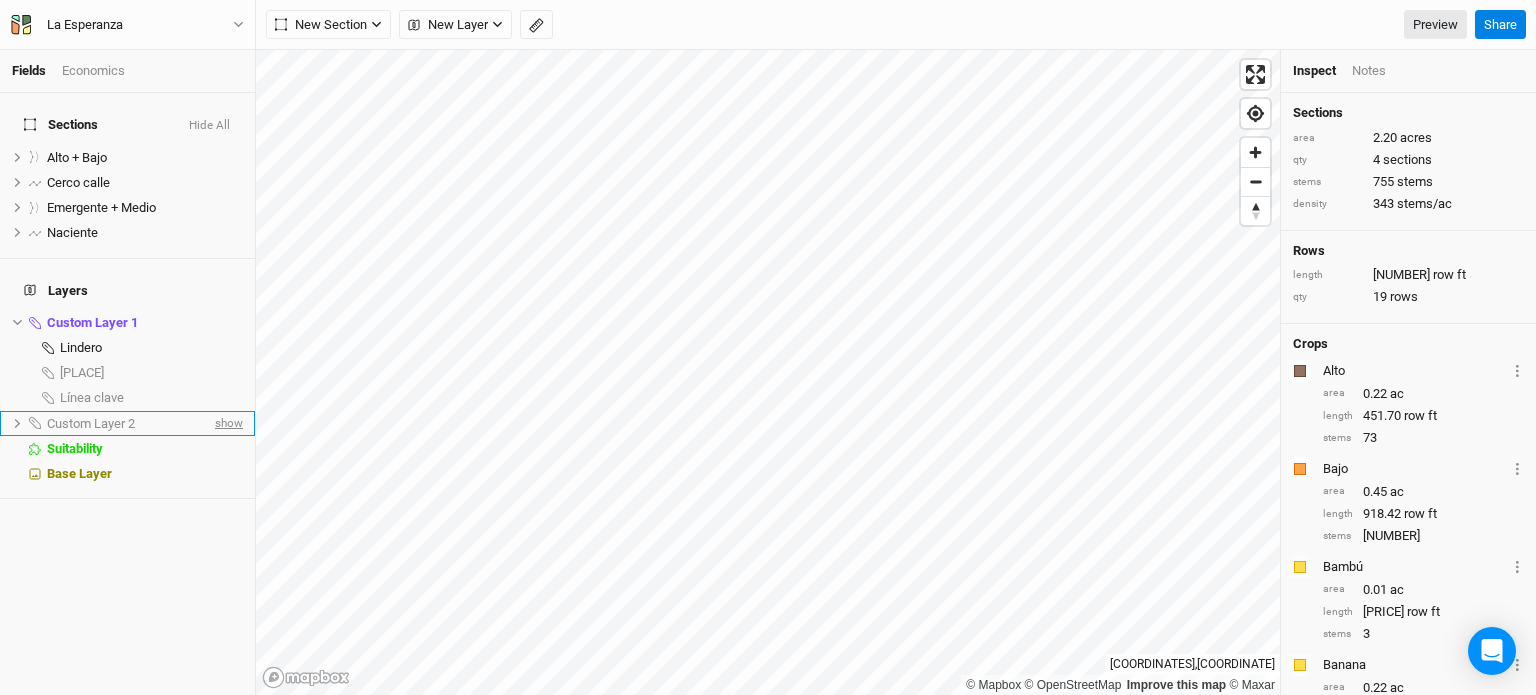 click on "show" at bounding box center [227, 423] 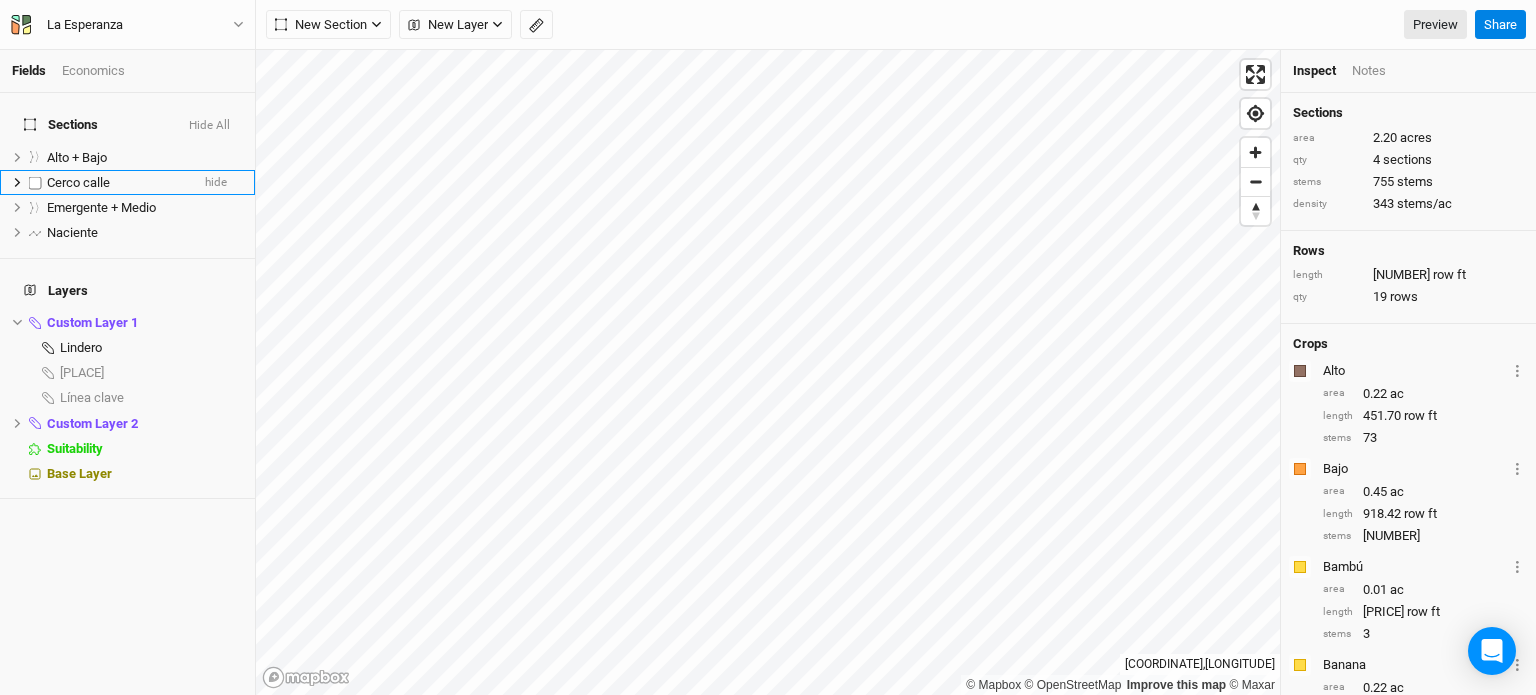 click on "Cerco calle" at bounding box center (118, 183) 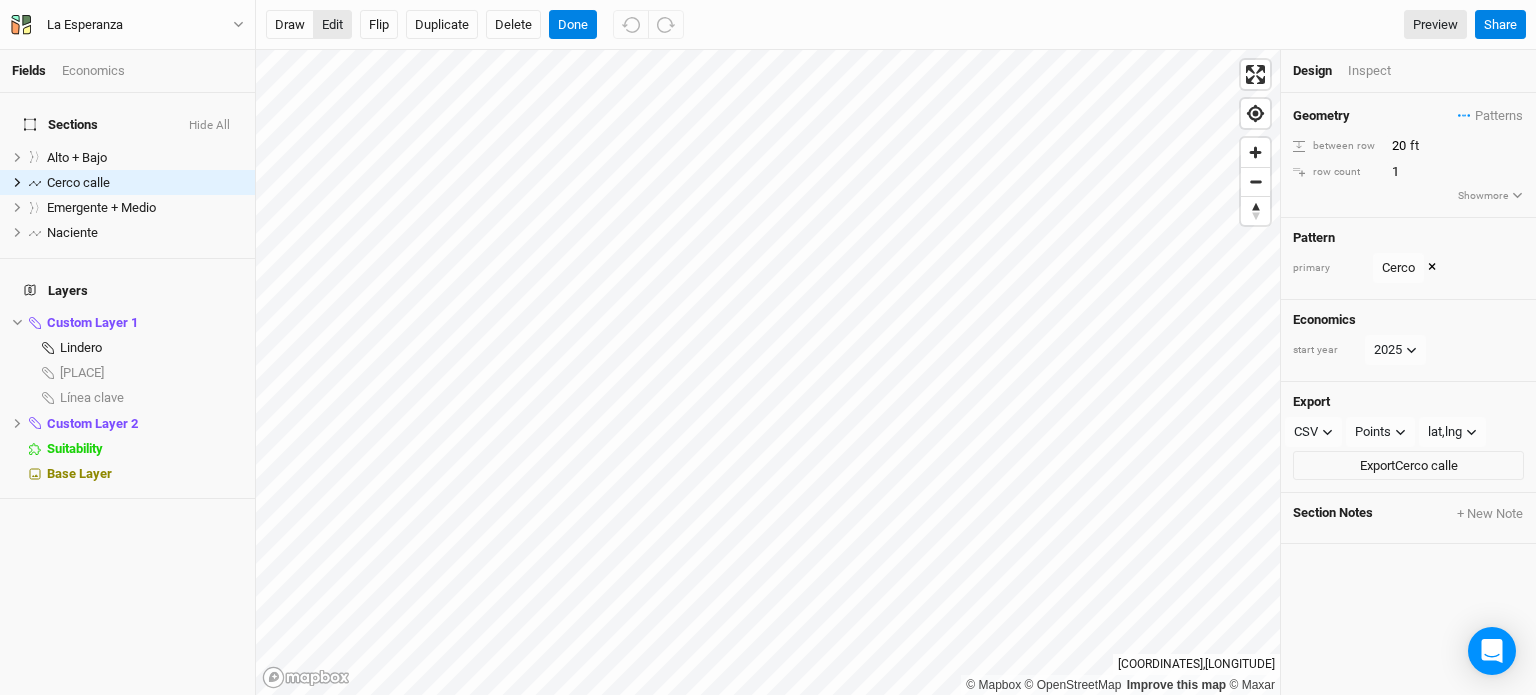 click on "edit" at bounding box center [332, 25] 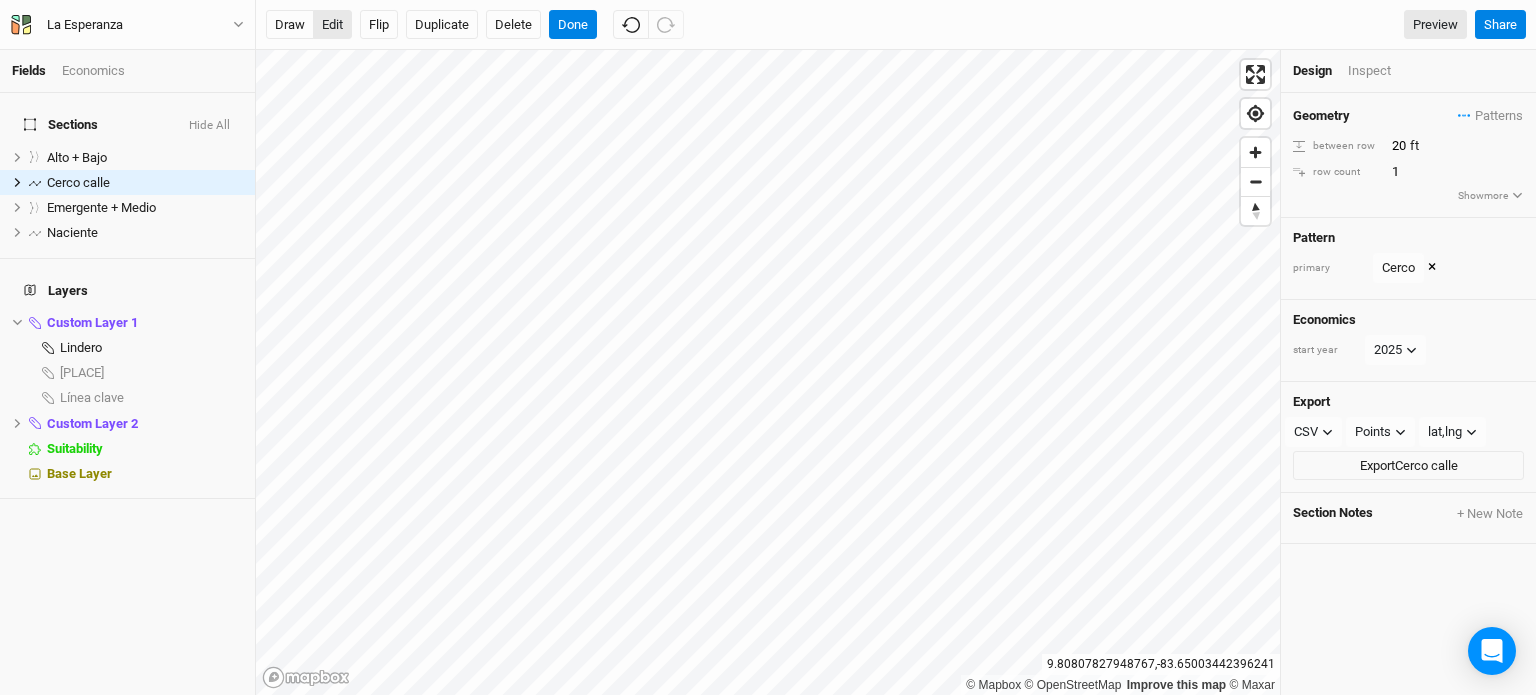 drag, startPoint x: 327, startPoint y: 33, endPoint x: 320, endPoint y: 17, distance: 17.464249 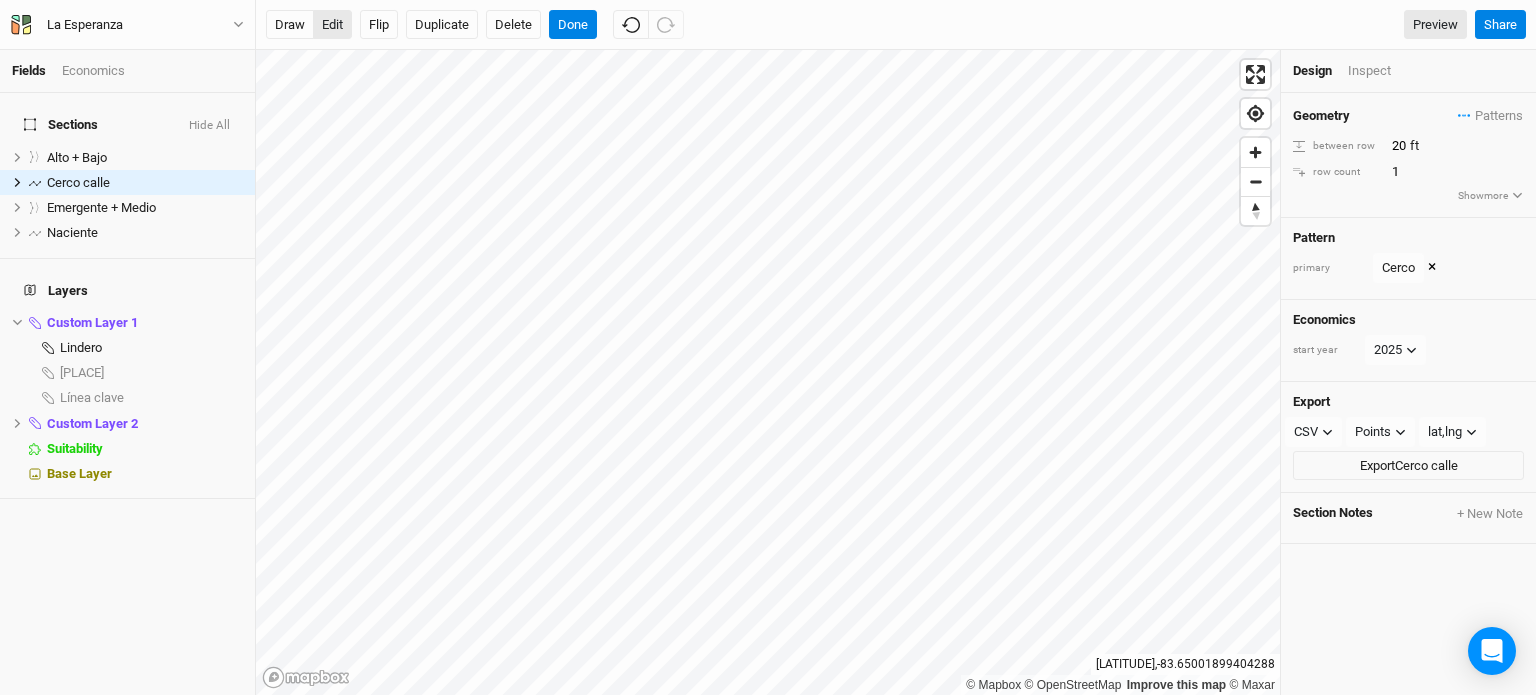 click on "edit" at bounding box center [332, 25] 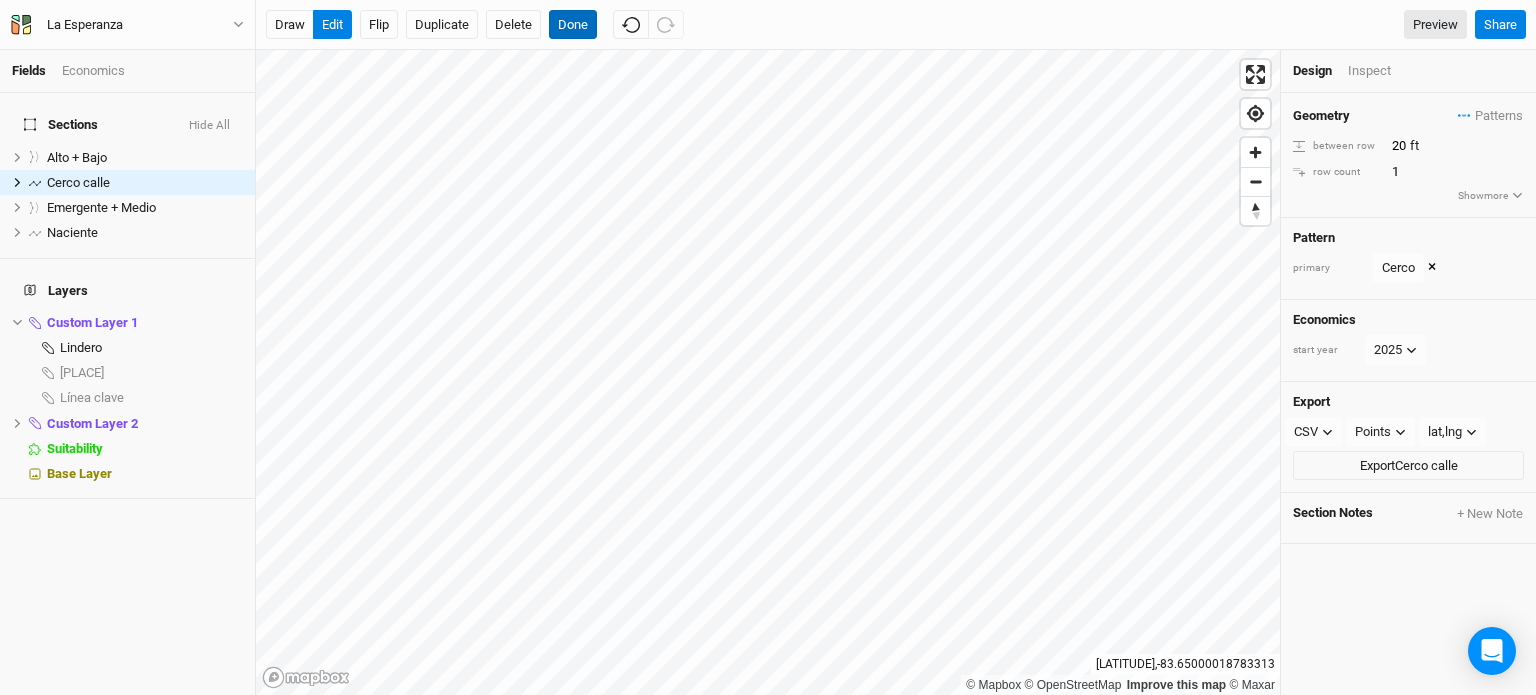 click on "Done" at bounding box center (573, 25) 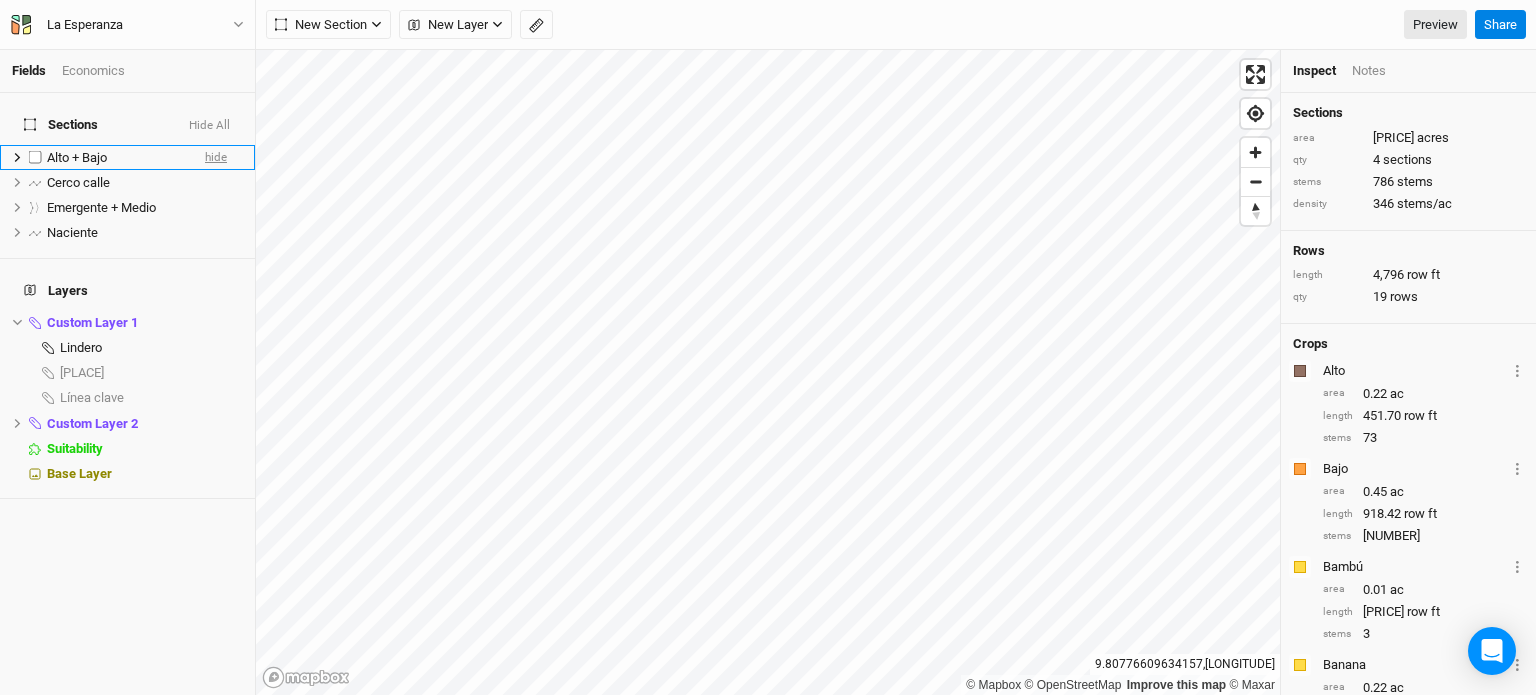 click on "hide" at bounding box center (216, 157) 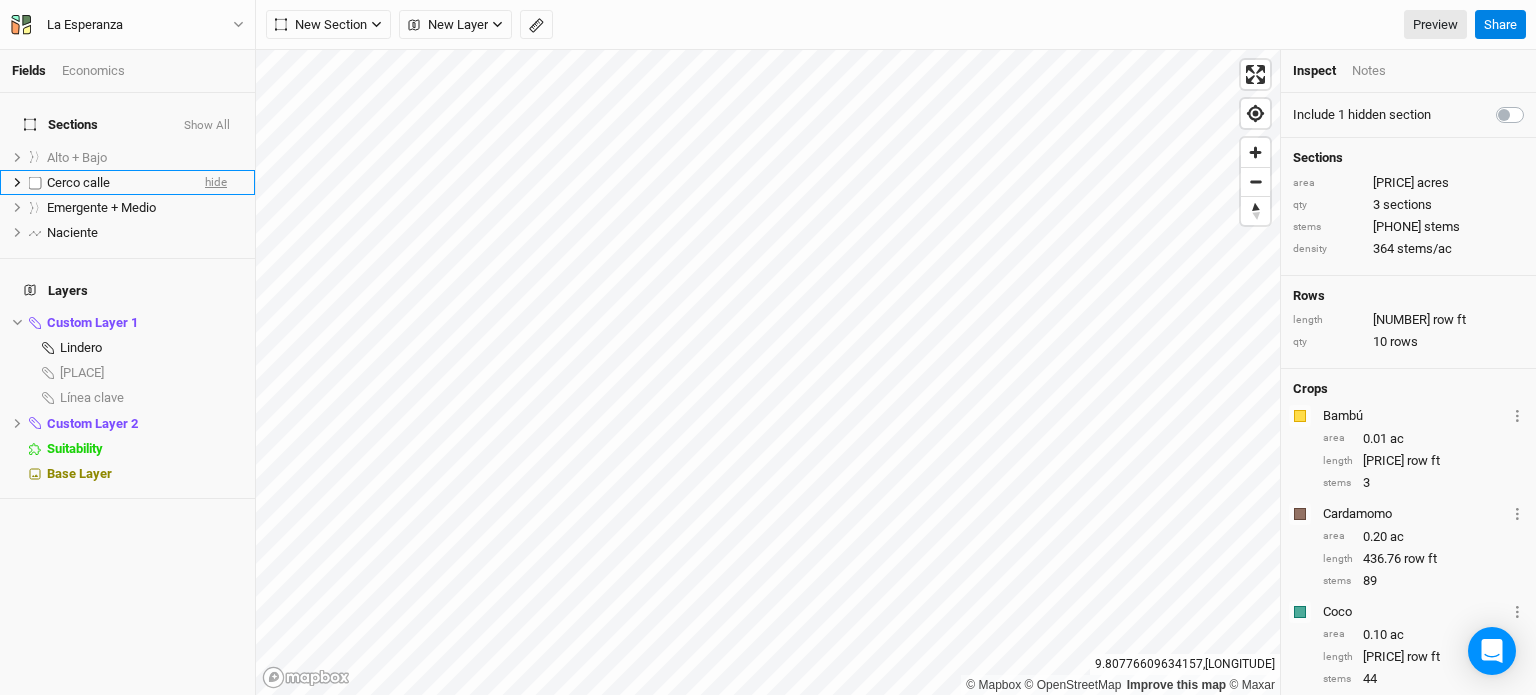 click on "hide" at bounding box center (216, 182) 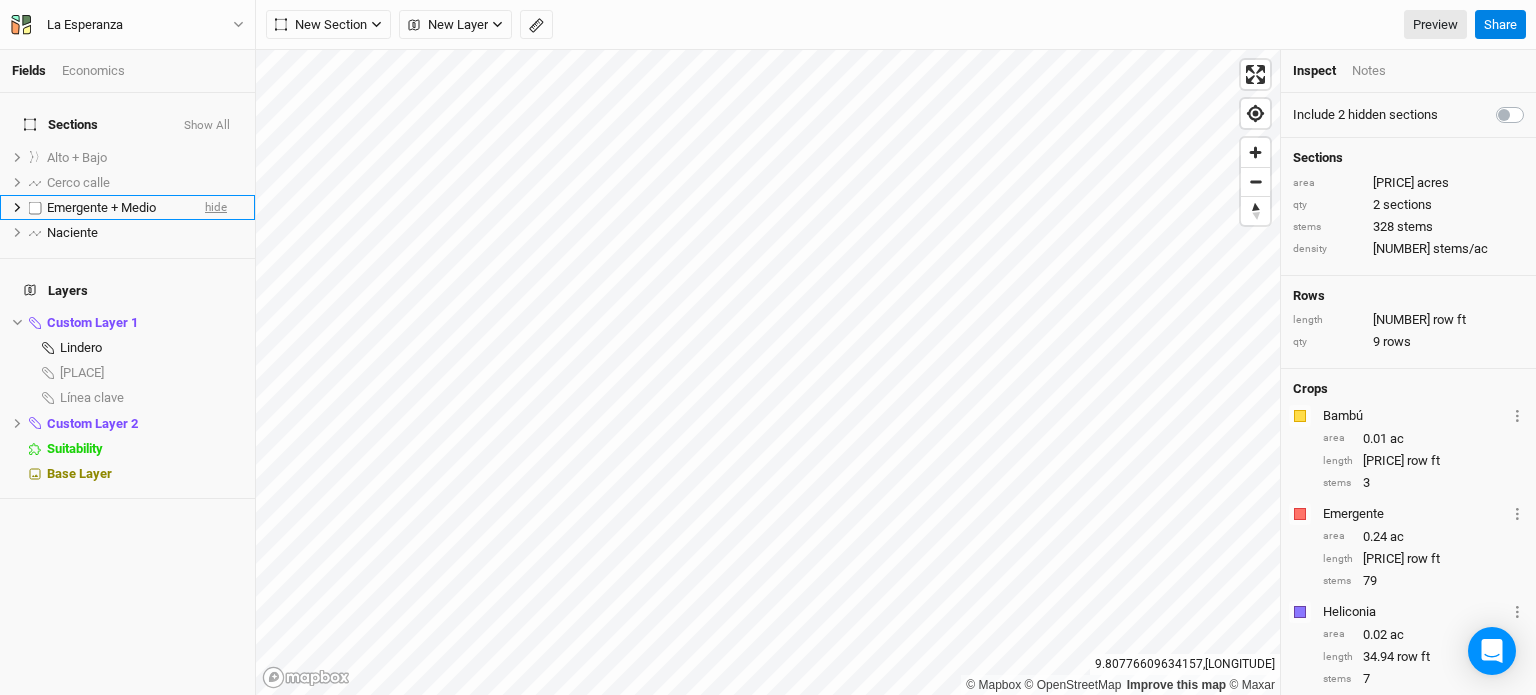 click on "hide" at bounding box center (216, 207) 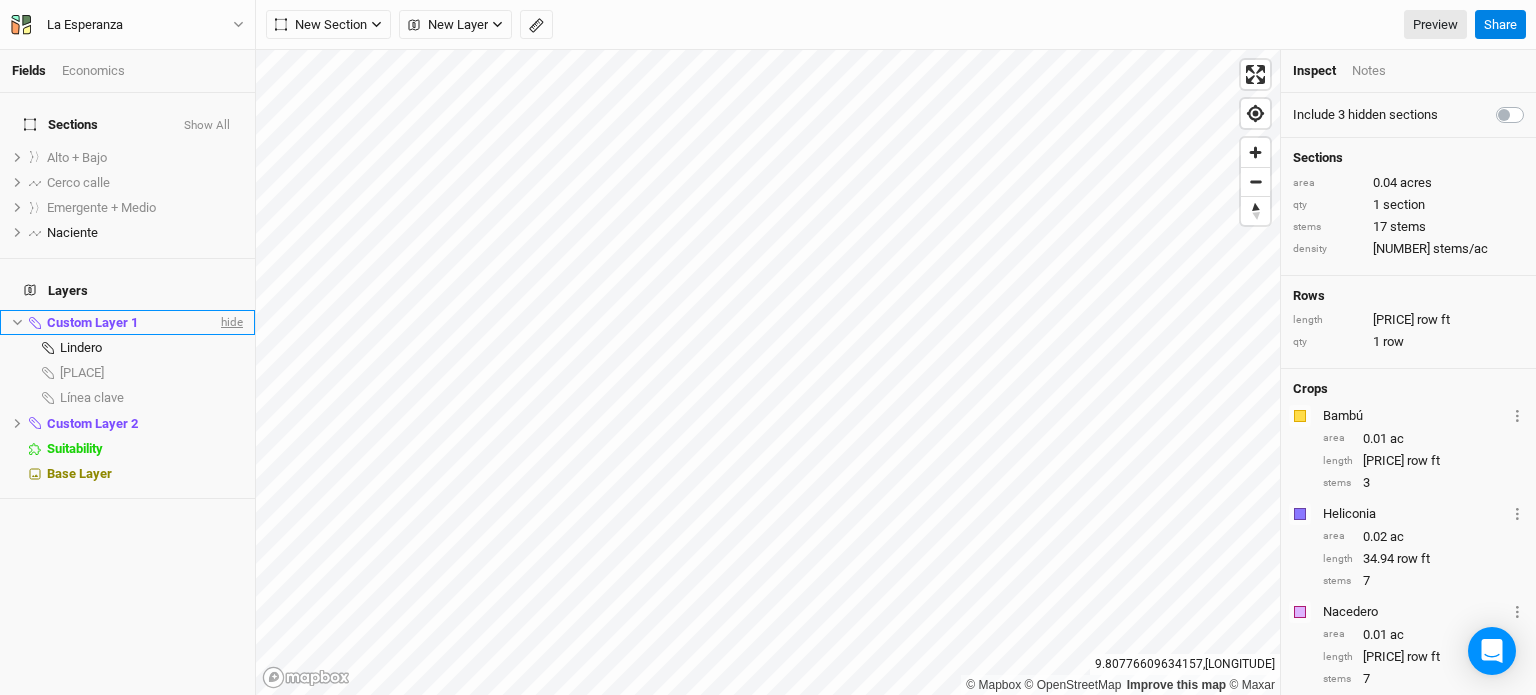click on "hide" at bounding box center (230, 322) 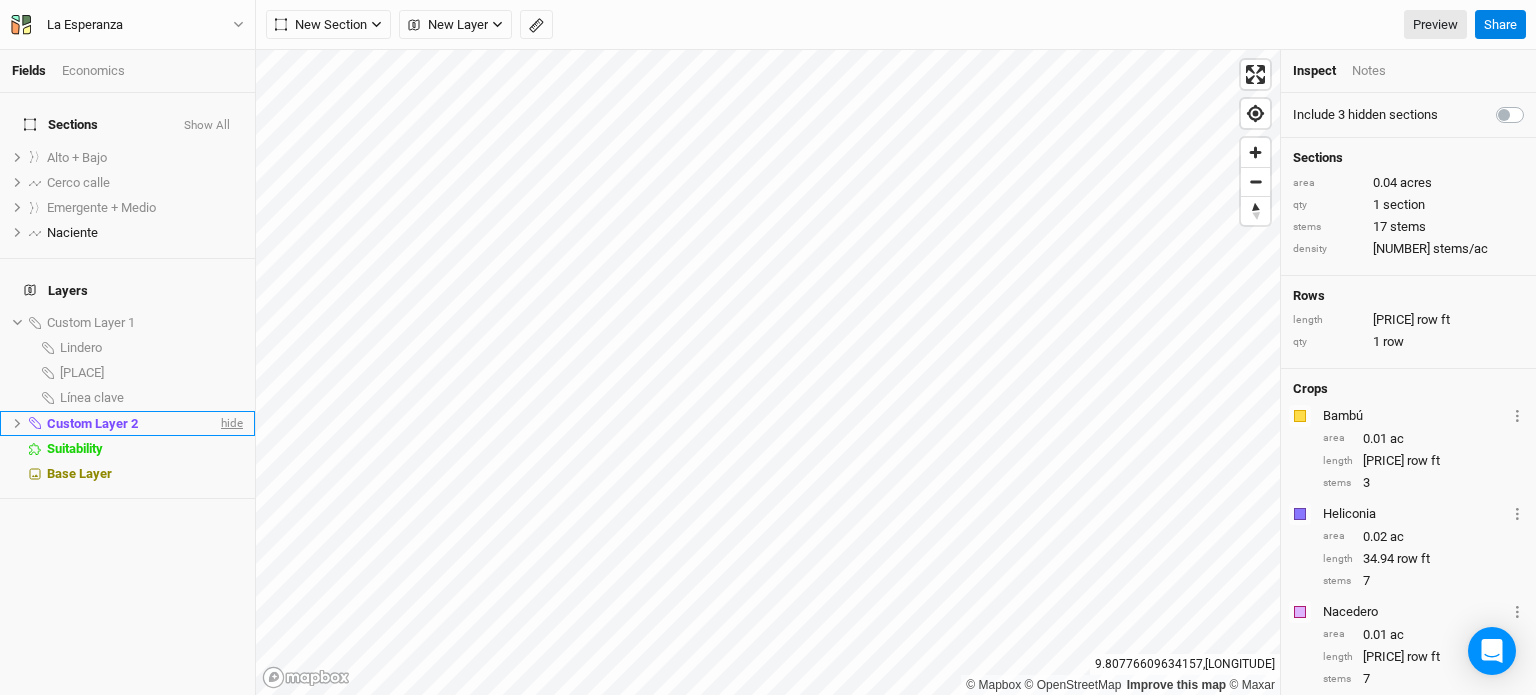 click on "hide" at bounding box center [230, 423] 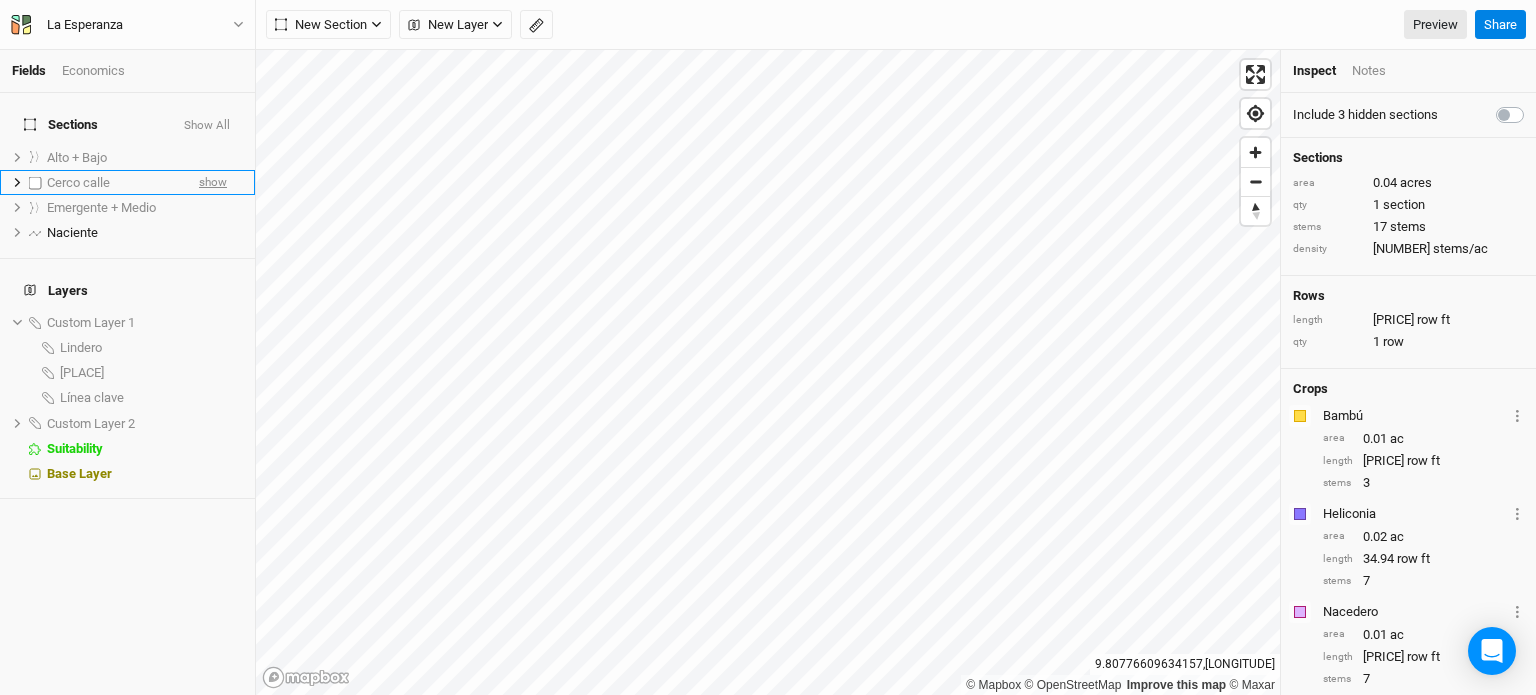 click on "show" at bounding box center [213, 182] 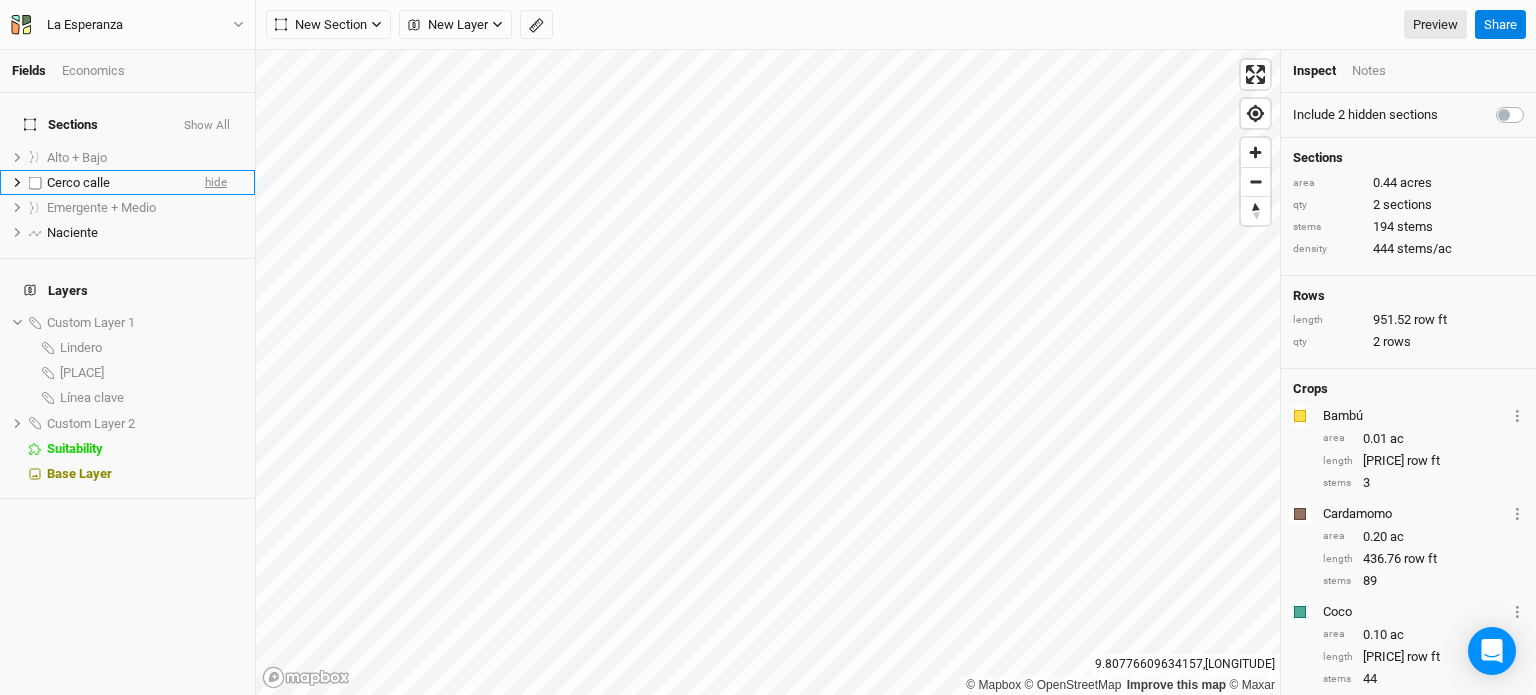 click on "hide" at bounding box center (216, 182) 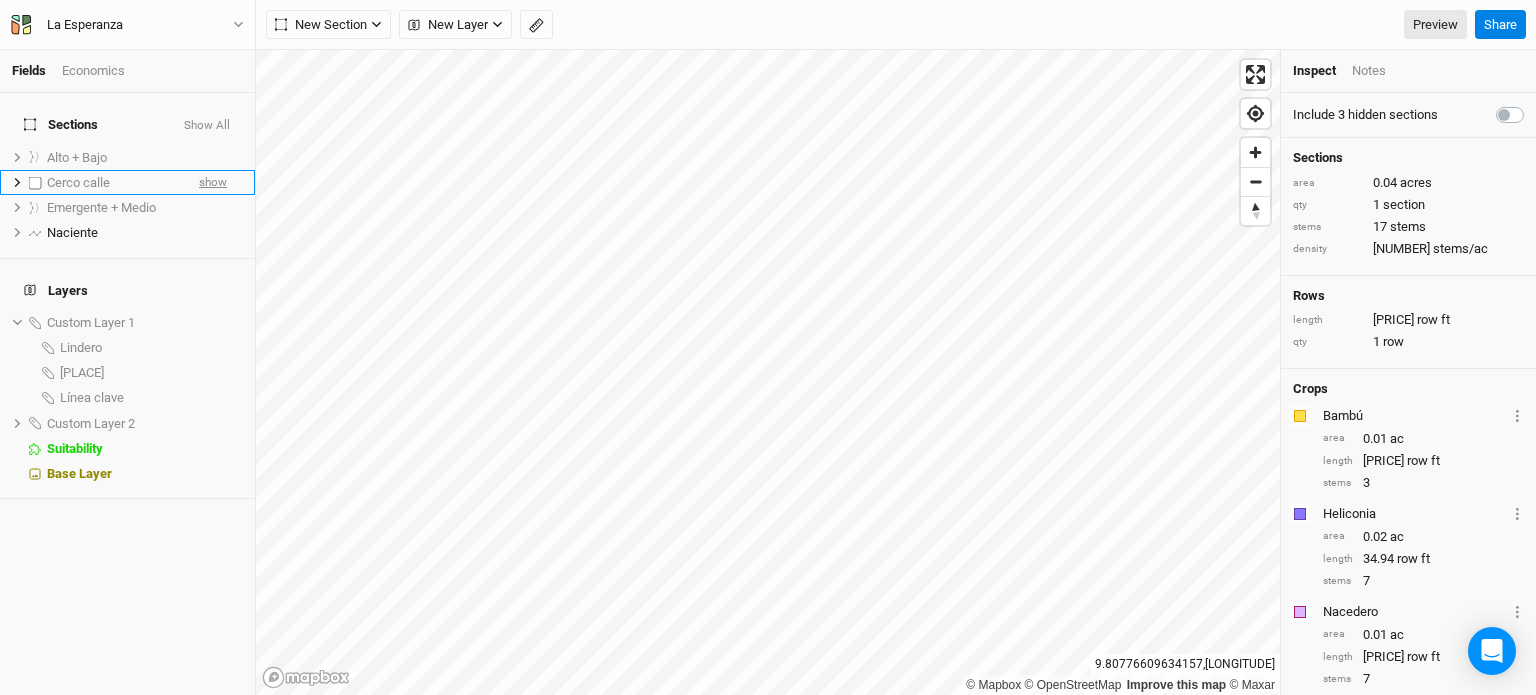 click on "show" at bounding box center (213, 182) 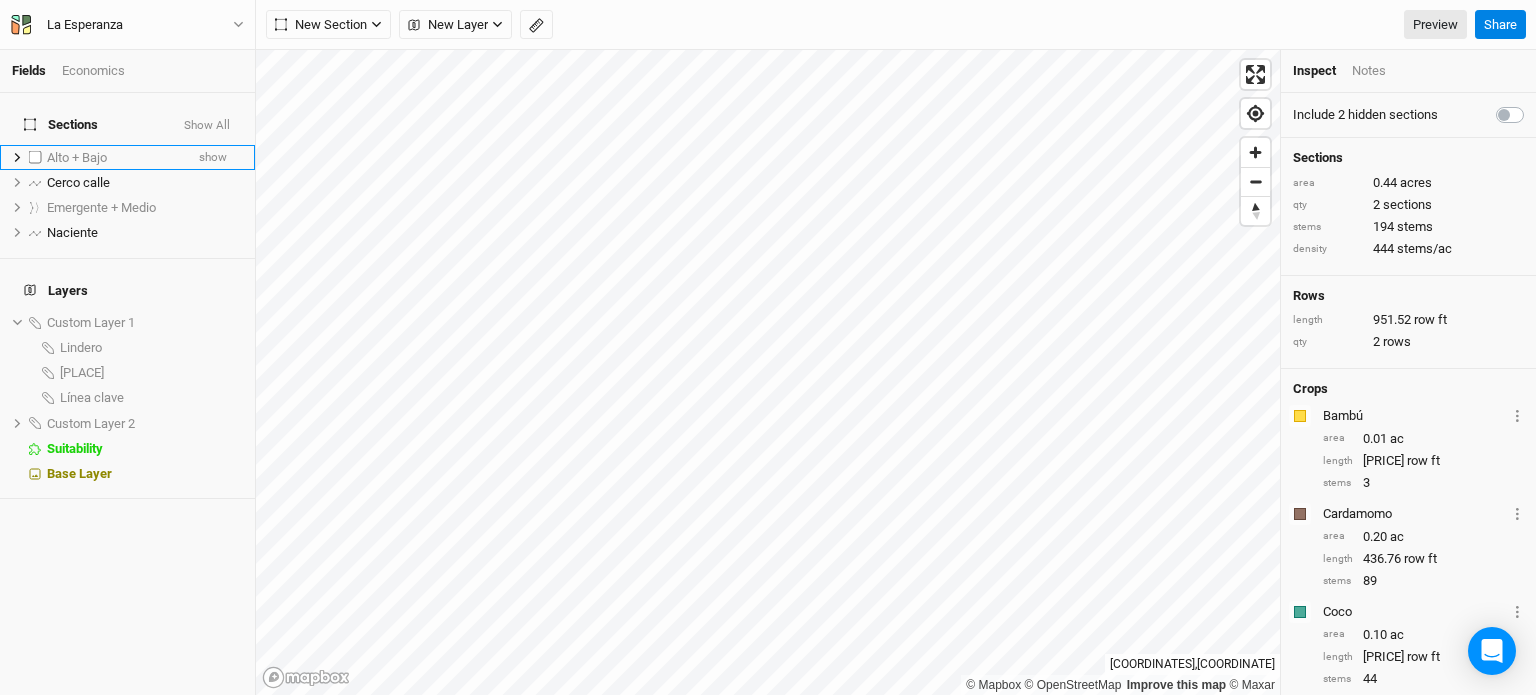 click on "Alto + Bajo show" at bounding box center (127, 157) 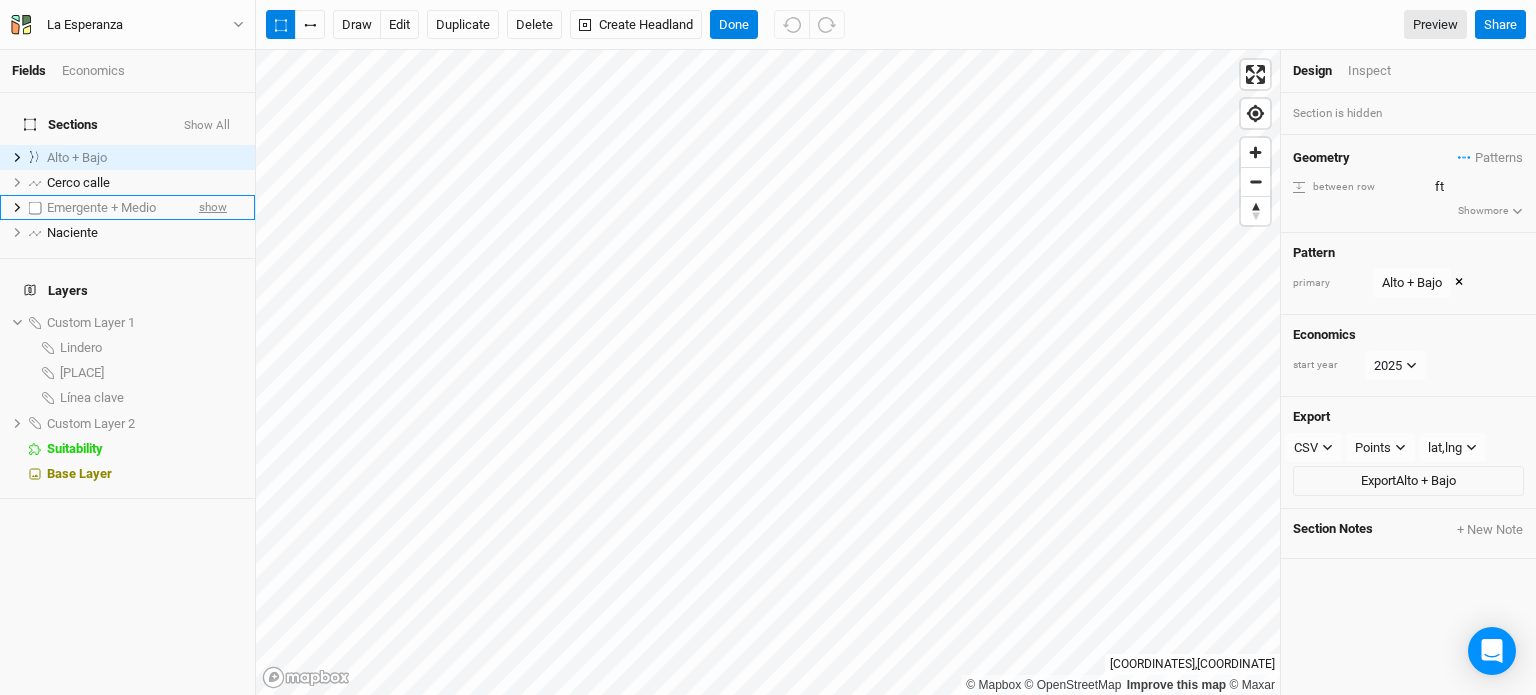 click on "show" at bounding box center [213, 207] 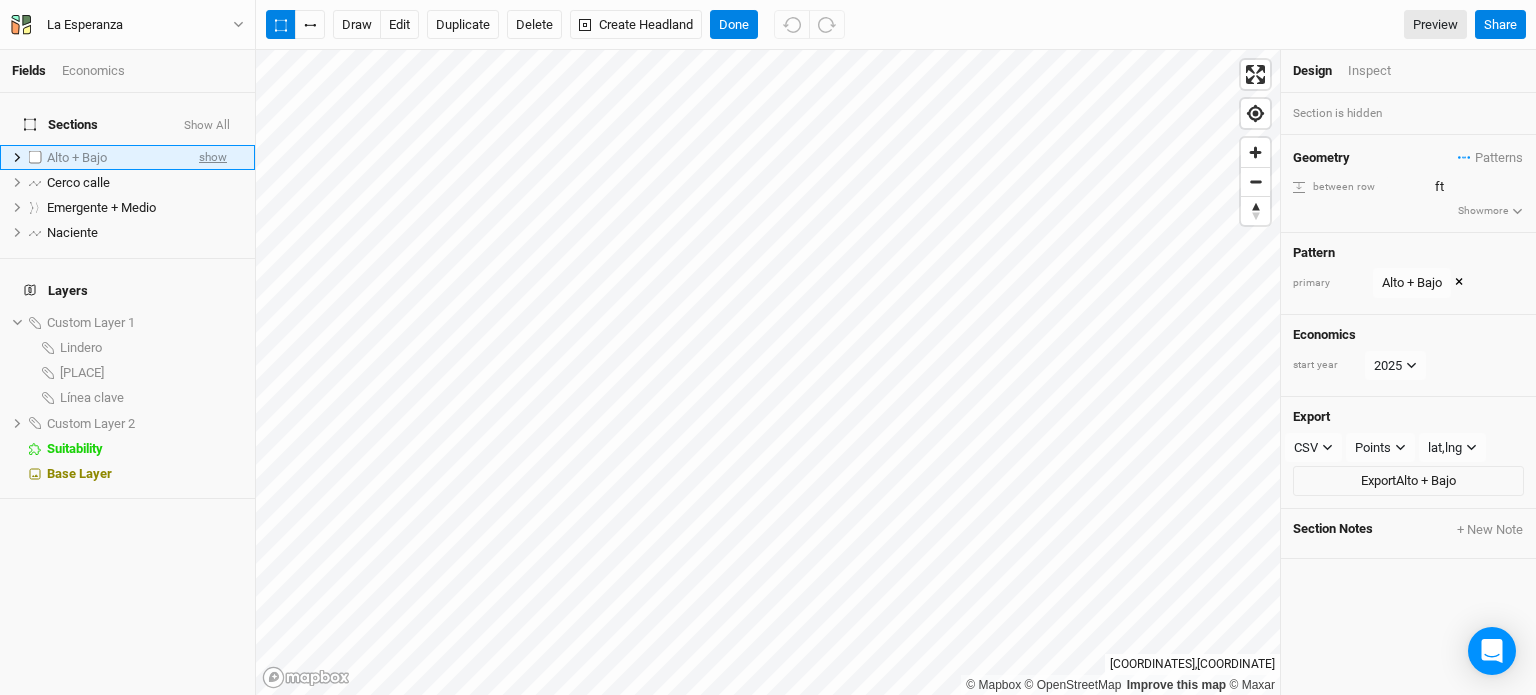 click on "show" at bounding box center (213, 157) 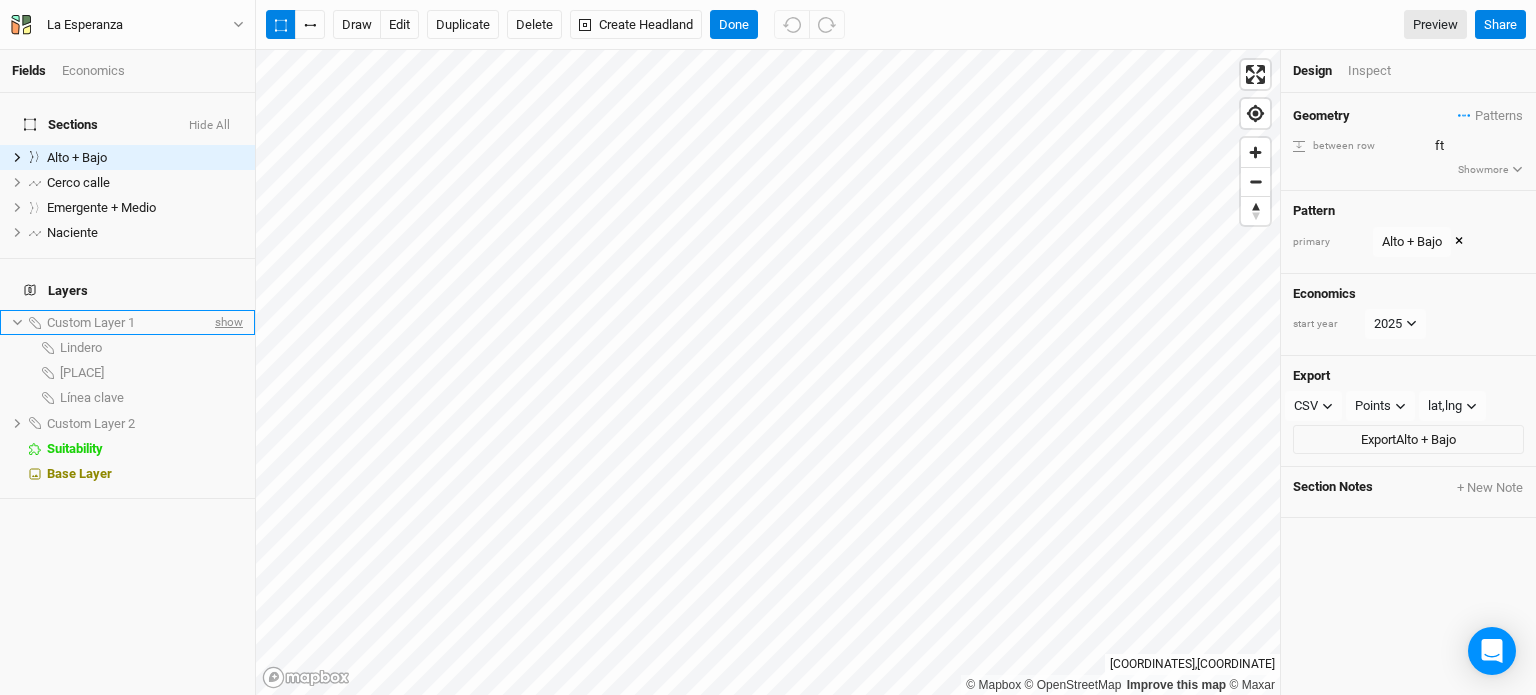 click on "show" at bounding box center (227, 322) 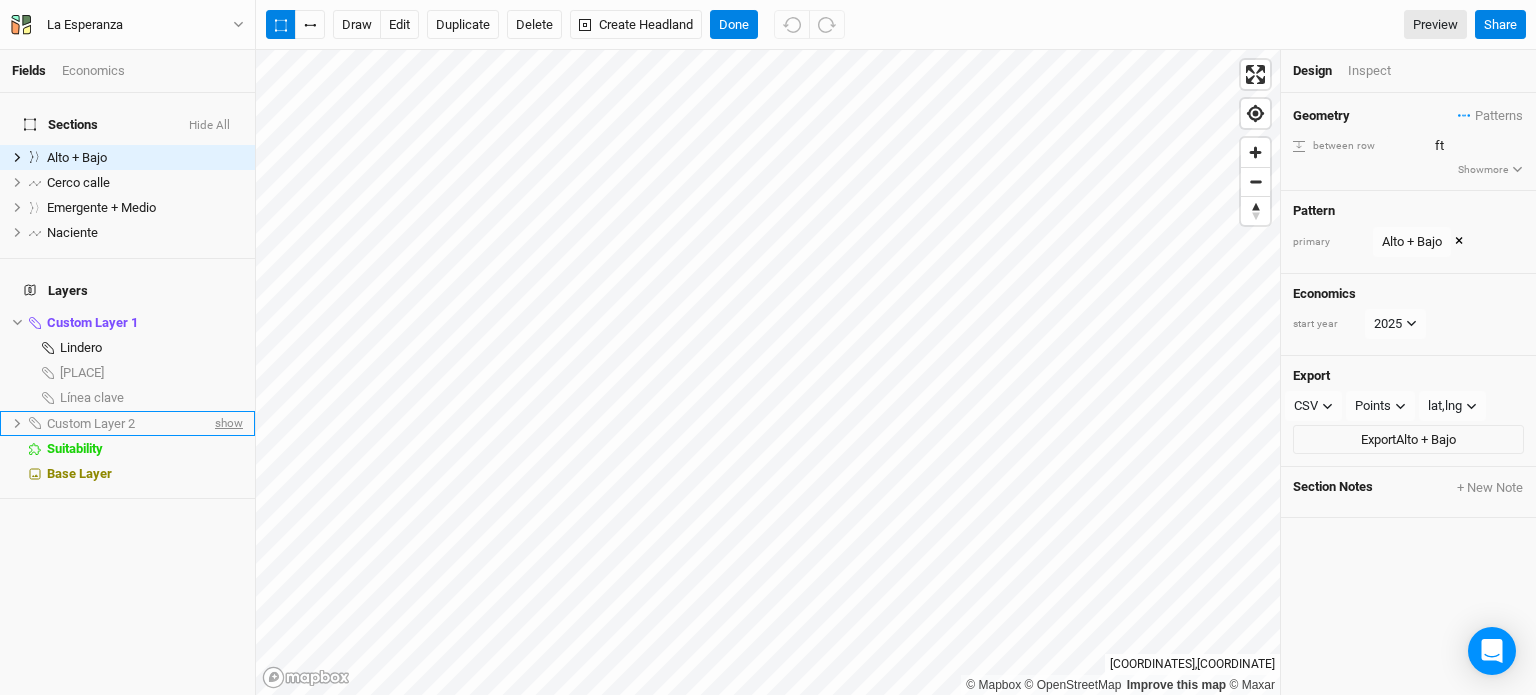 click on "show" at bounding box center (227, 423) 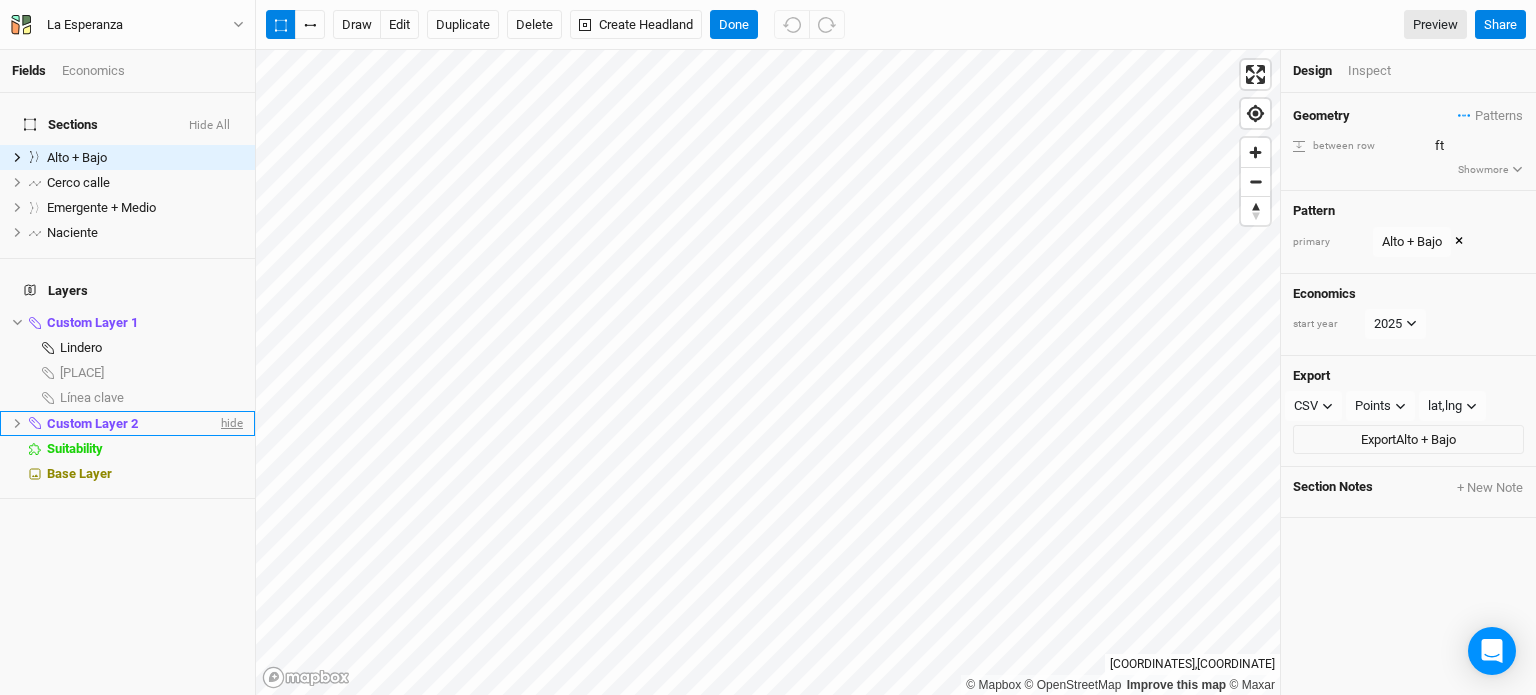 click on "hide" at bounding box center (230, 423) 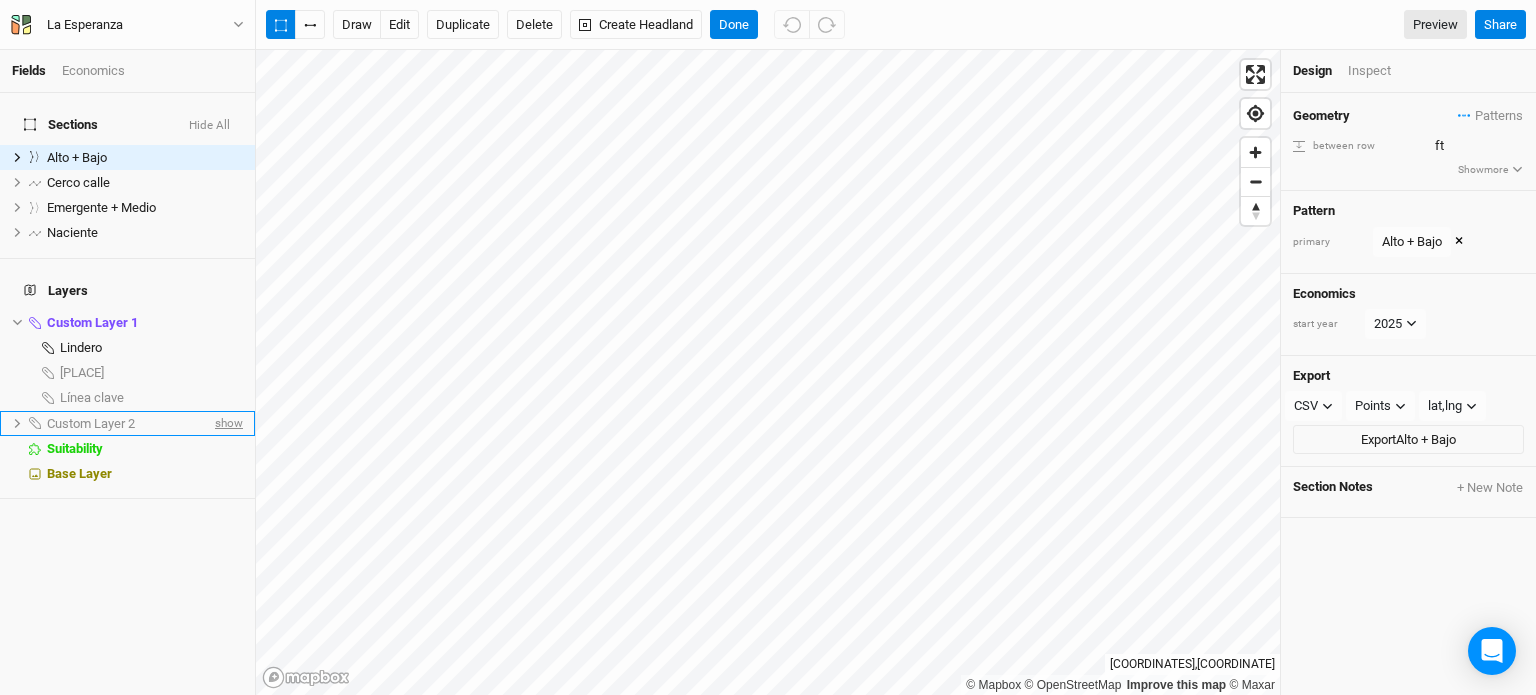 click on "show" at bounding box center [227, 423] 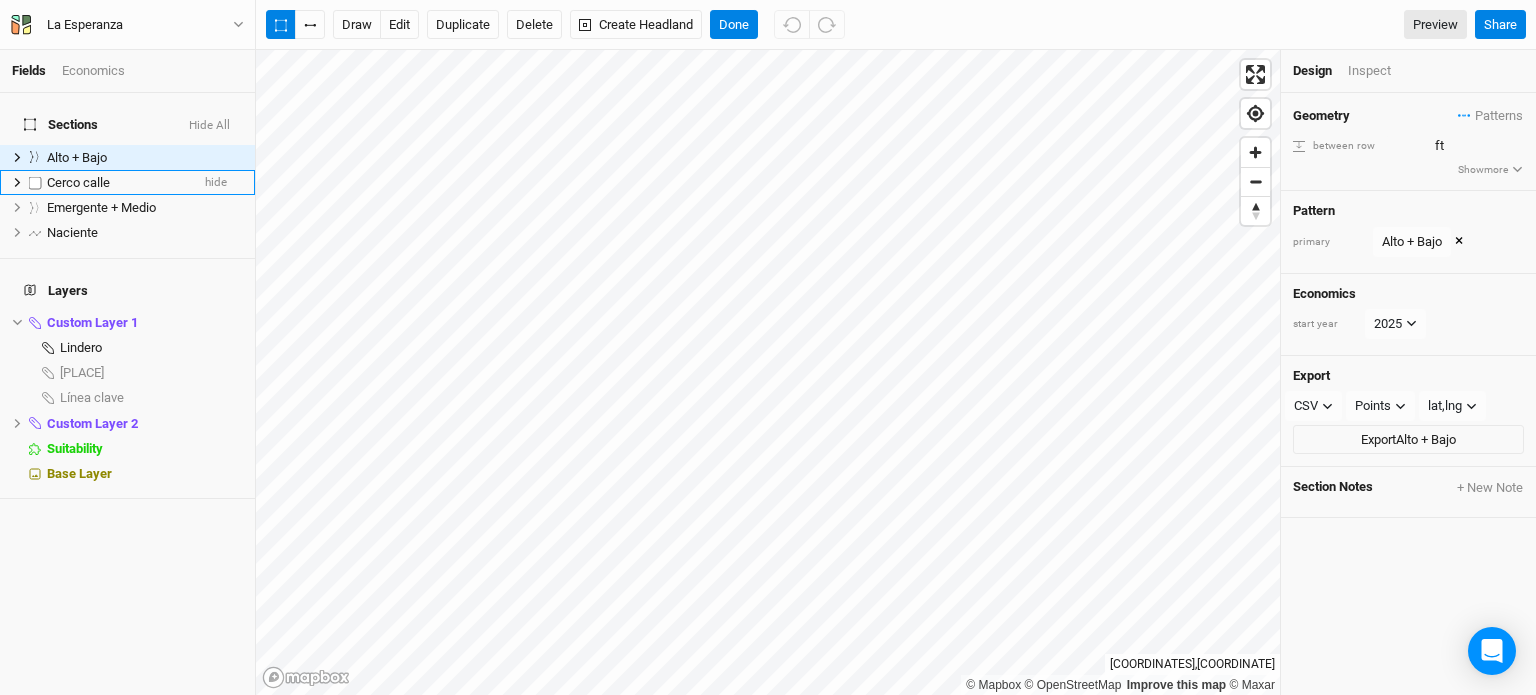 click on "Cerco calle" at bounding box center (118, 183) 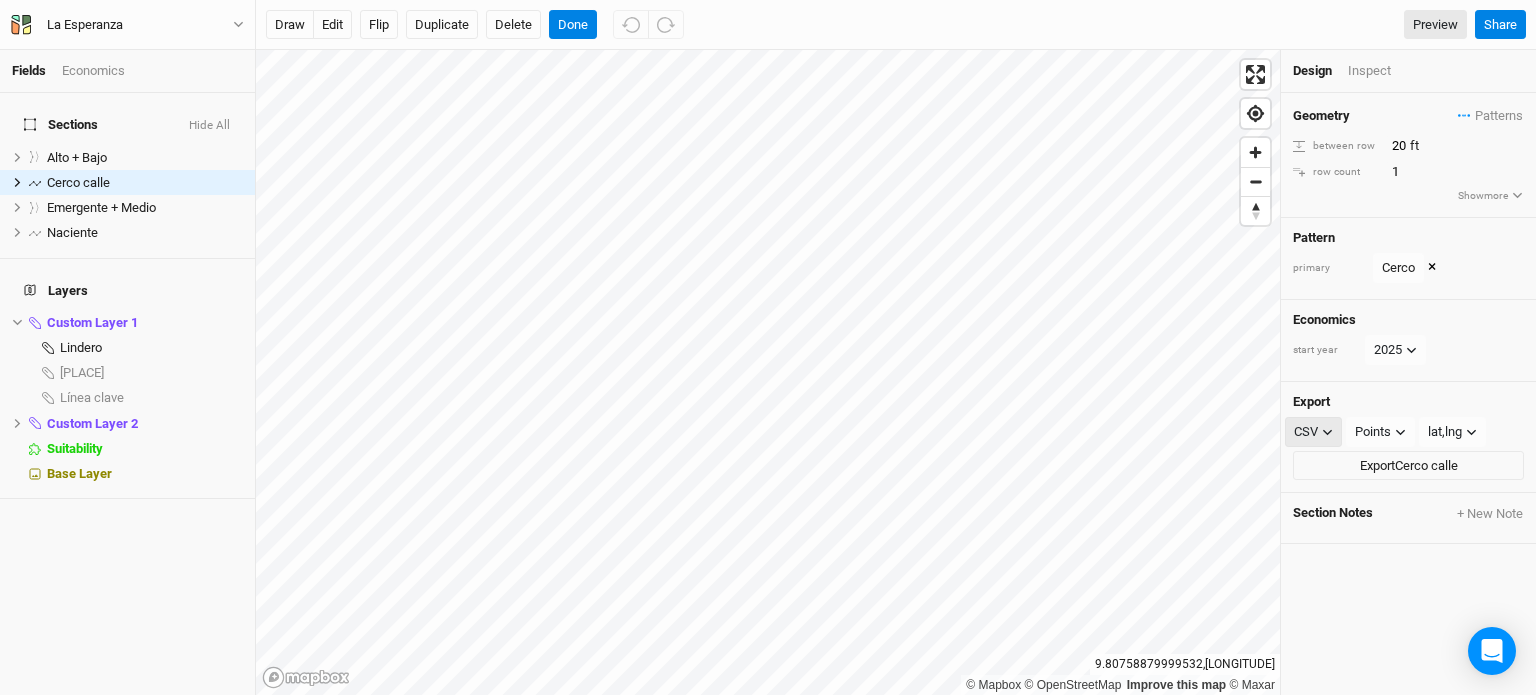 click on "CSV" at bounding box center [1306, 432] 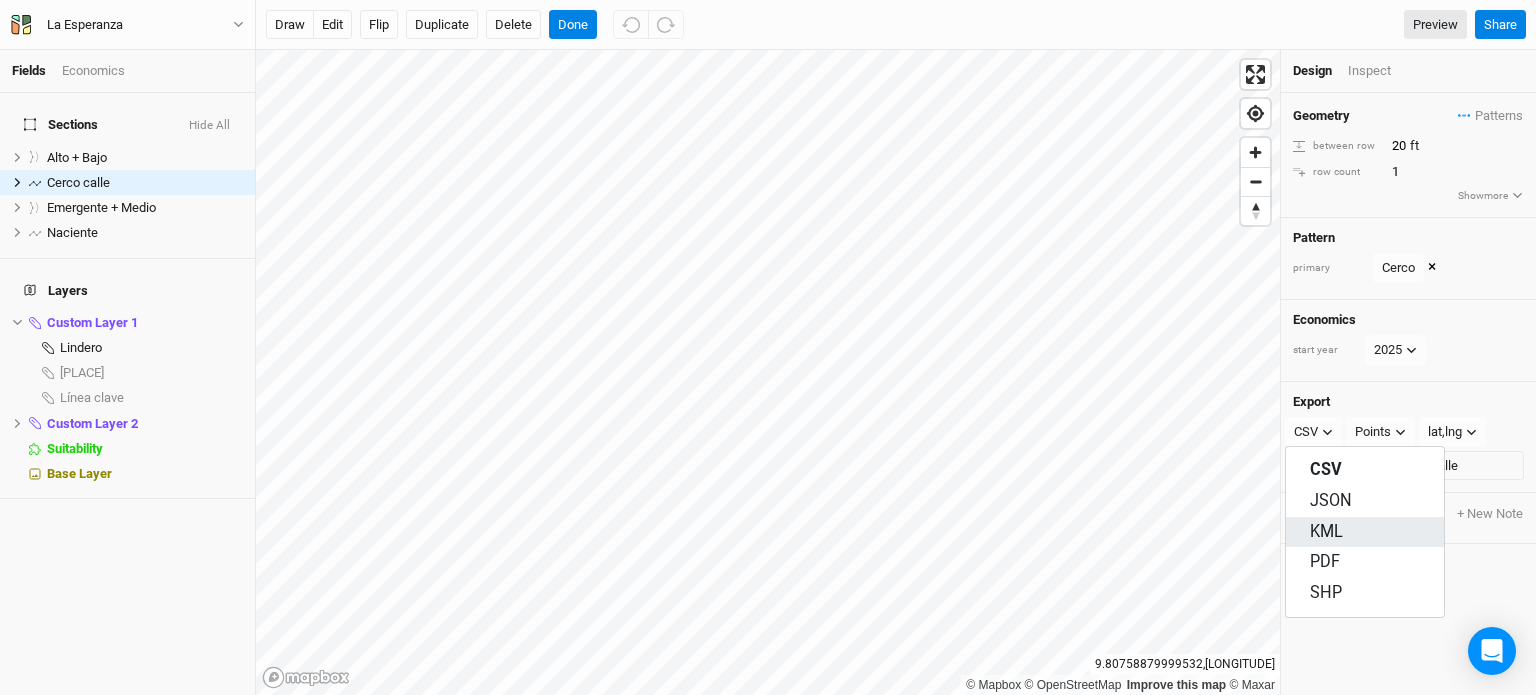 click on "KML" at bounding box center [1365, 532] 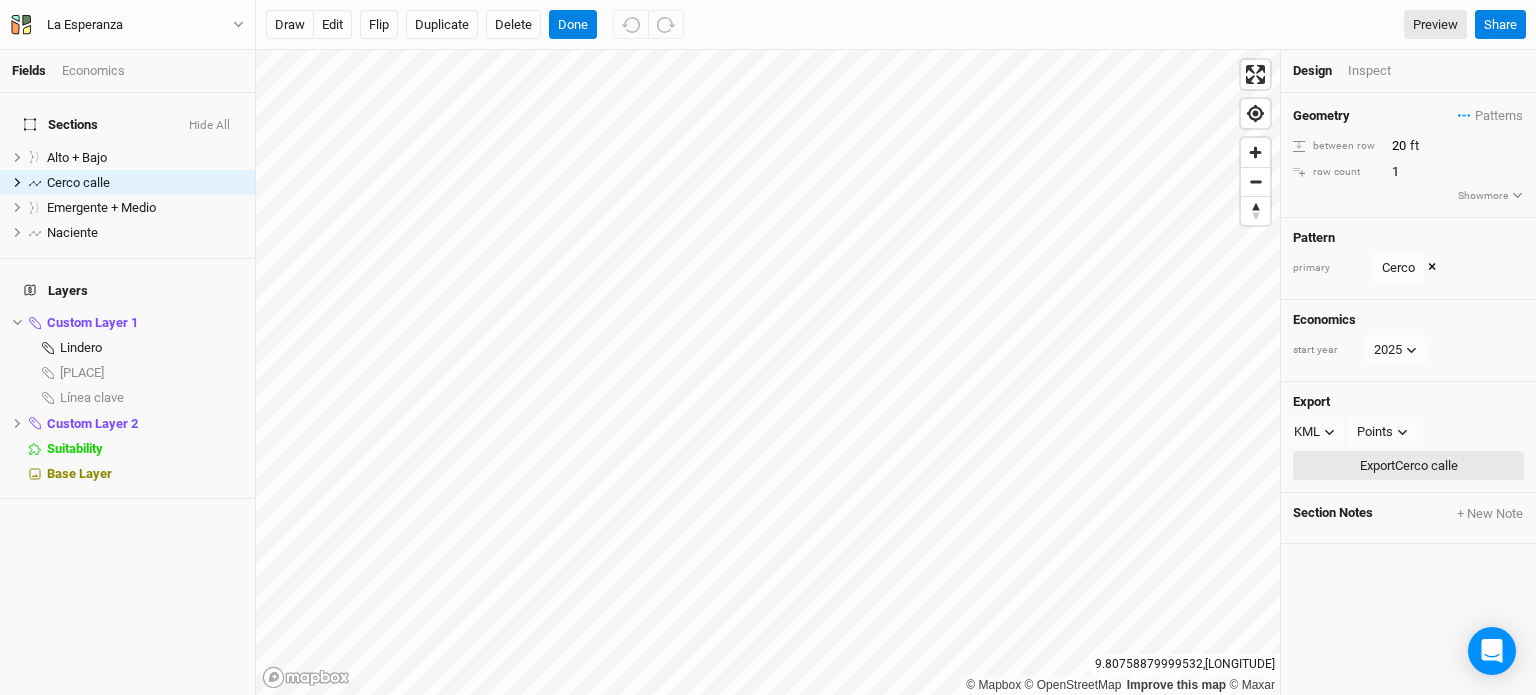 click on "Export [PLACE]" at bounding box center (1408, 466) 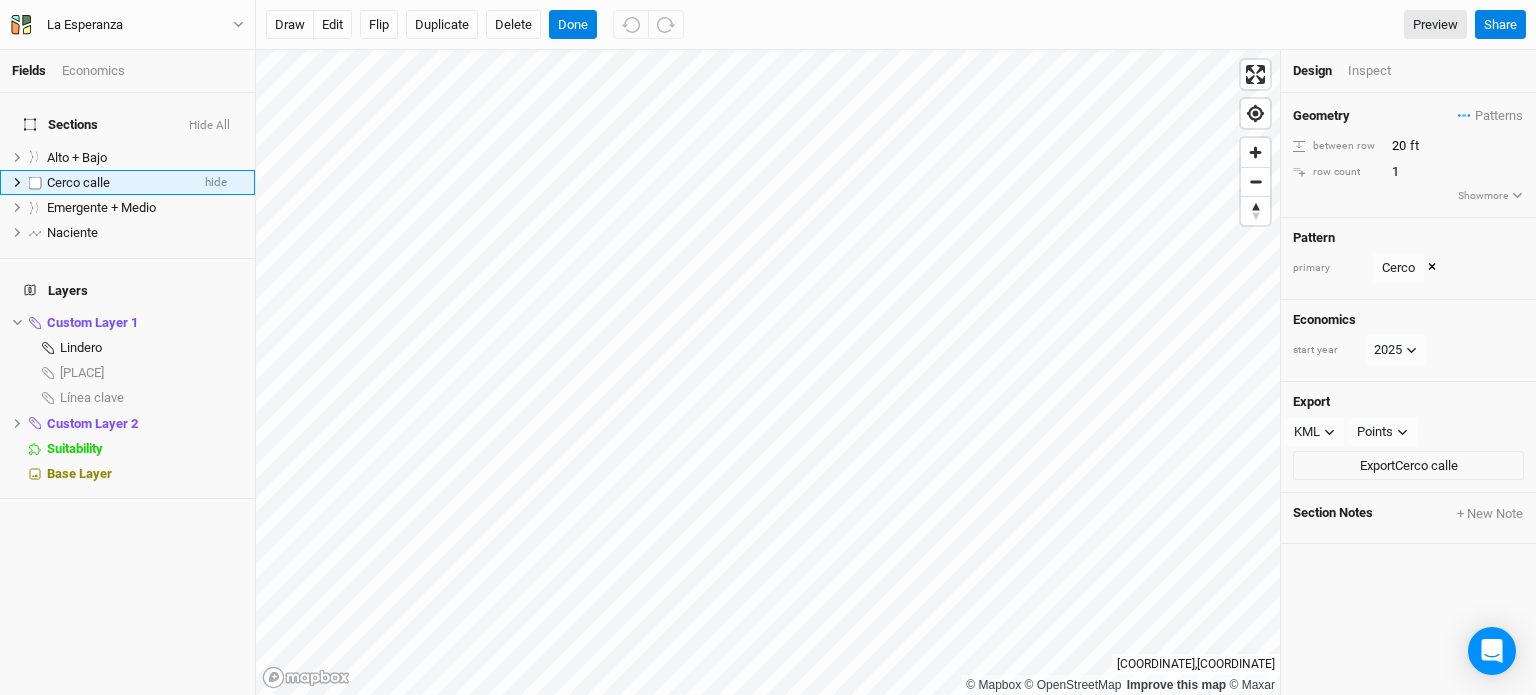 click on "Cerco calle" at bounding box center (118, 183) 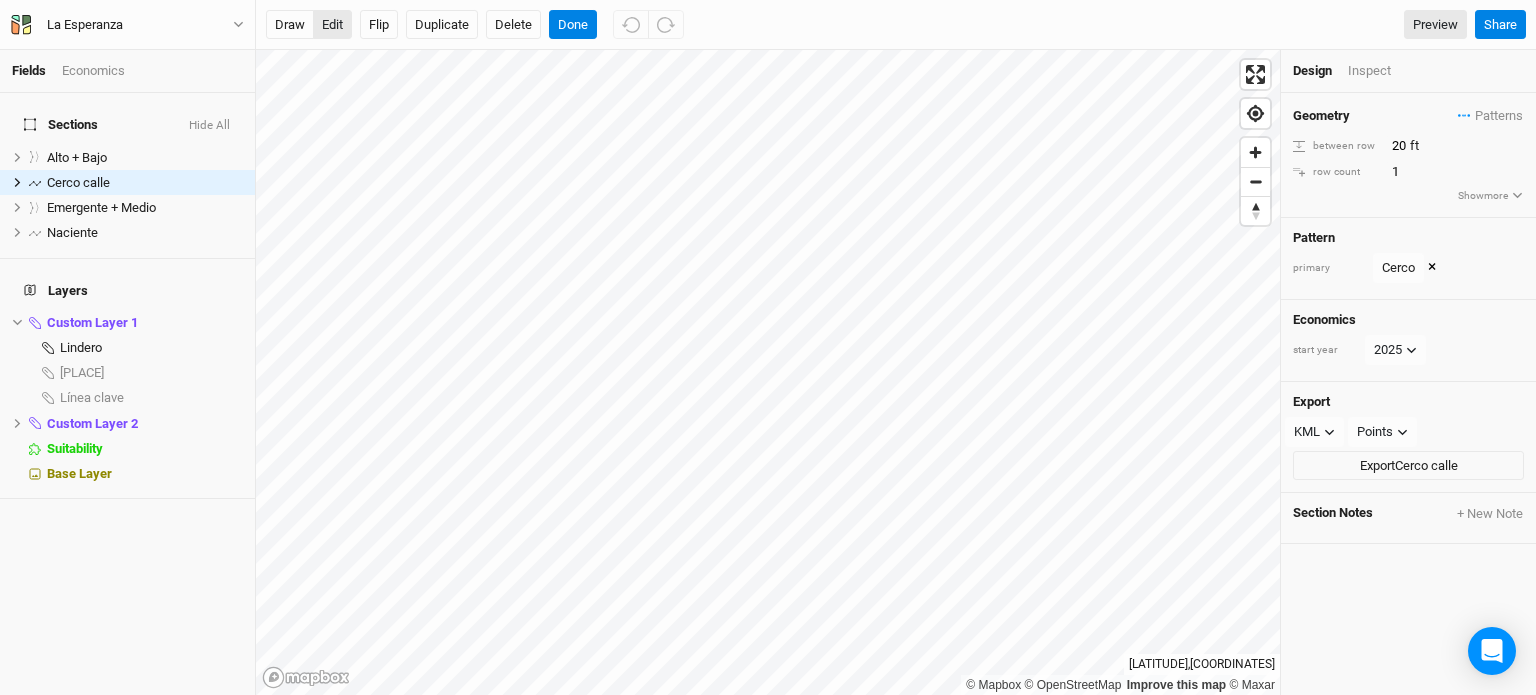 click on "edit" at bounding box center (332, 25) 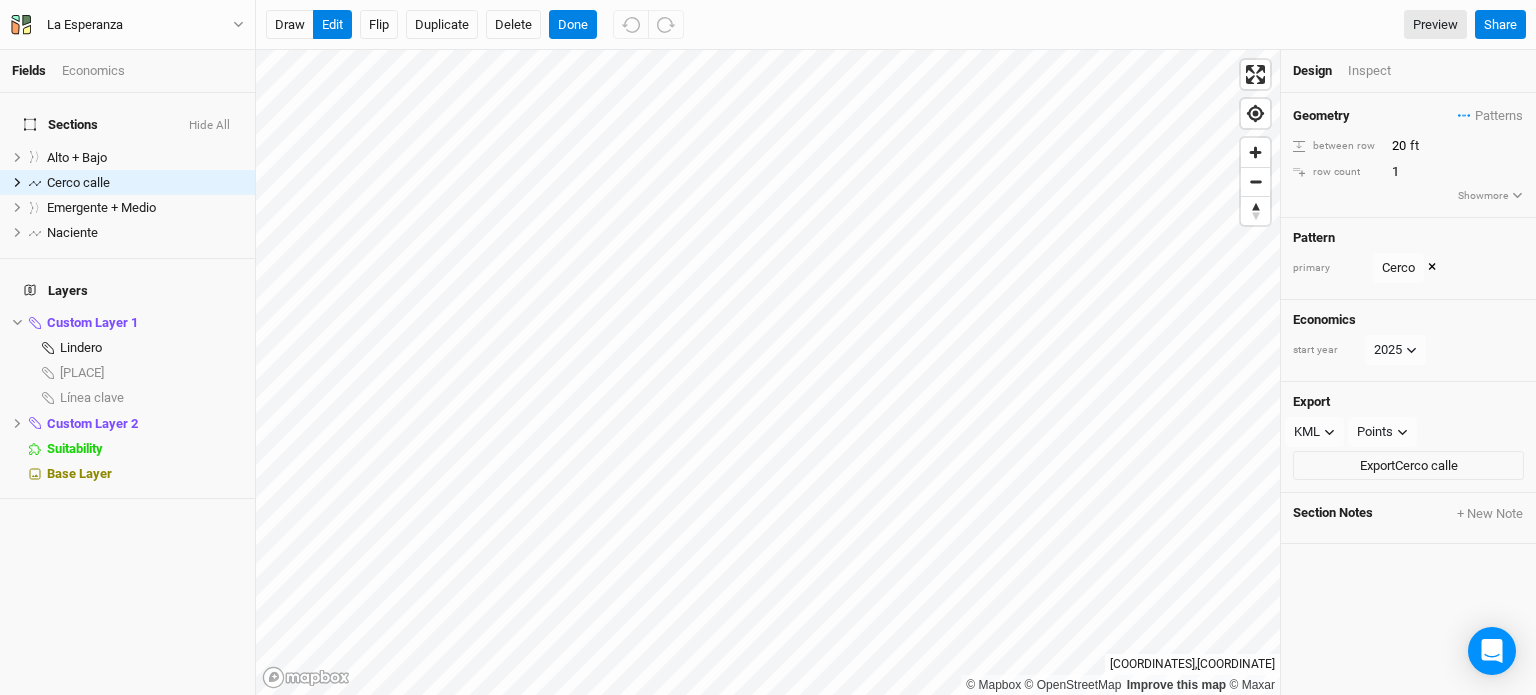click on "draw edit Flip Duplicate Delete Done Preview Share" at bounding box center [896, 25] 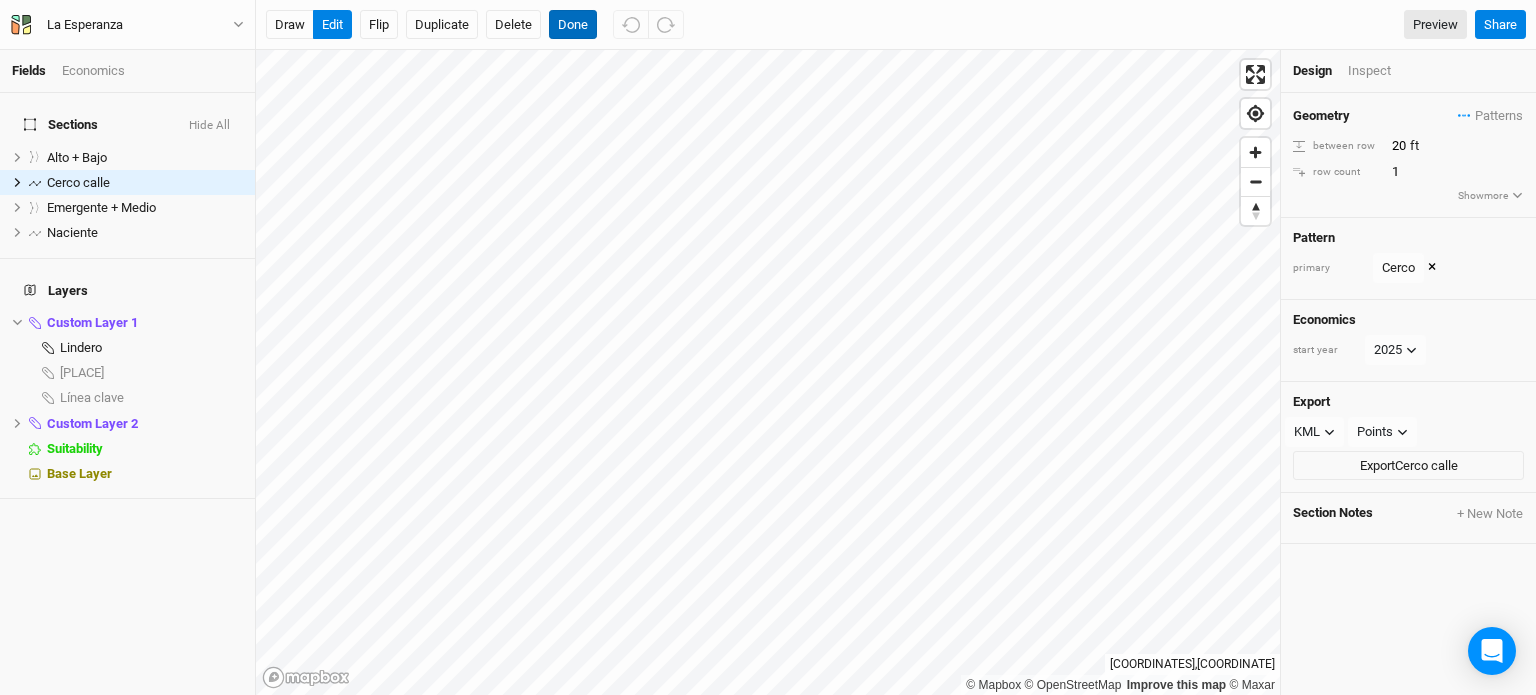 click on "Done" at bounding box center (573, 25) 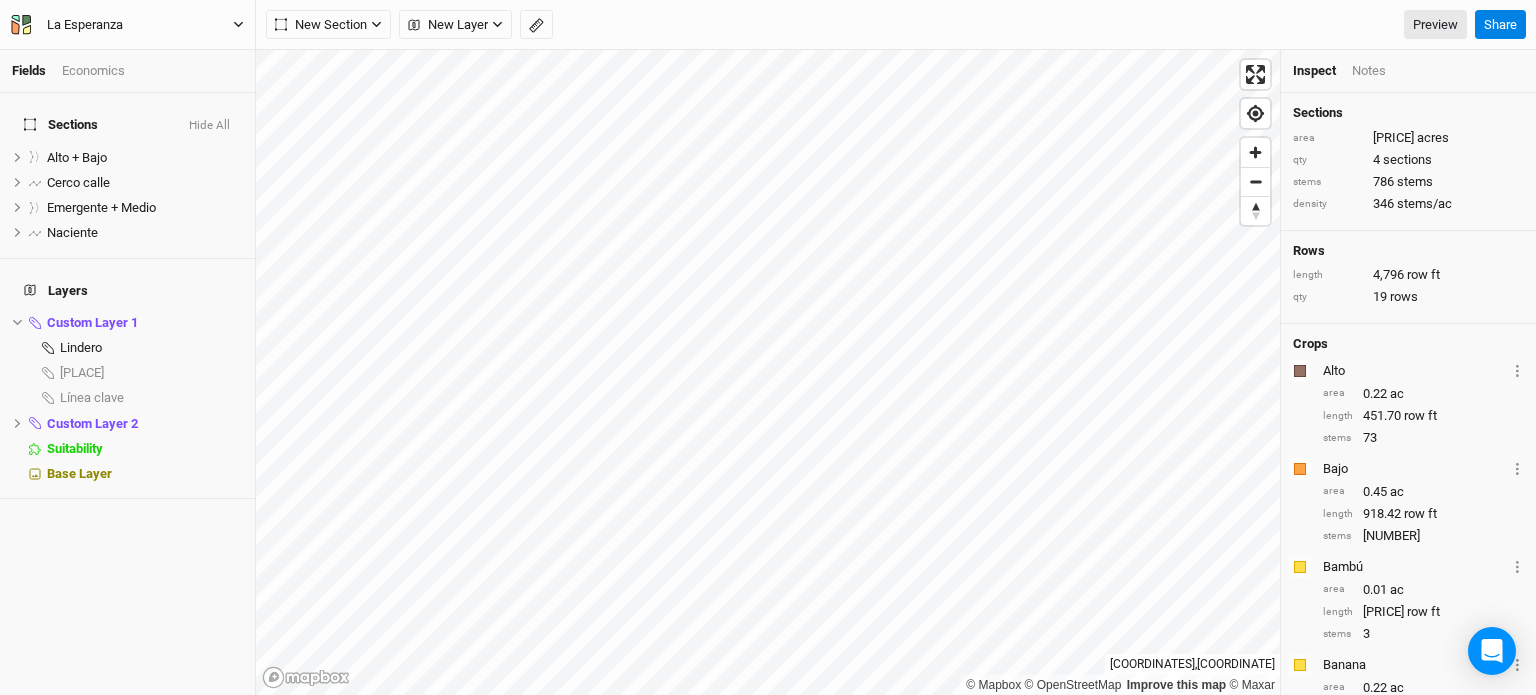 click 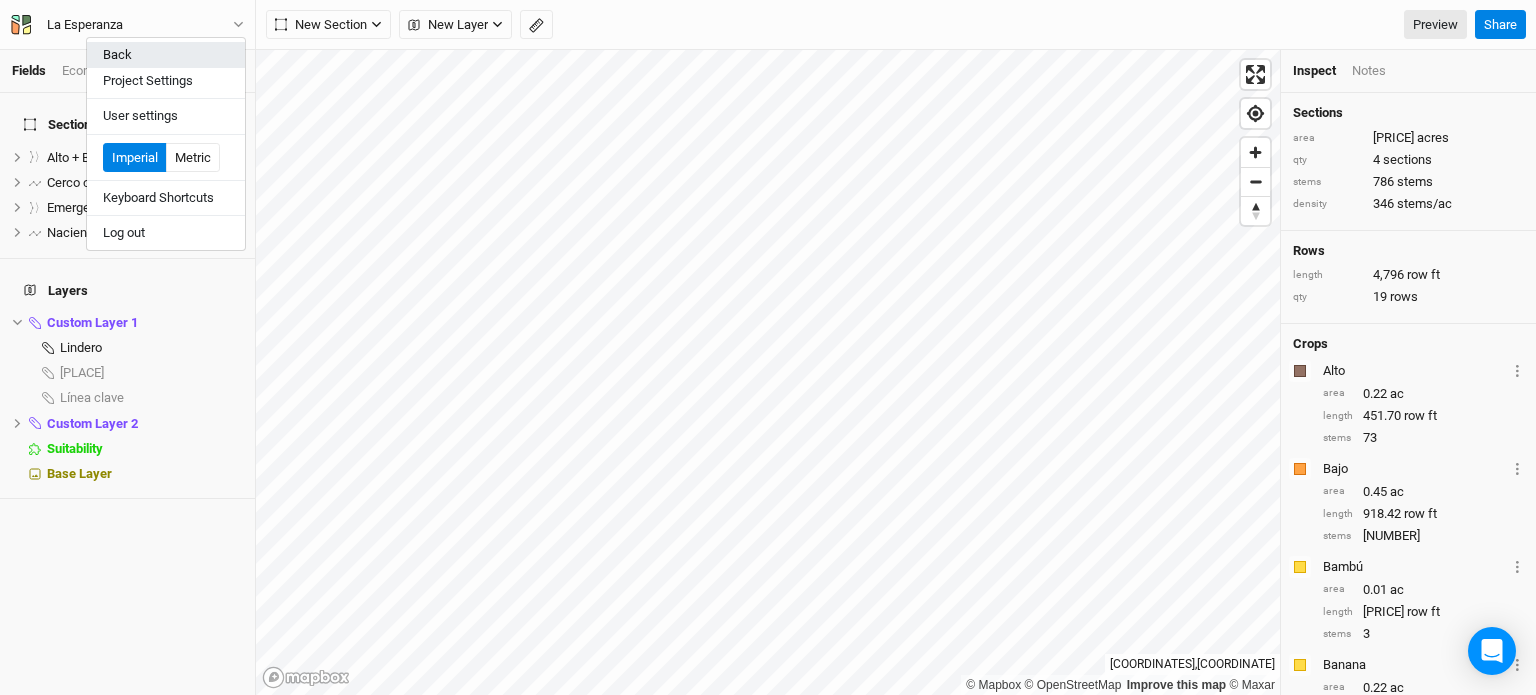 click on "Back" at bounding box center [166, 55] 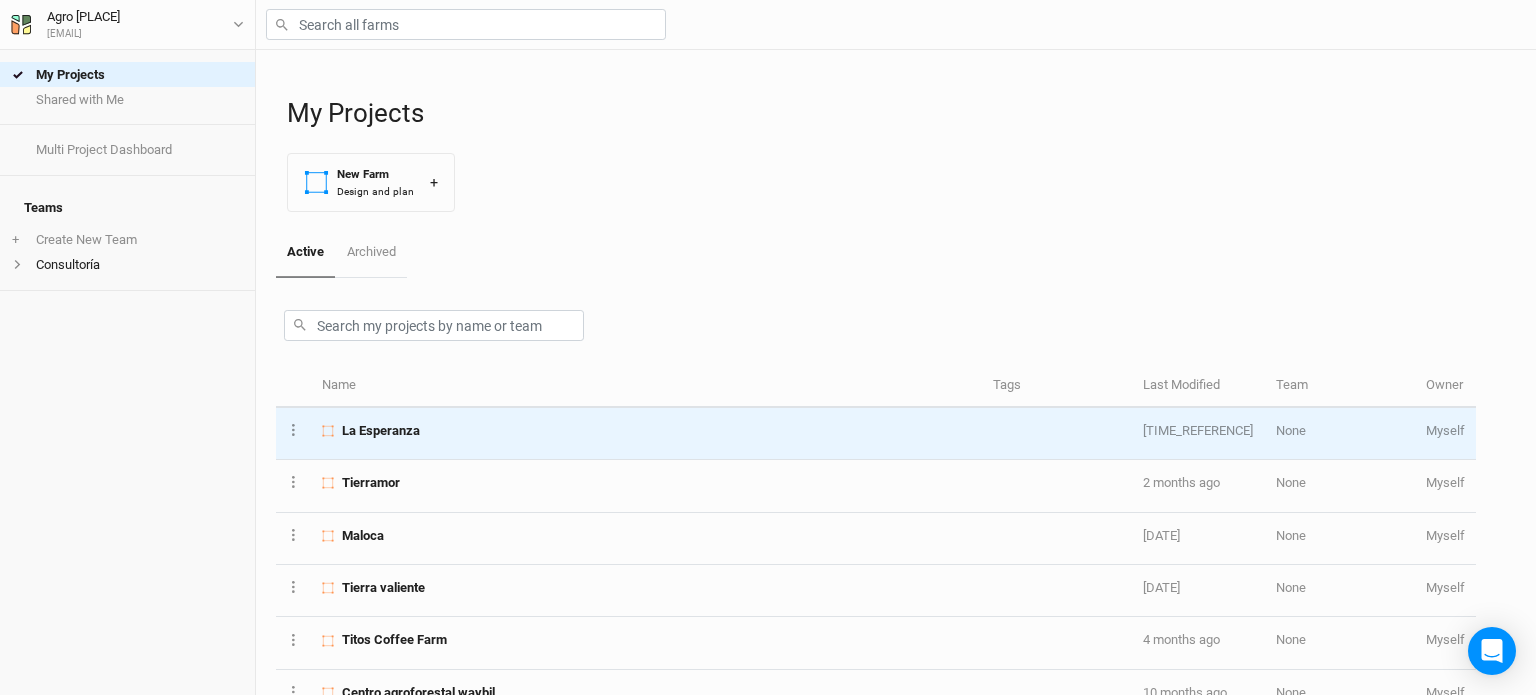 click on "La Esperanza" at bounding box center [646, 431] 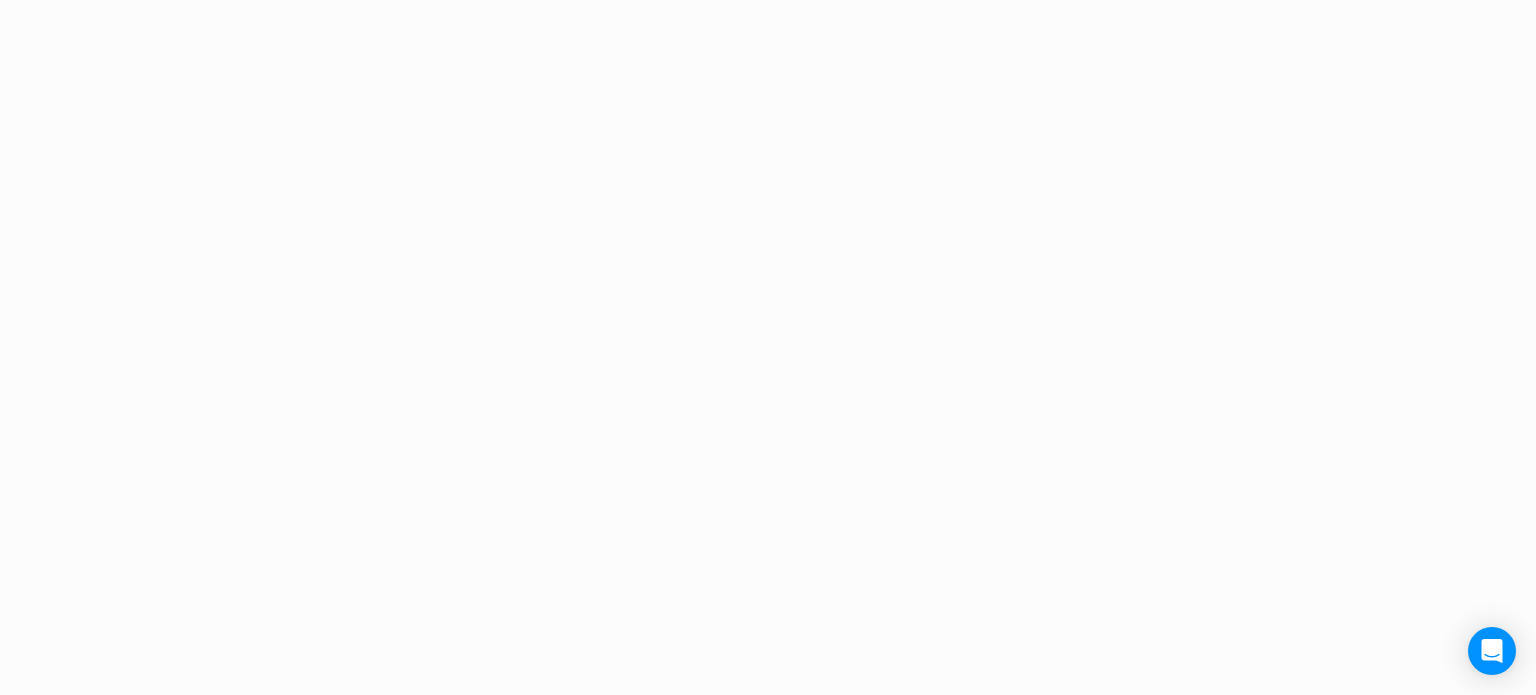 click on "[PROJECT_DATA]" at bounding box center (768, 347) 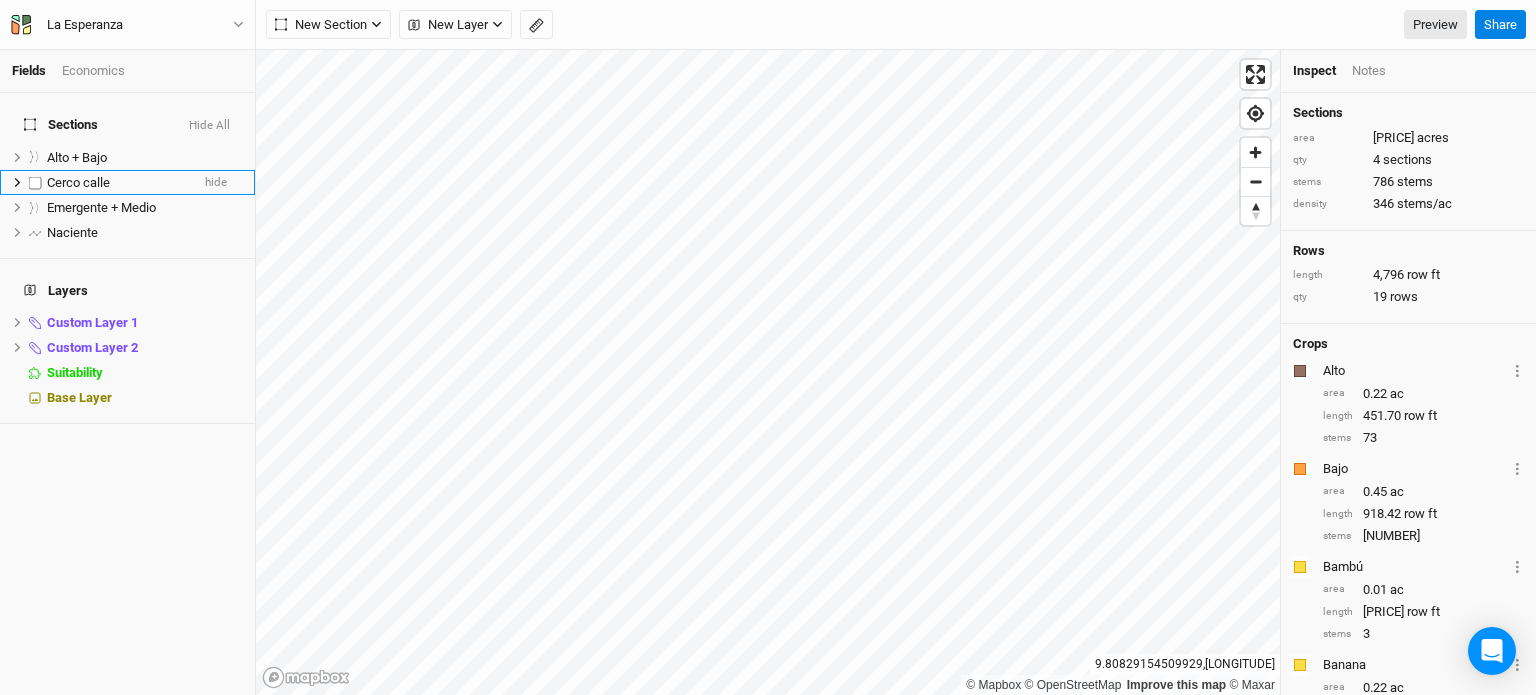 click on "Cerco calle" at bounding box center (118, 183) 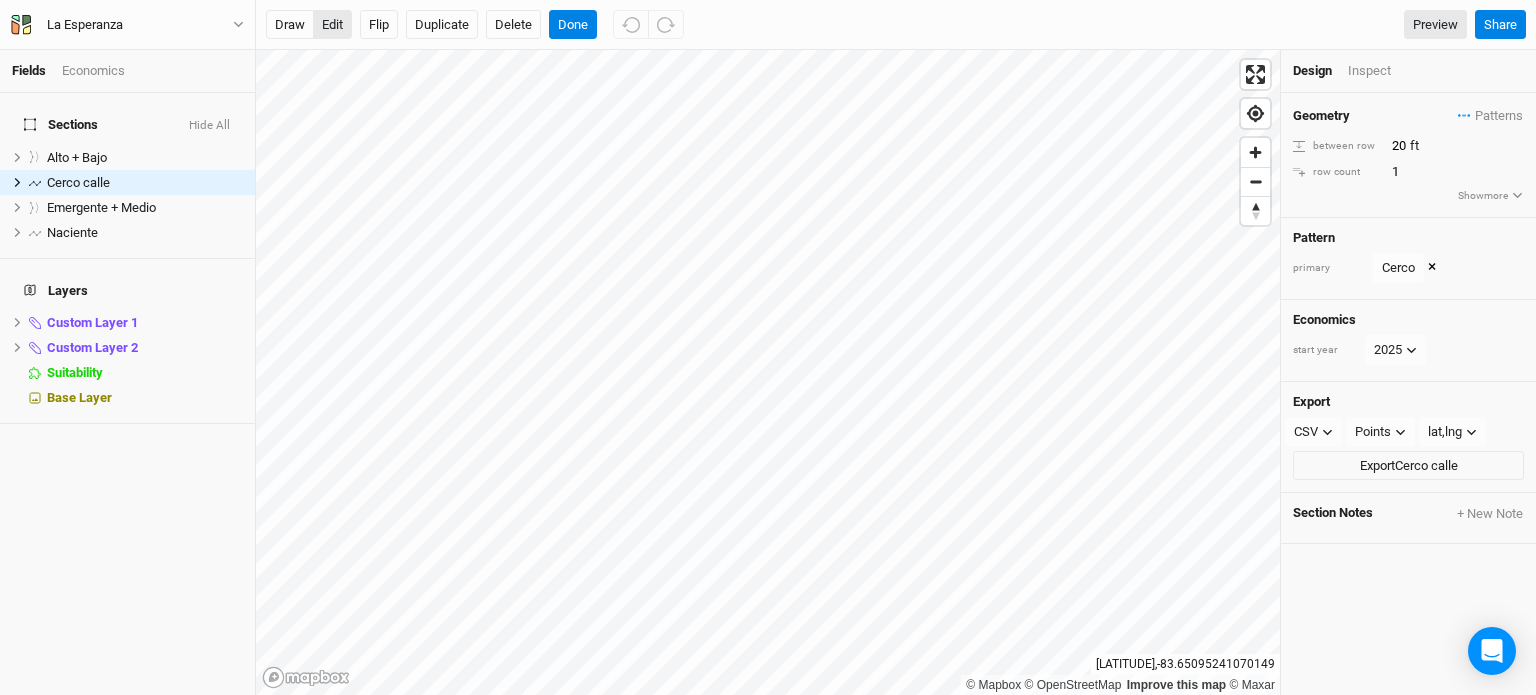click on "edit" at bounding box center [332, 25] 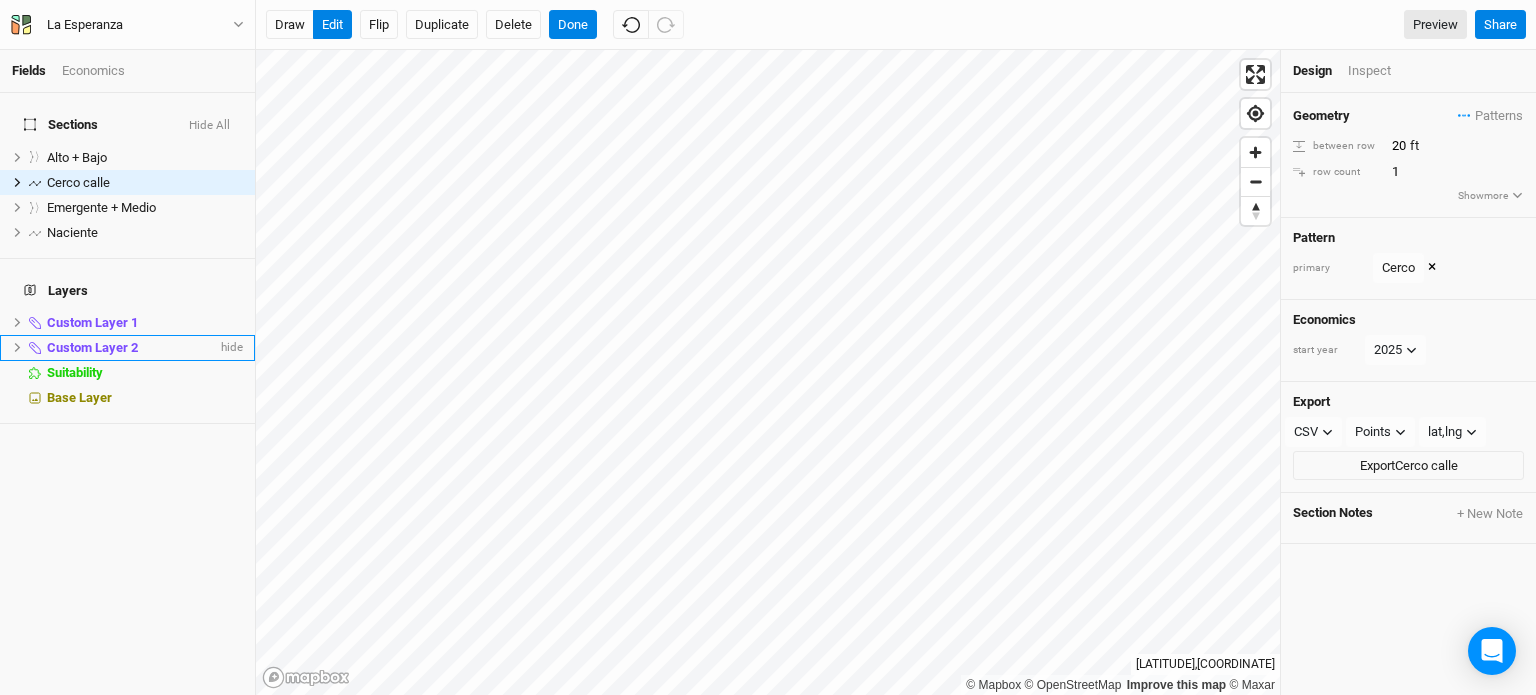 click on "Custom Layer 2" at bounding box center (132, 348) 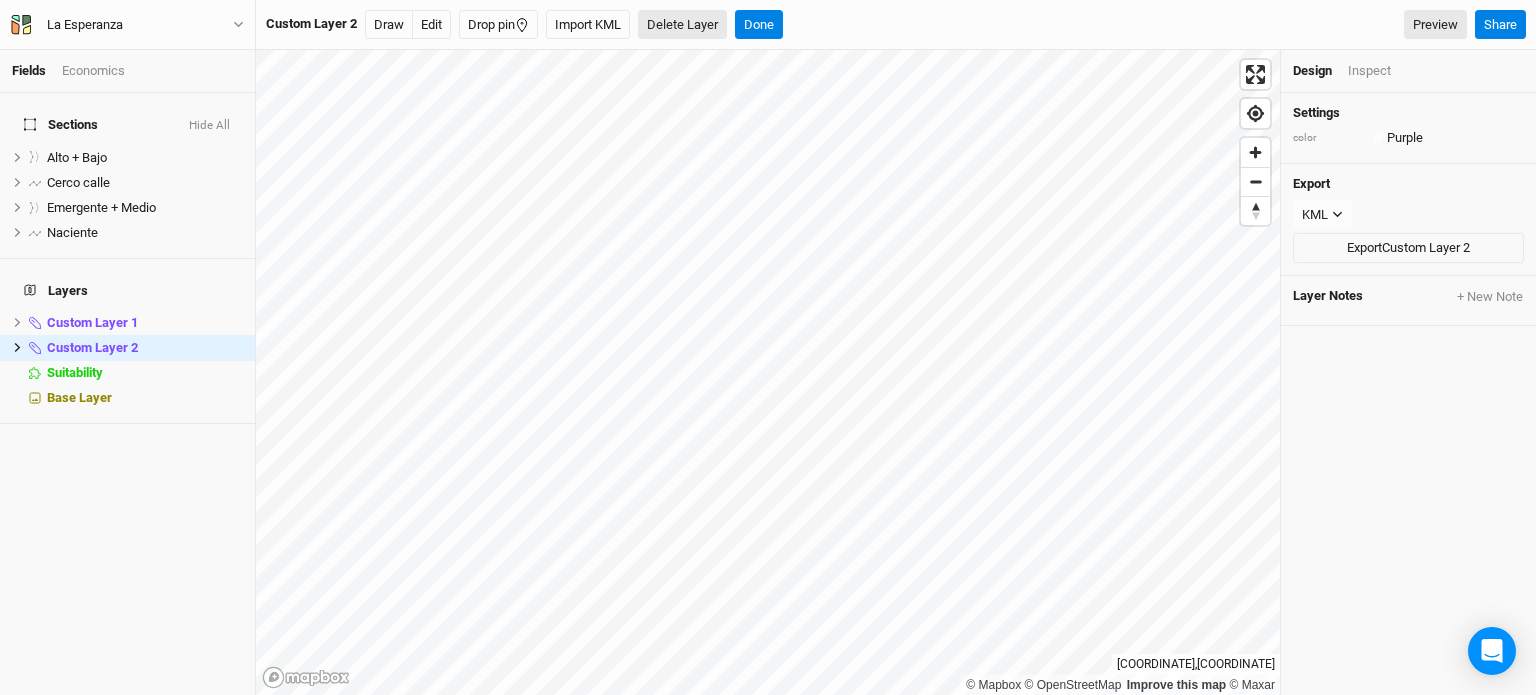 click on "Delete Layer" at bounding box center [682, 25] 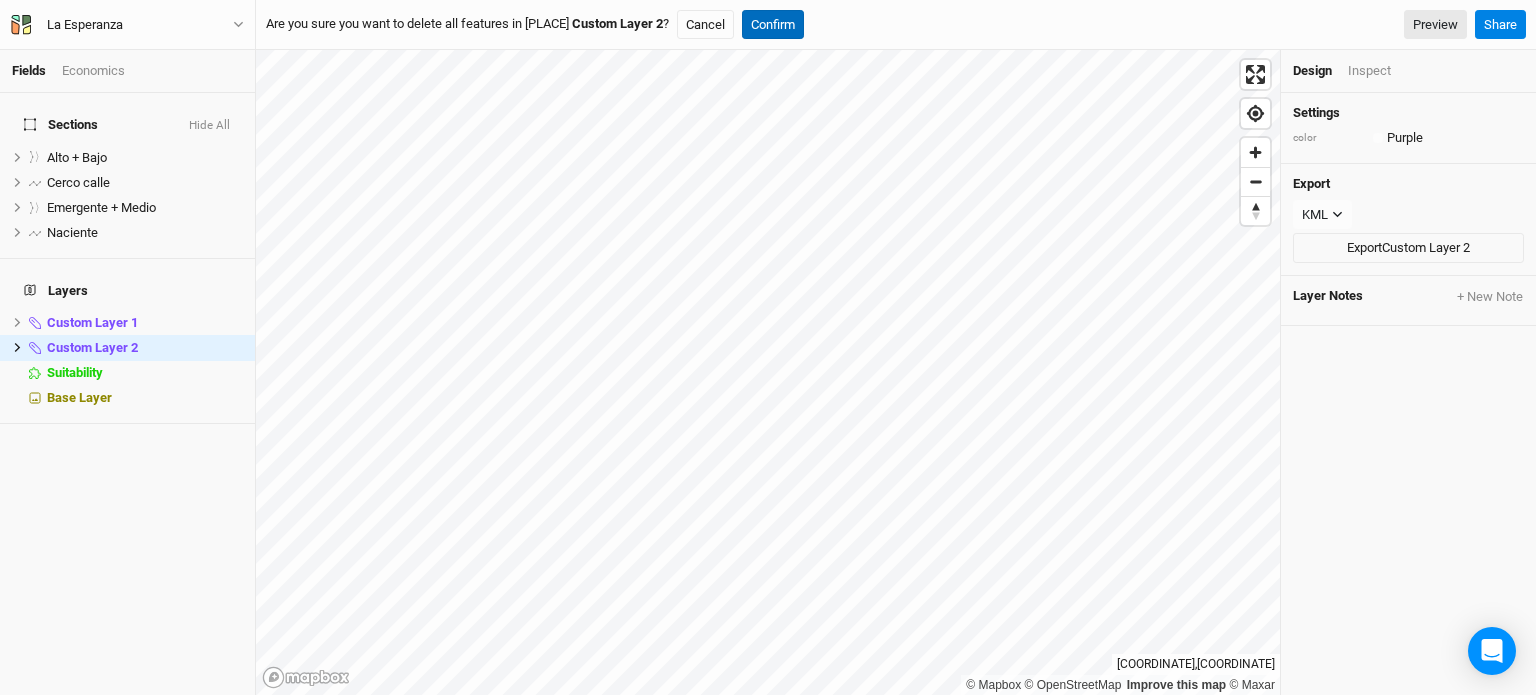 click on "Confirm" at bounding box center [773, 25] 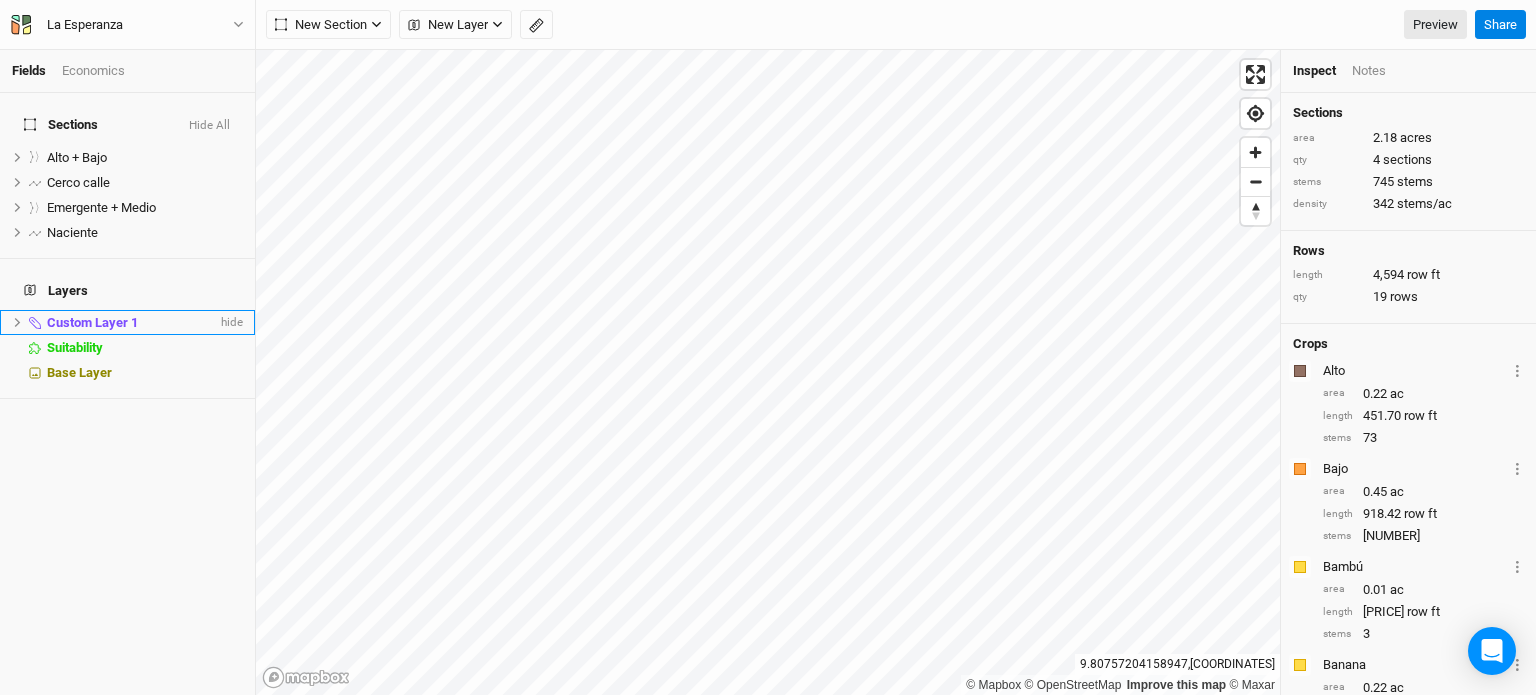 click on "[LAYER_NAME]" at bounding box center [127, 322] 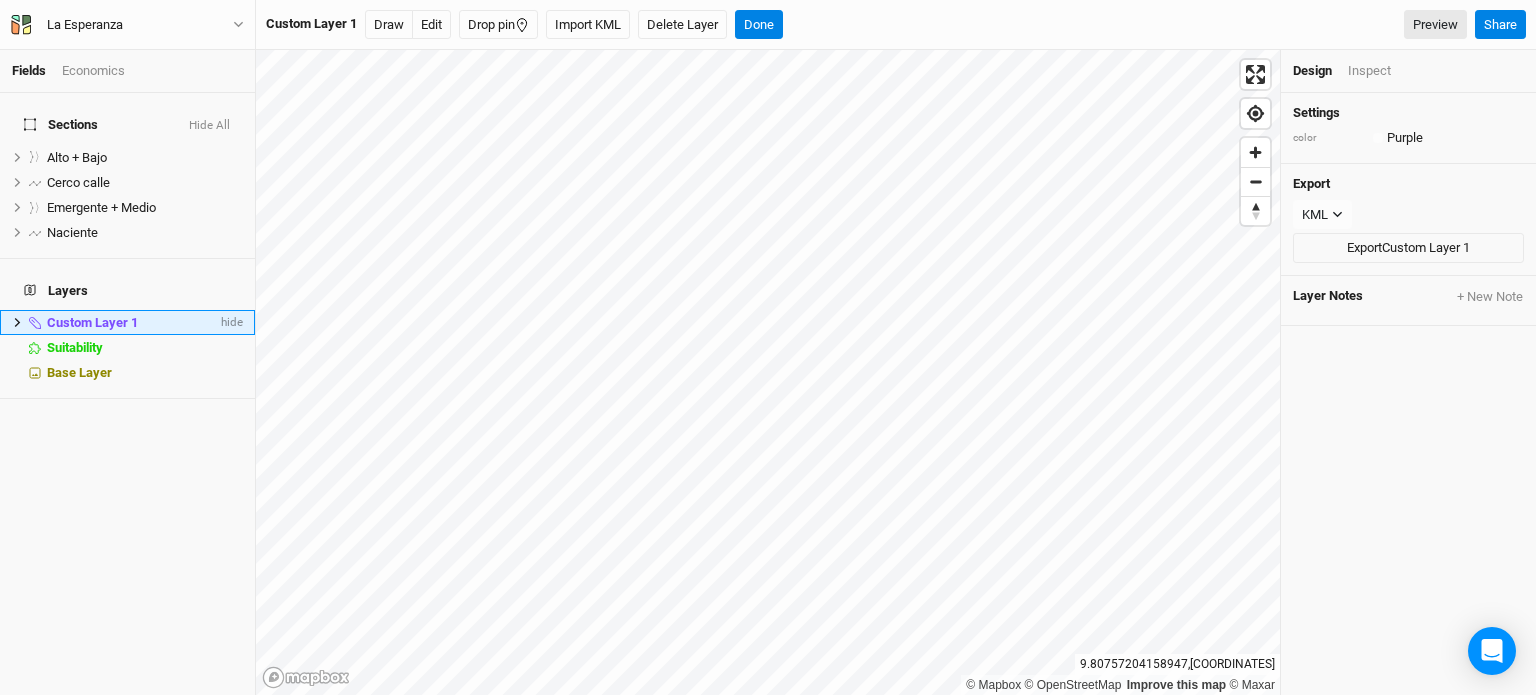 click on "[LAYER_NAME]" at bounding box center (127, 322) 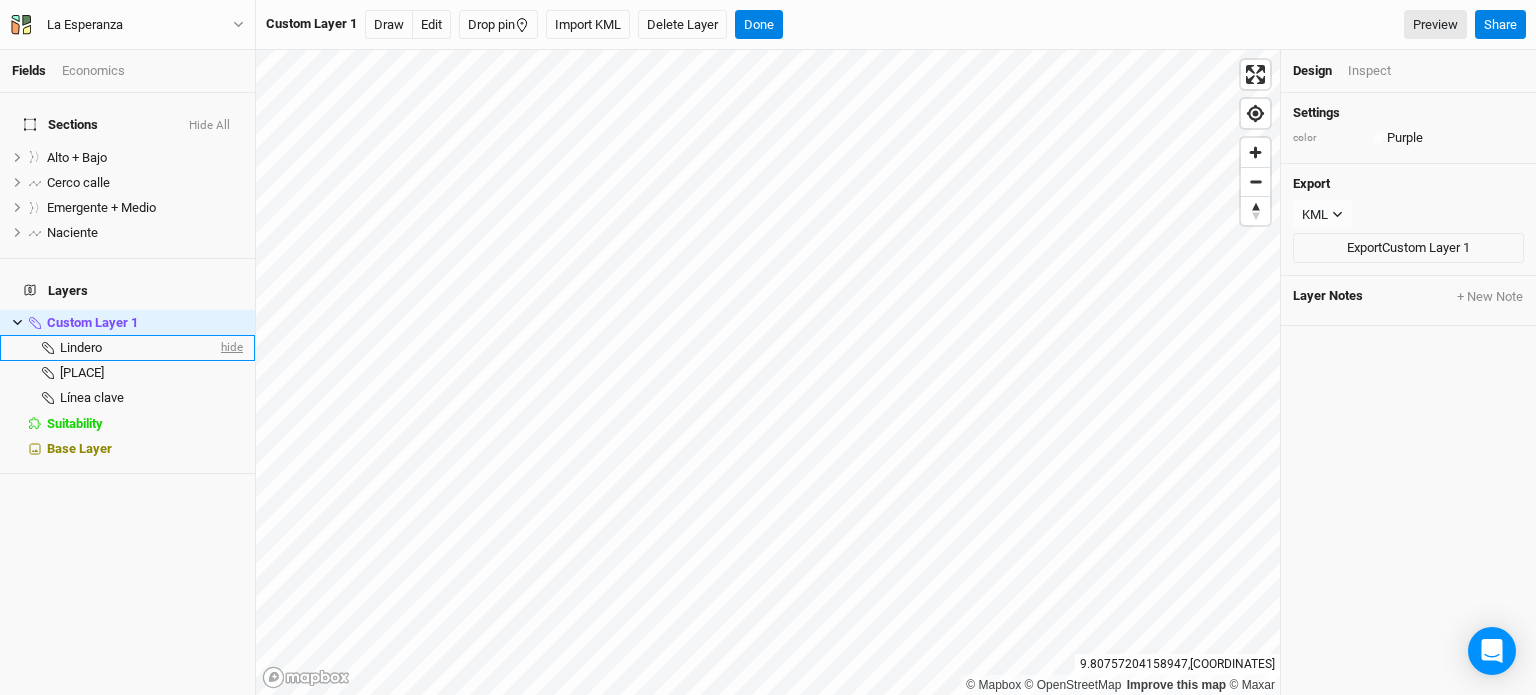 click on "hide" at bounding box center (230, 347) 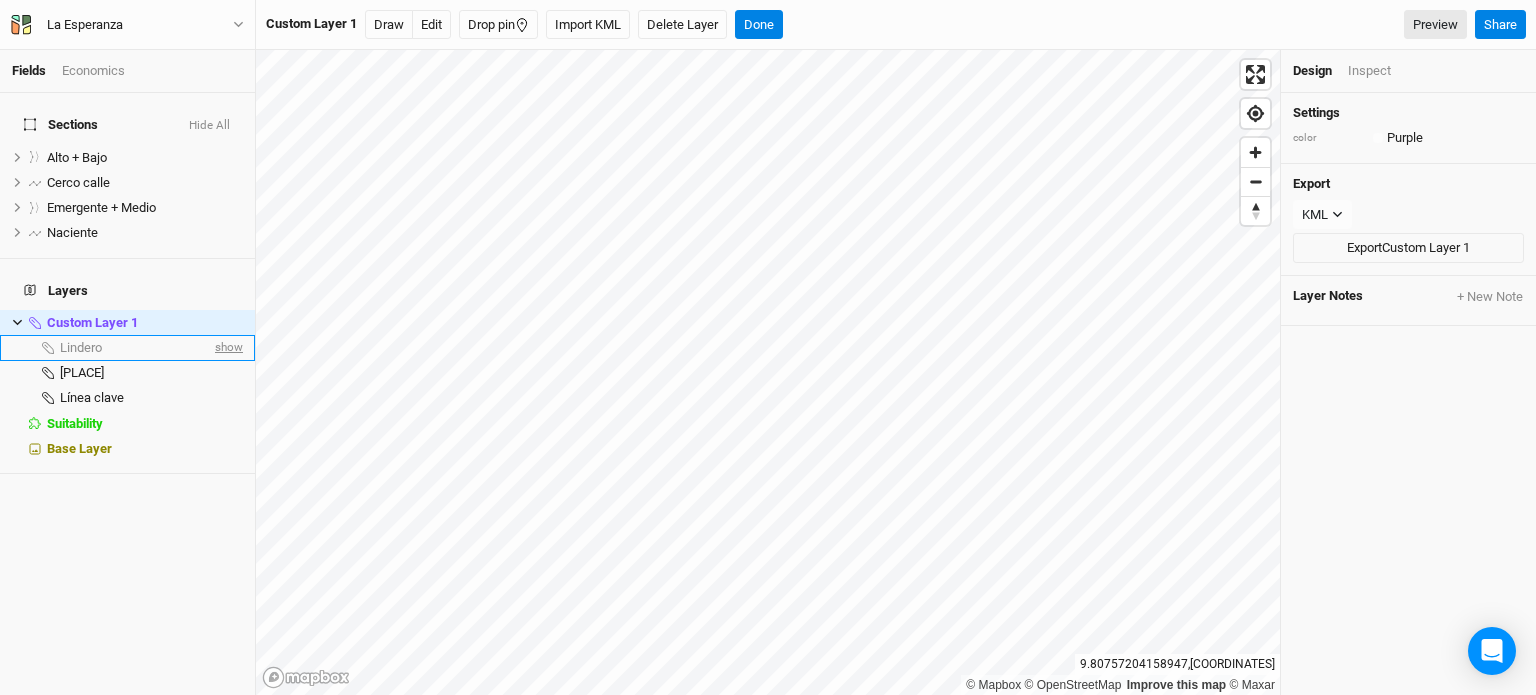 click on "show" at bounding box center (227, 347) 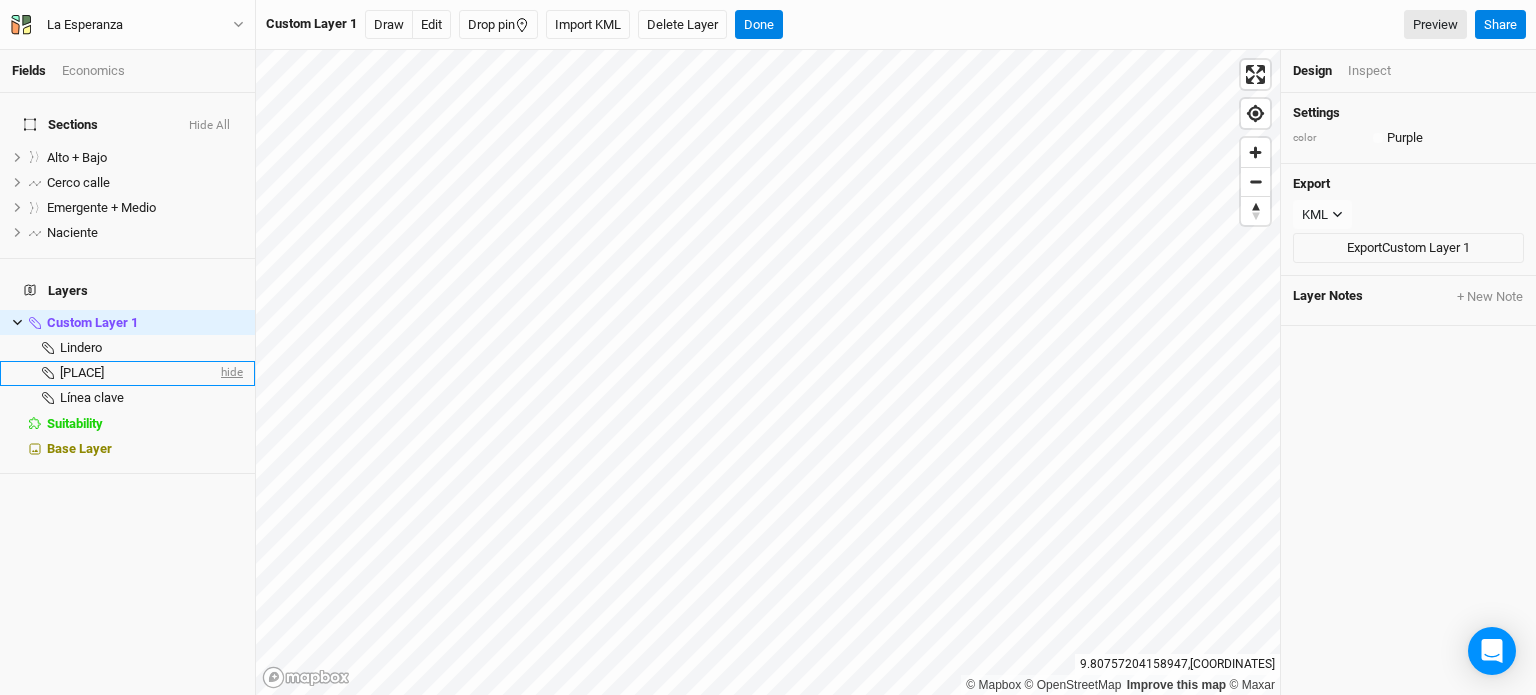 click on "hide" at bounding box center (230, 373) 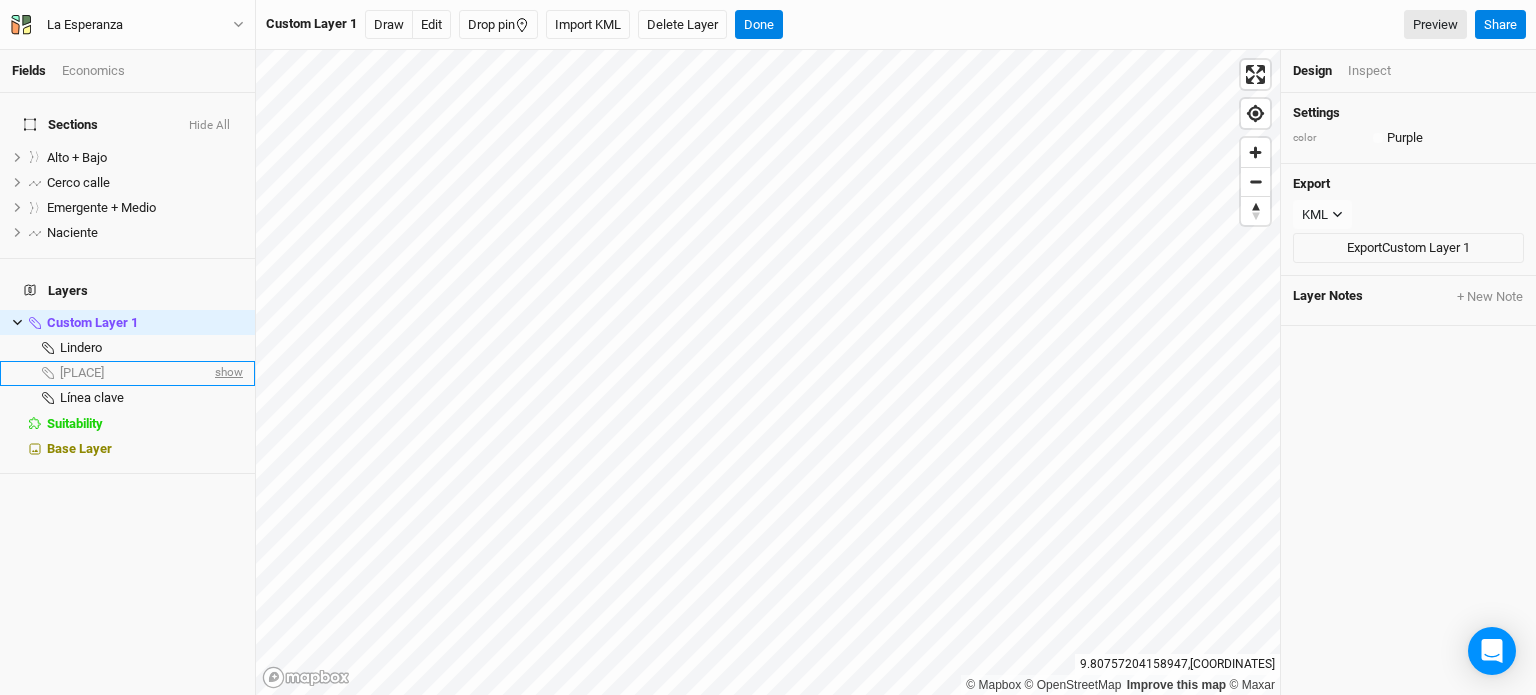 click on "show" at bounding box center [227, 373] 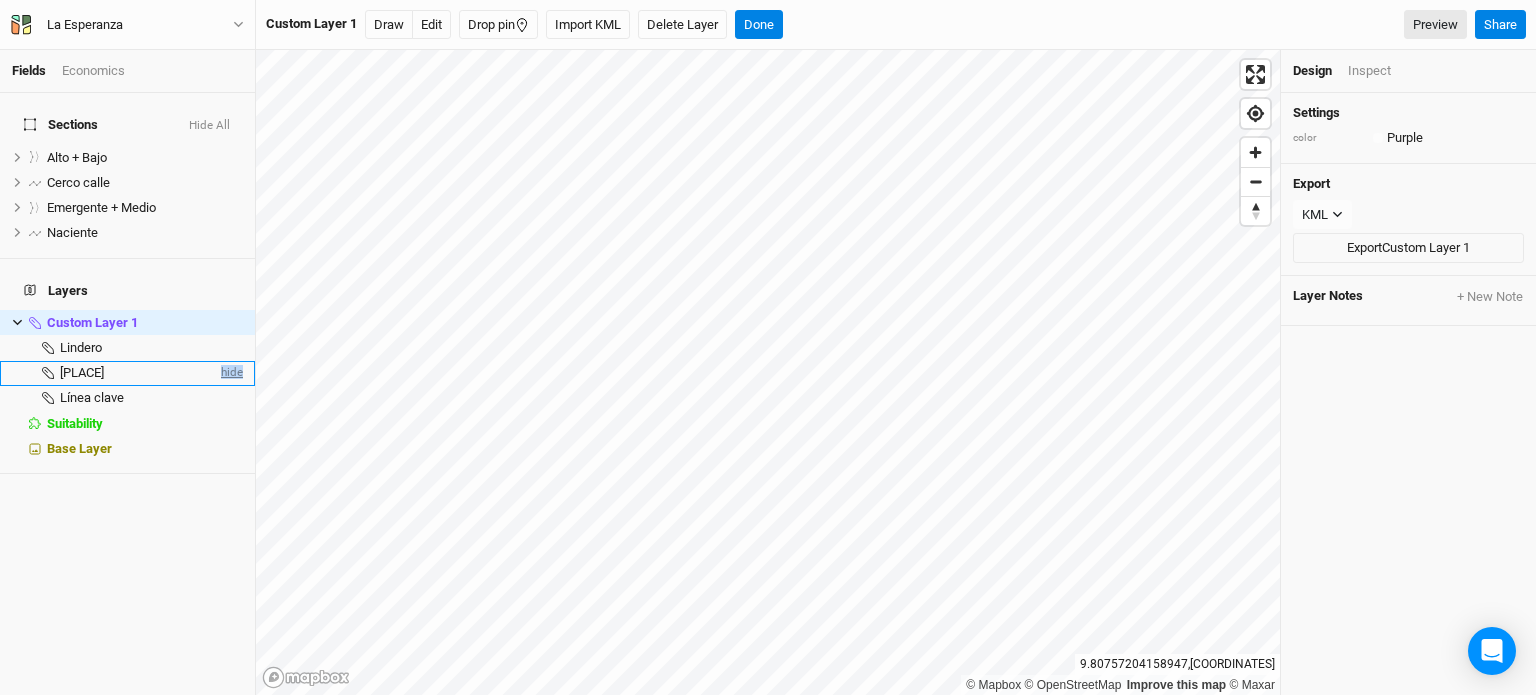 click on "hide" at bounding box center [230, 373] 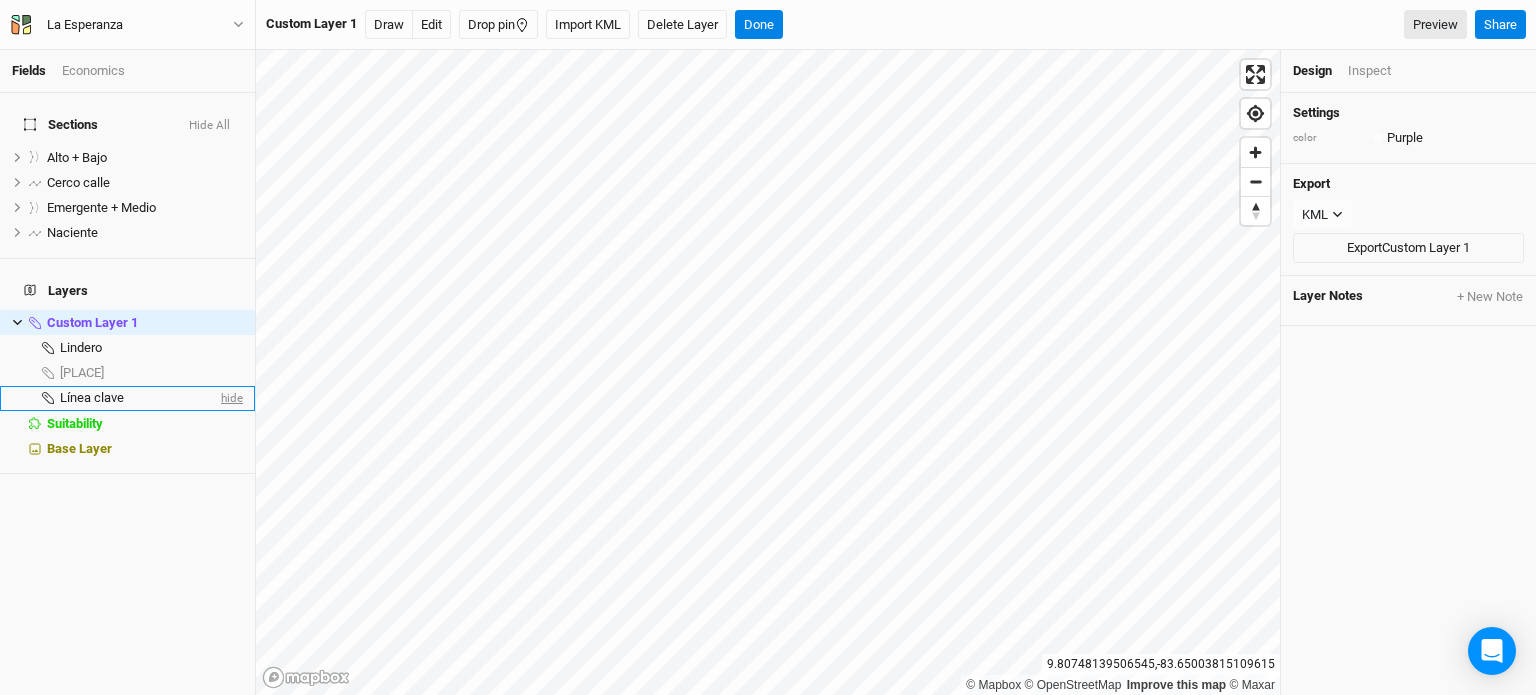 click on "hide" at bounding box center (230, 398) 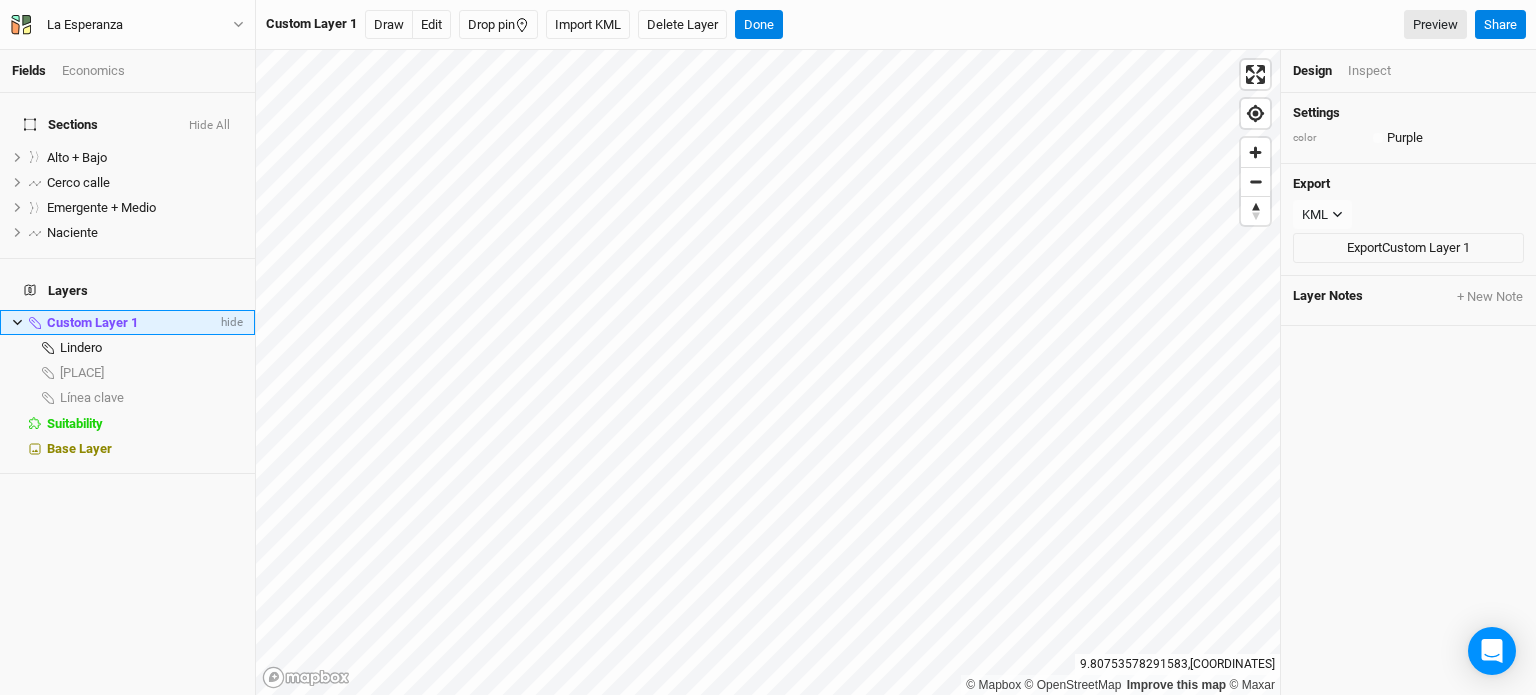 click 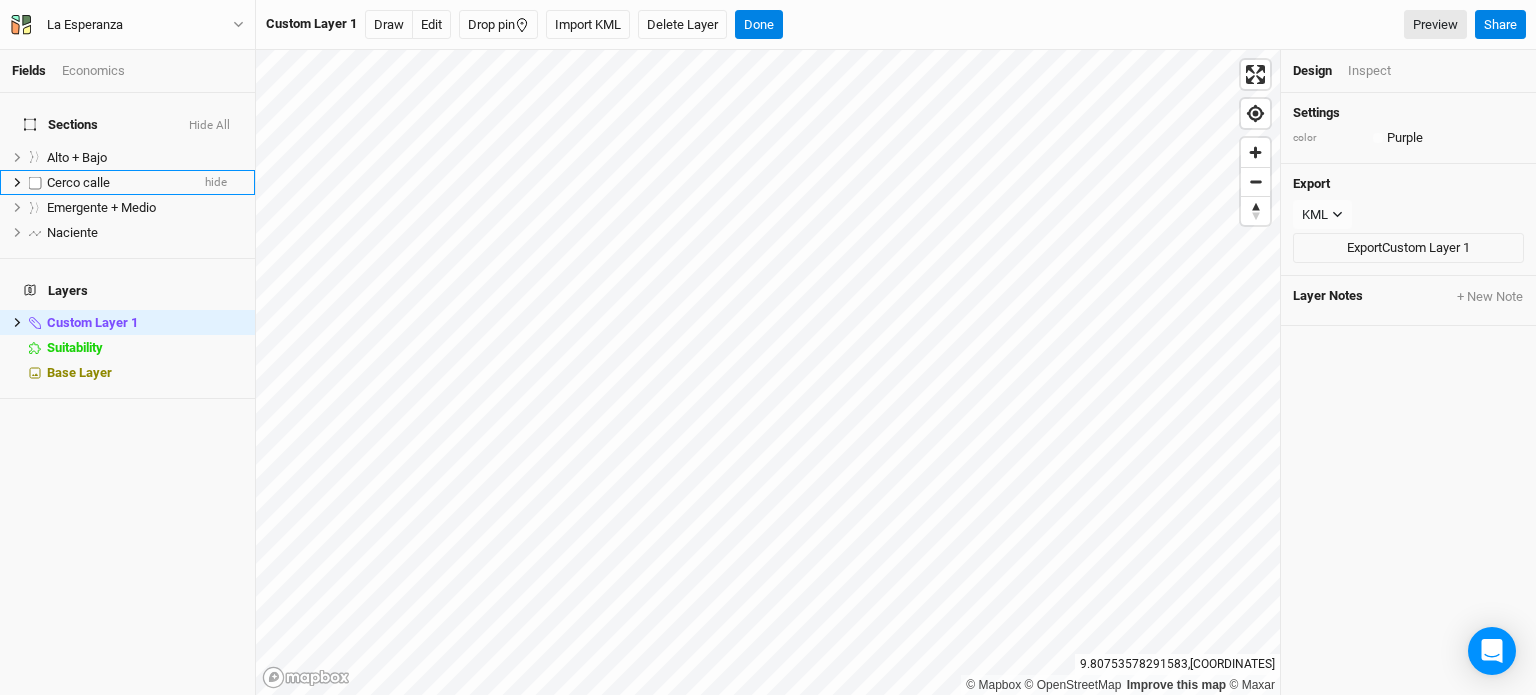 click on "Cerco calle" at bounding box center [78, 182] 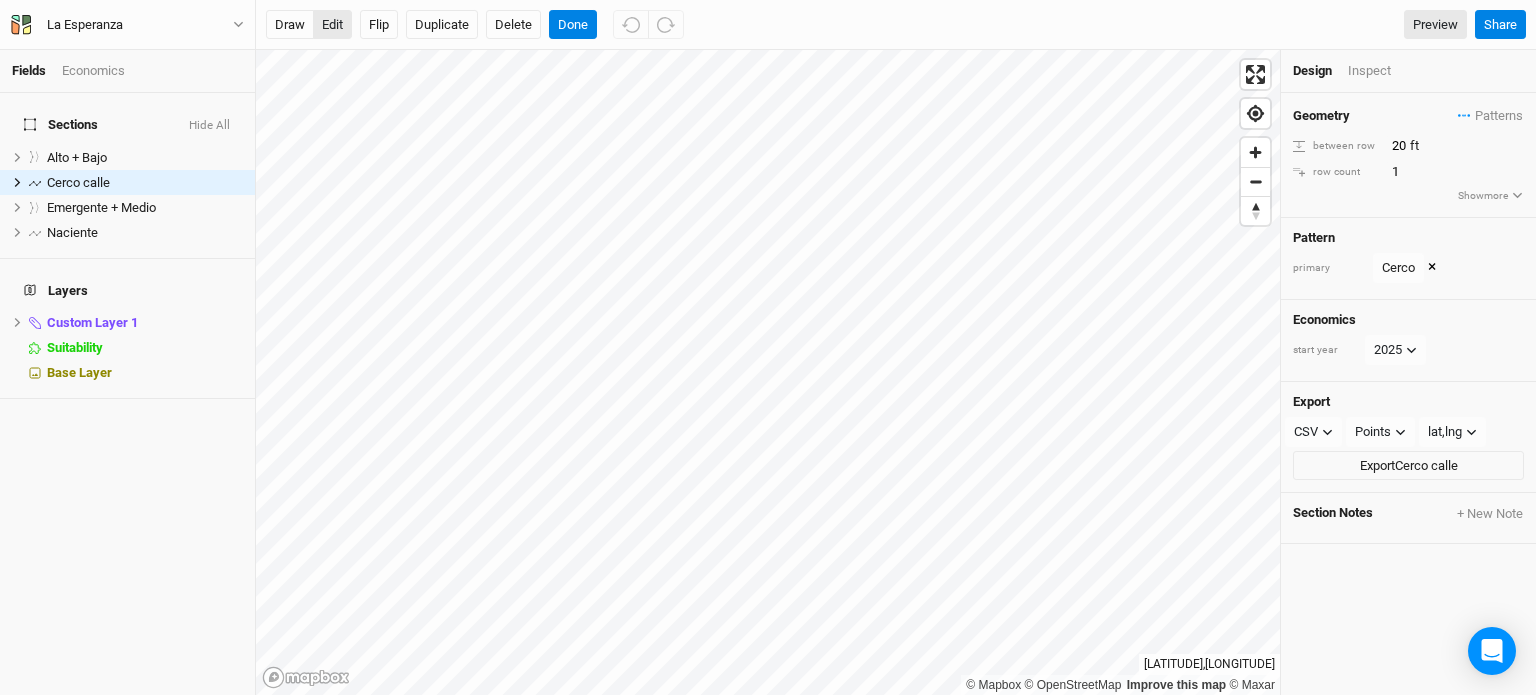 click on "edit" at bounding box center [332, 25] 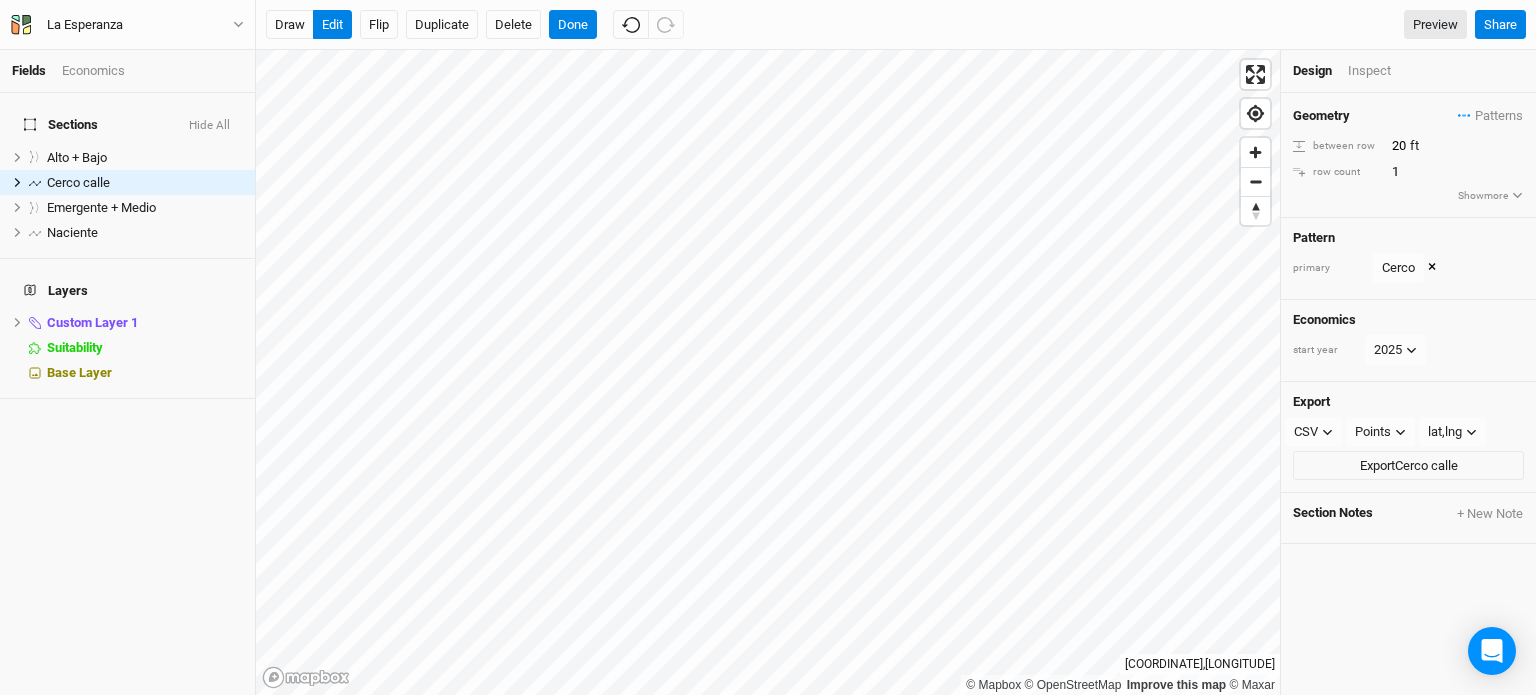 click on "Sections Hide All Alto + Bajo hide Cerco calle hide Emergente + Medio hide Naciente hide Layers Custom Layer 1 hide Suitability hide Base Layer" at bounding box center (127, 394) 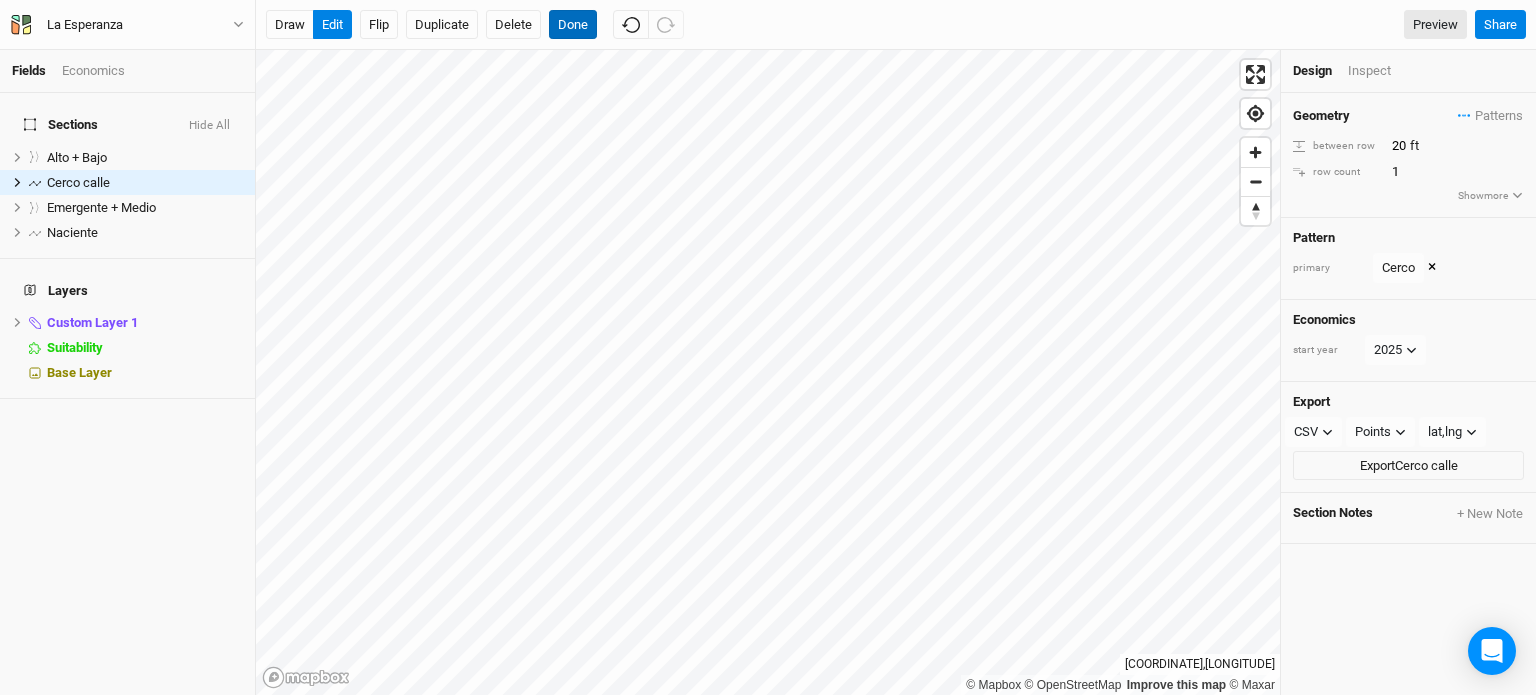 click on "Done" at bounding box center (573, 25) 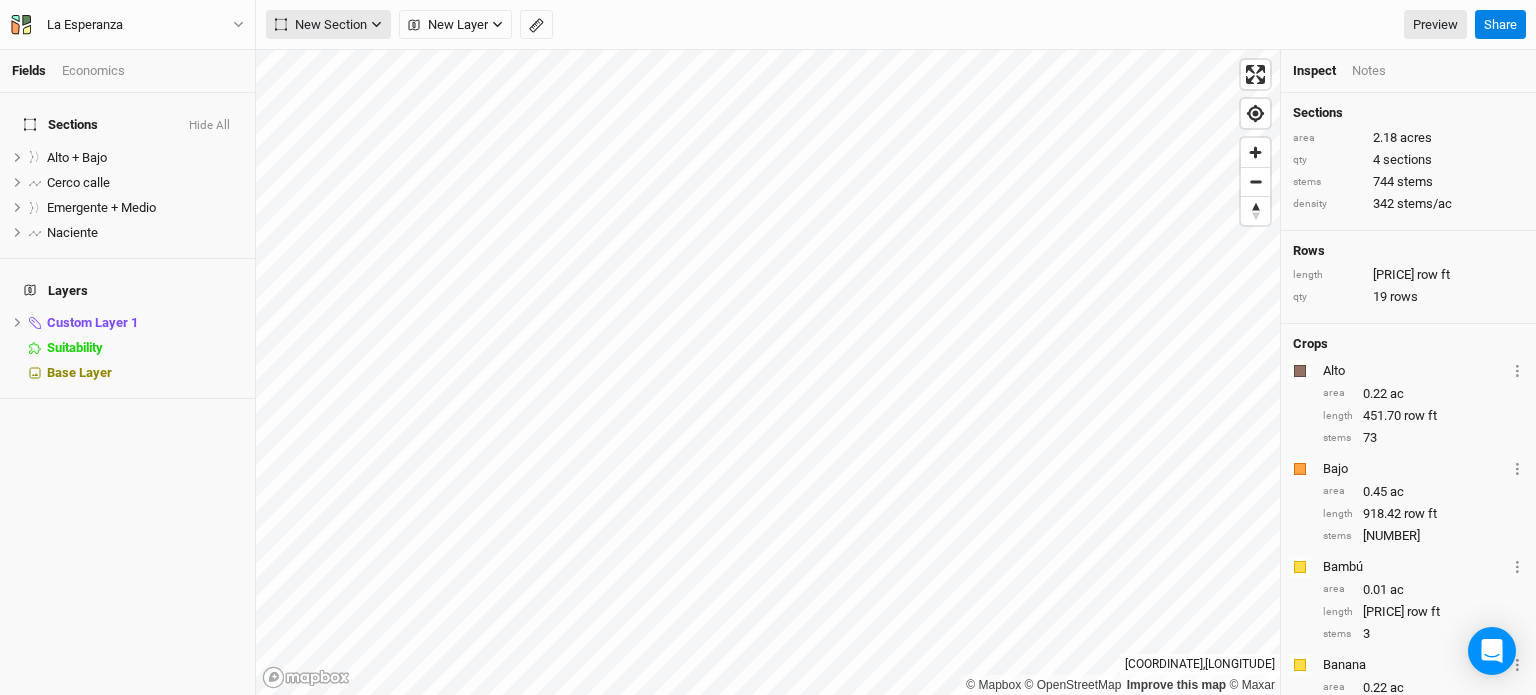 click on "New Section" at bounding box center [321, 25] 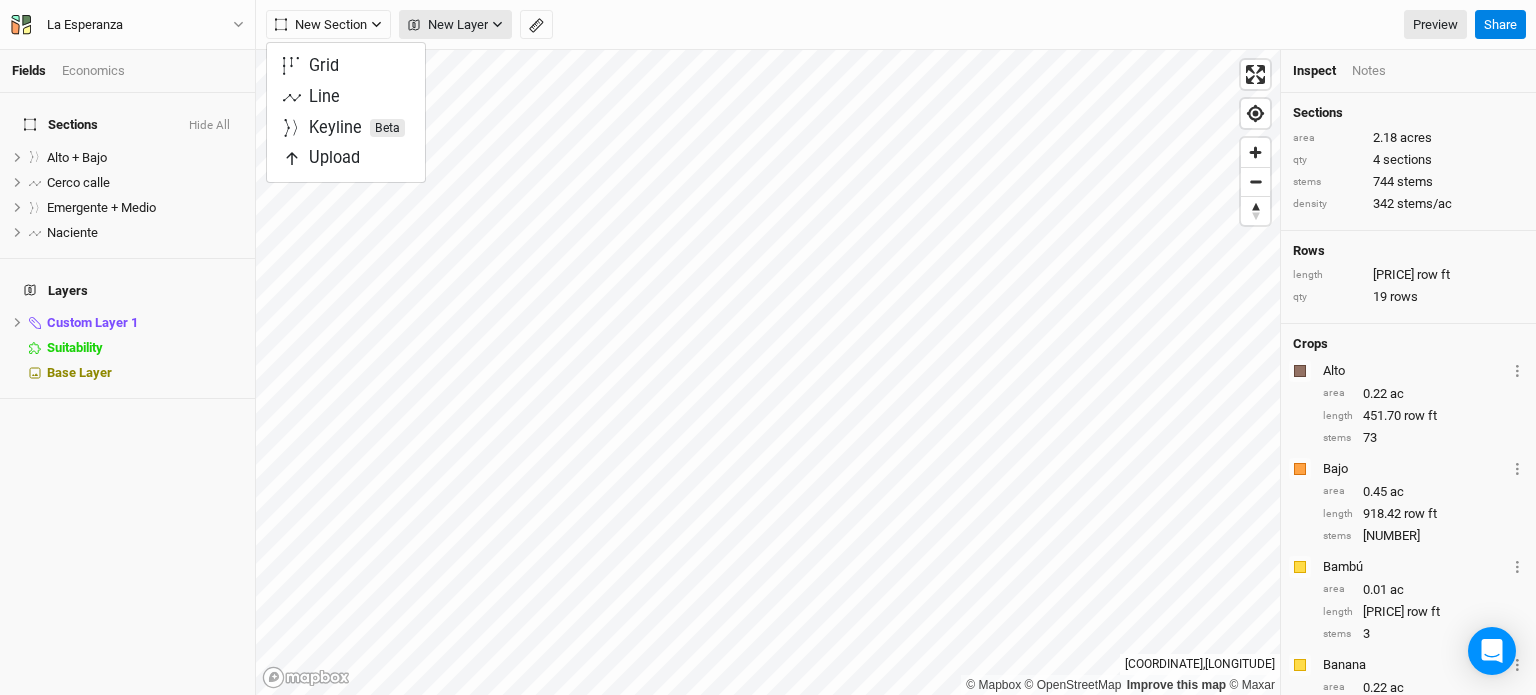 click on "New Layer" at bounding box center (455, 25) 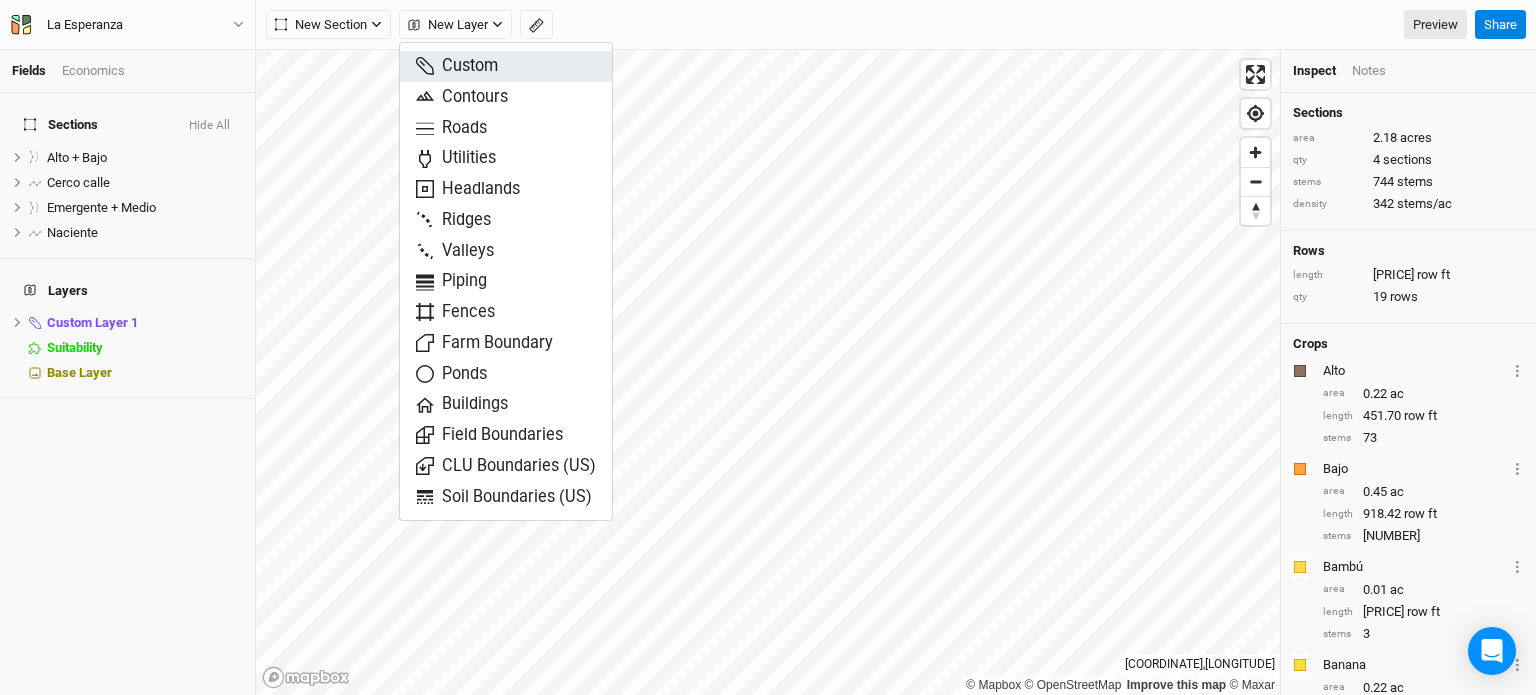 click on "Custom" at bounding box center [457, 66] 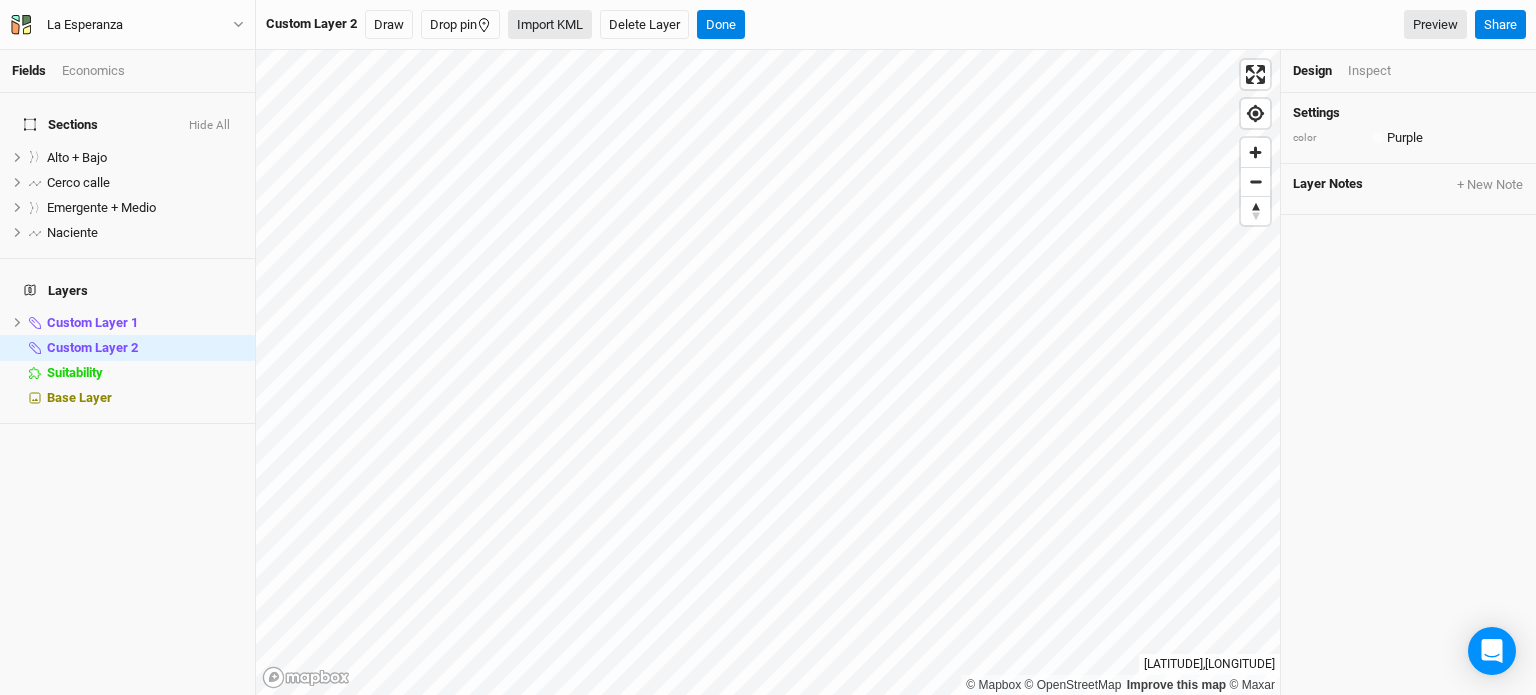 click on "Import KML" at bounding box center [550, 25] 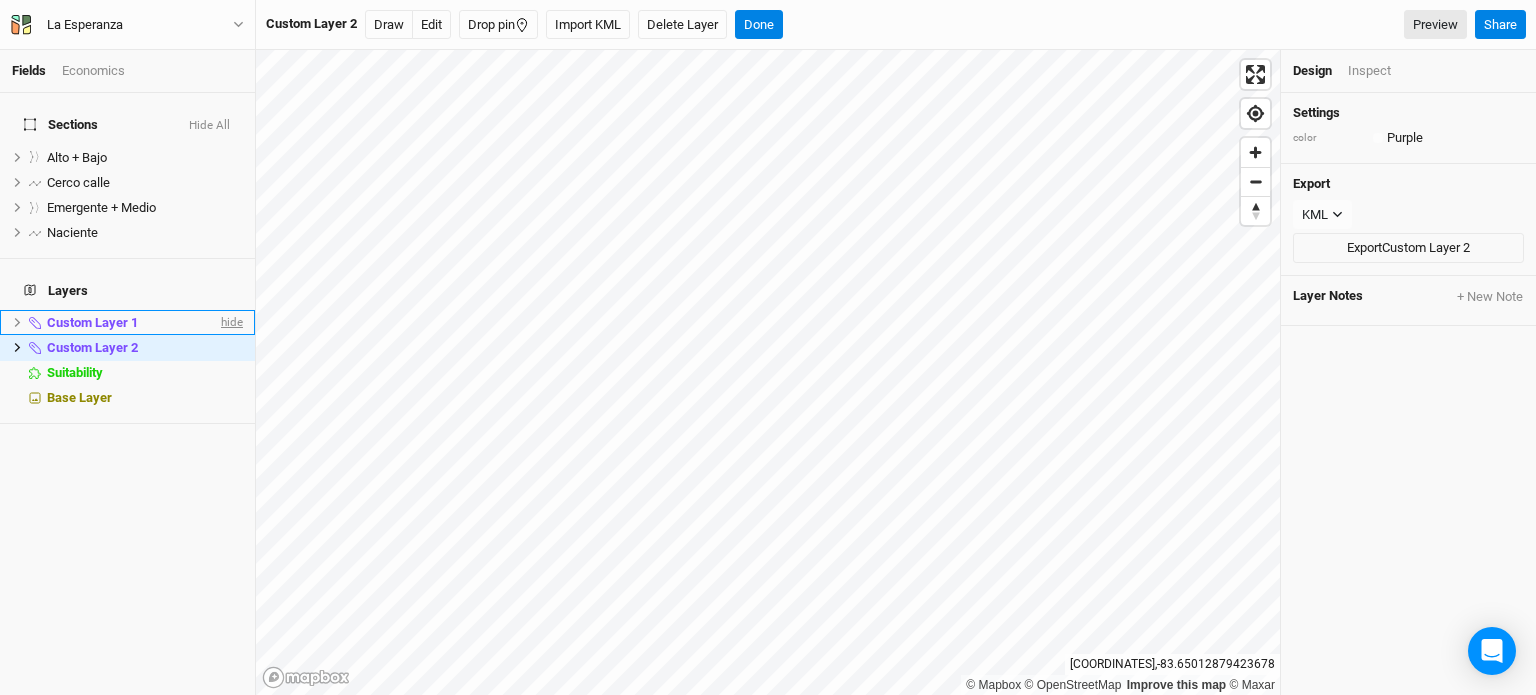 click on "hide" at bounding box center (230, 322) 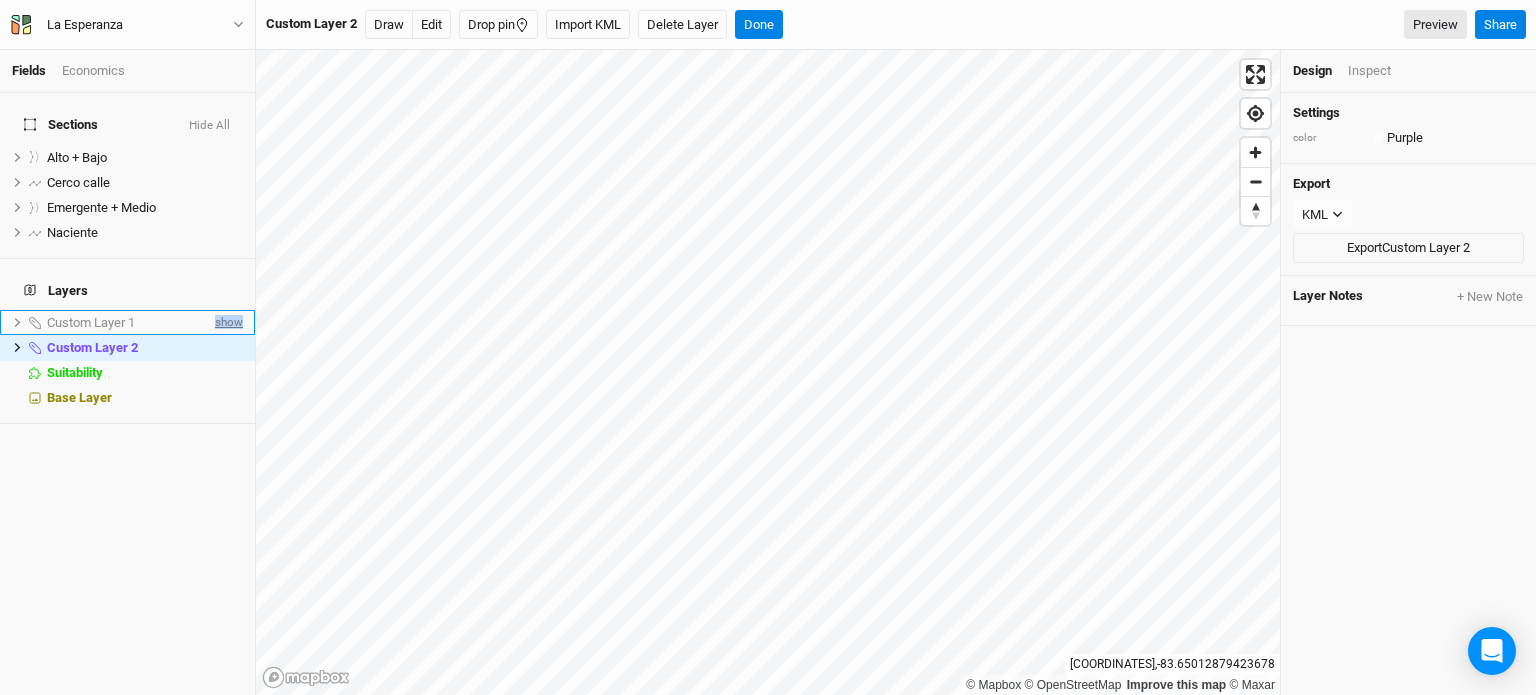 click on "show" at bounding box center (227, 322) 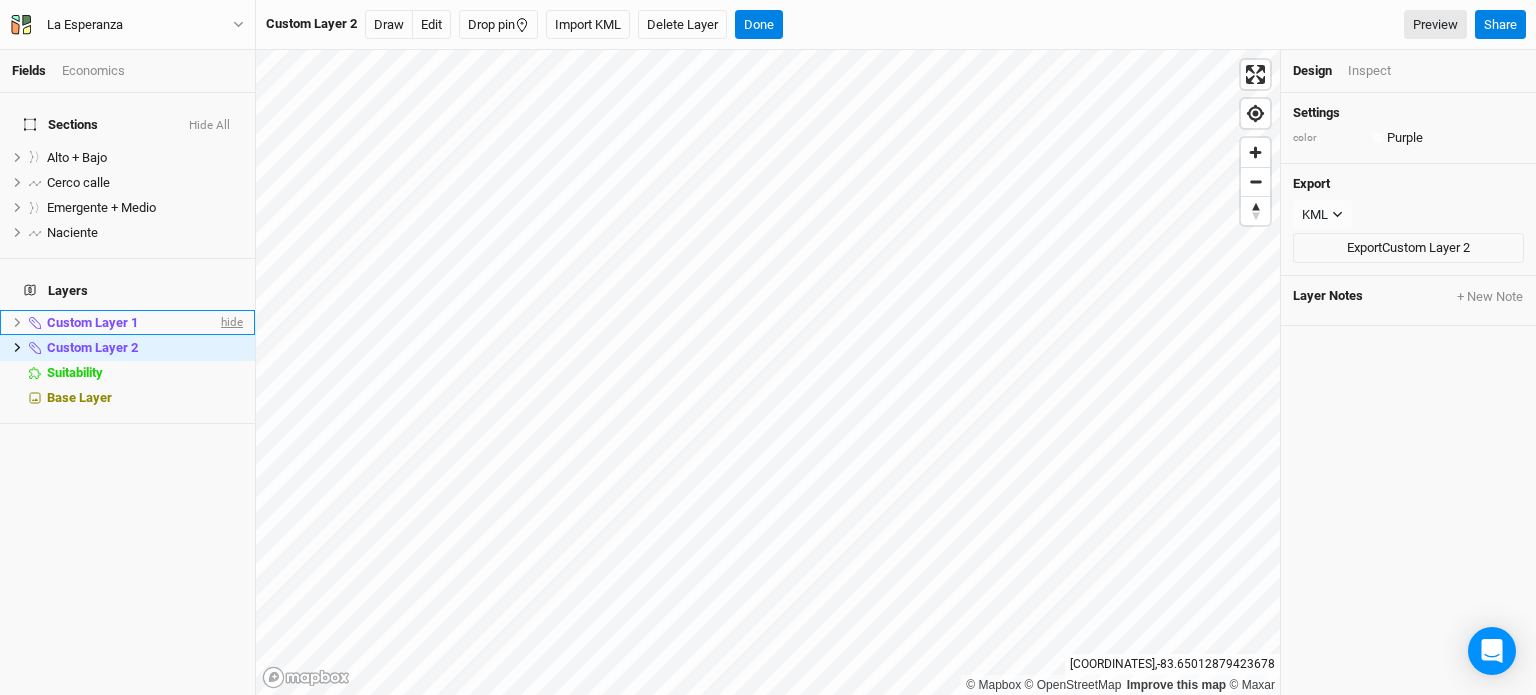 click on "hide" at bounding box center [230, 322] 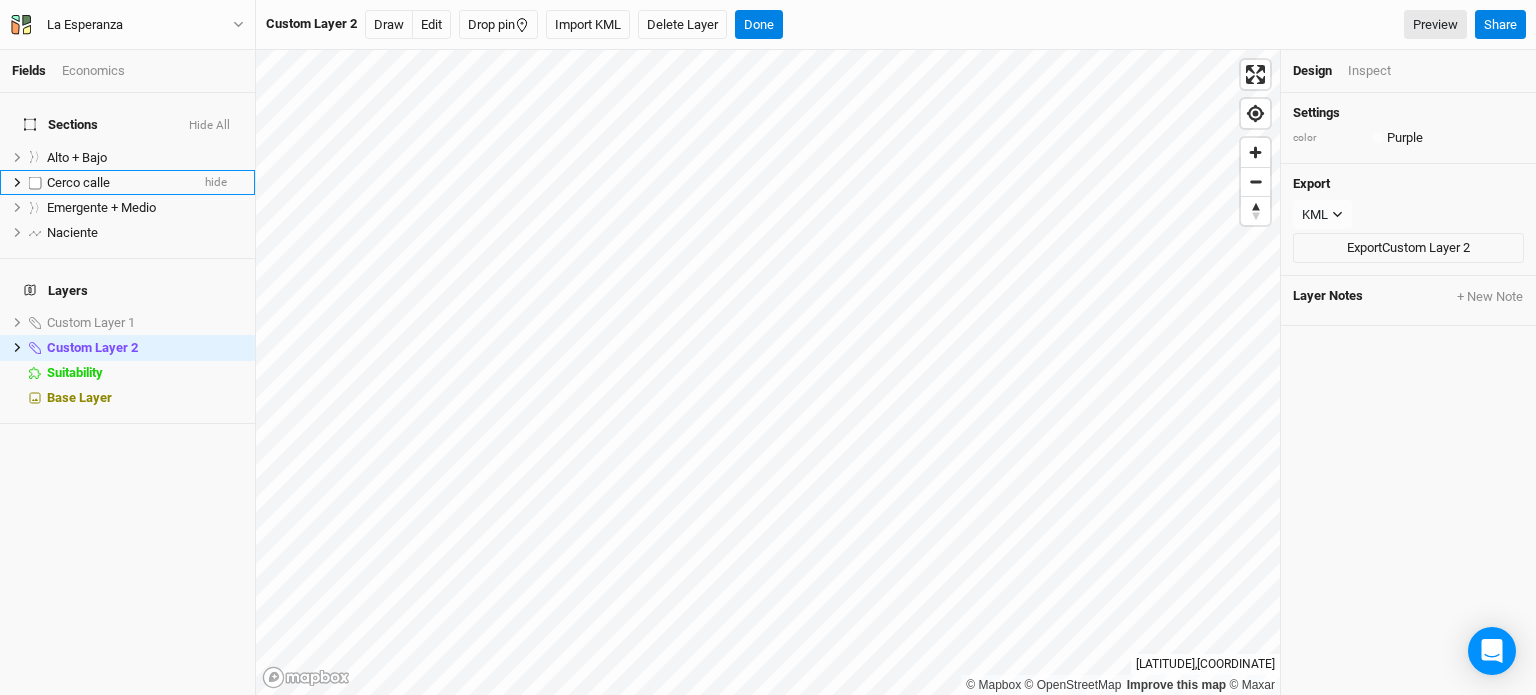 click on "Cerco calle" at bounding box center [78, 182] 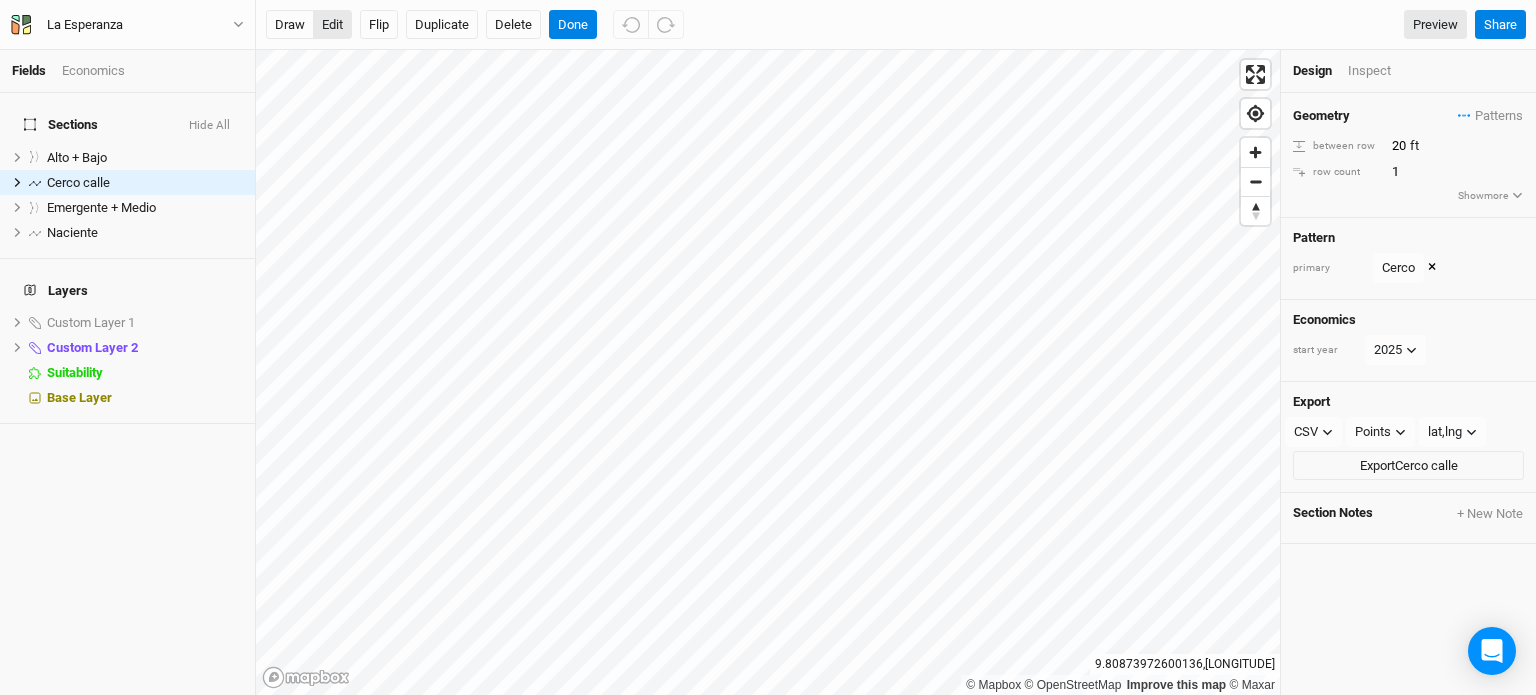 click on "edit" at bounding box center [332, 25] 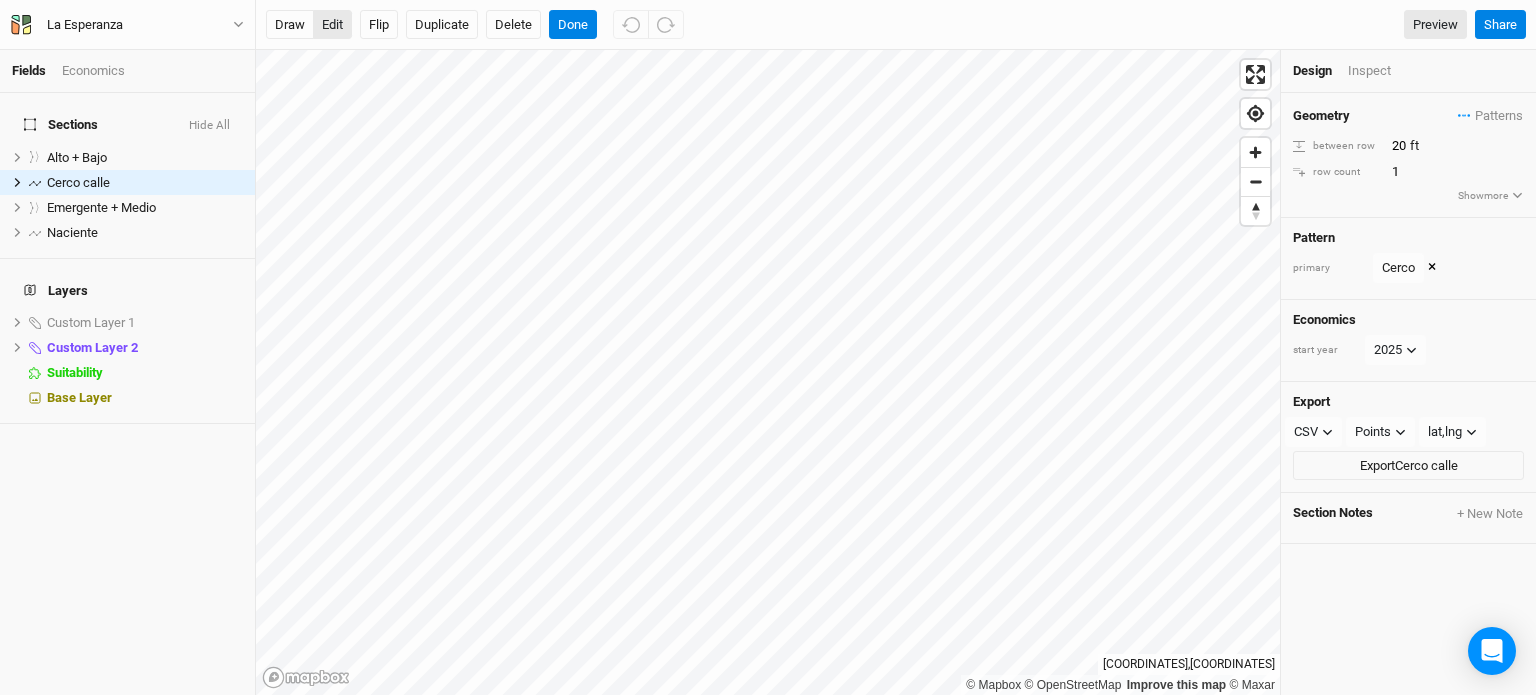 click on "edit" at bounding box center [332, 25] 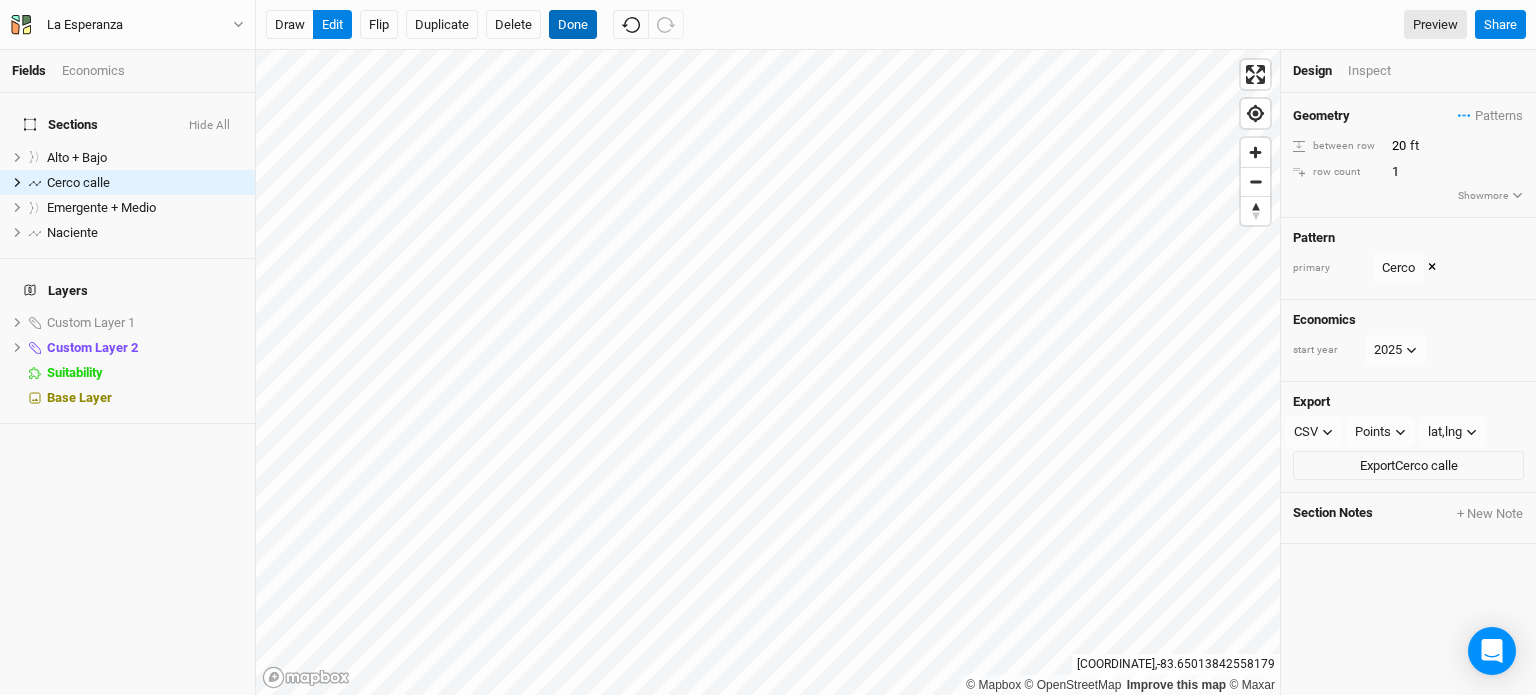 click on "Done" at bounding box center [573, 25] 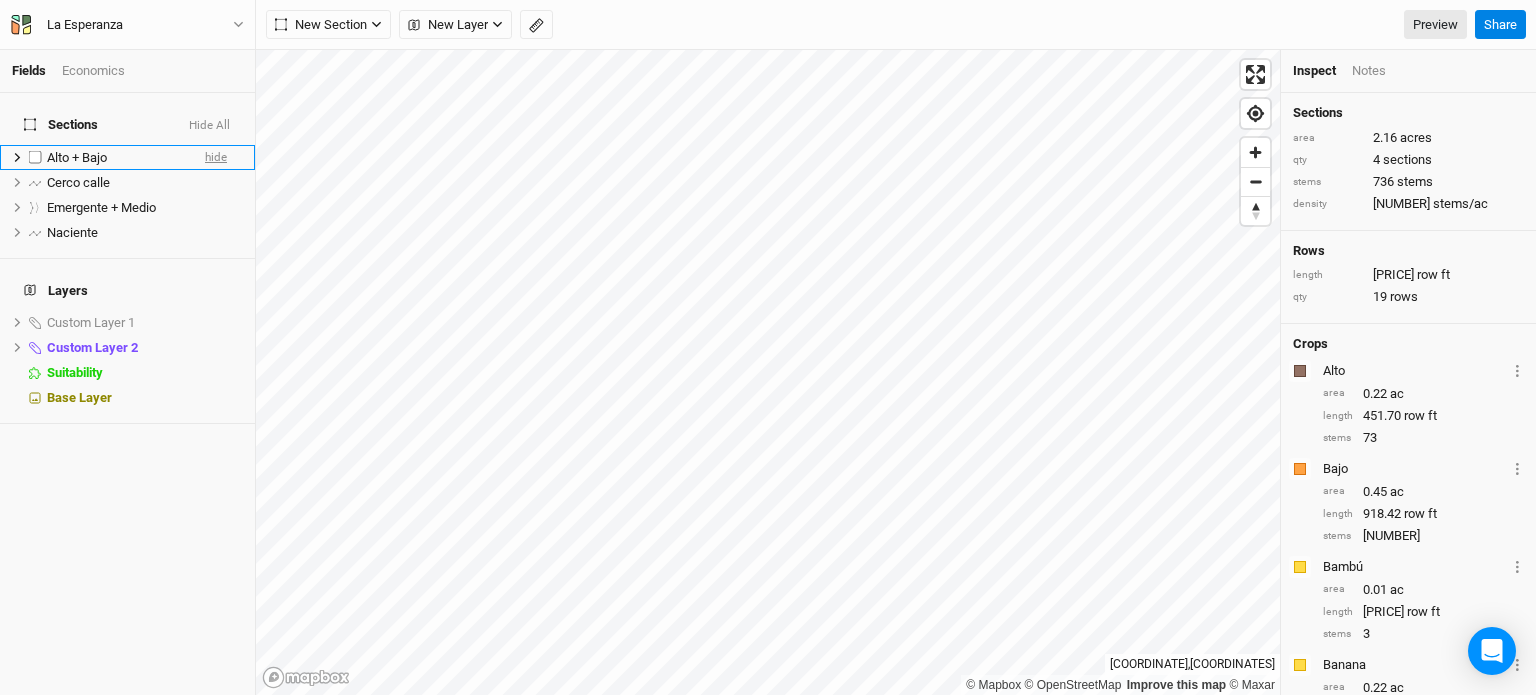 click on "hide" at bounding box center [216, 157] 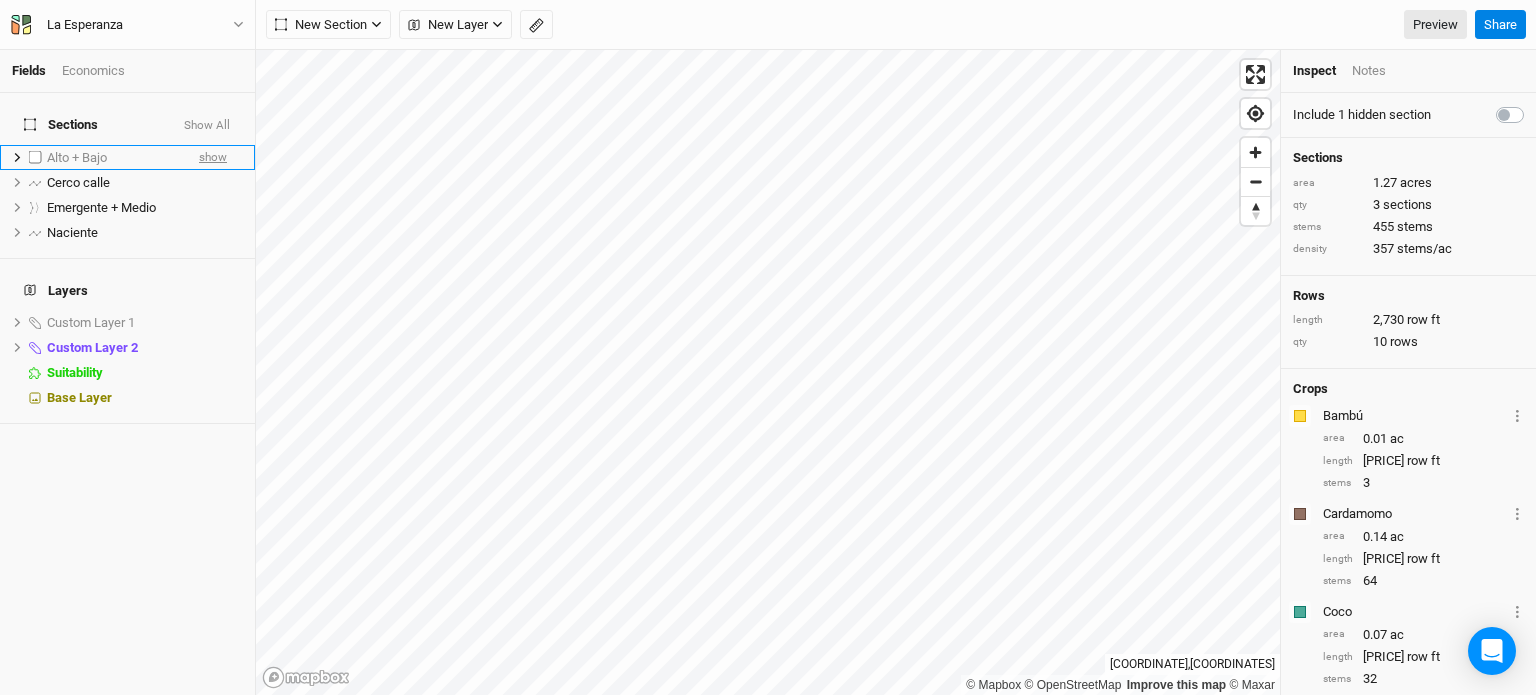 click on "show" at bounding box center [213, 157] 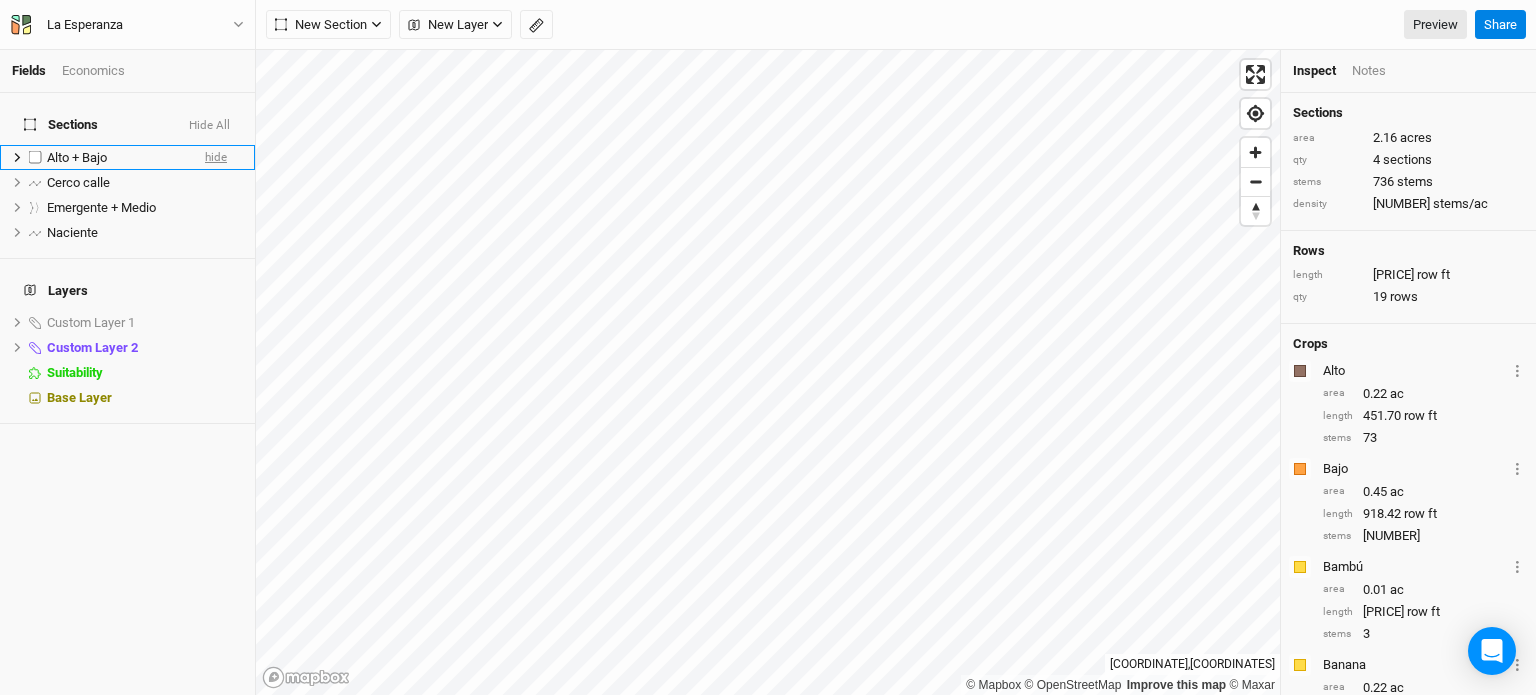click on "hide" at bounding box center [216, 157] 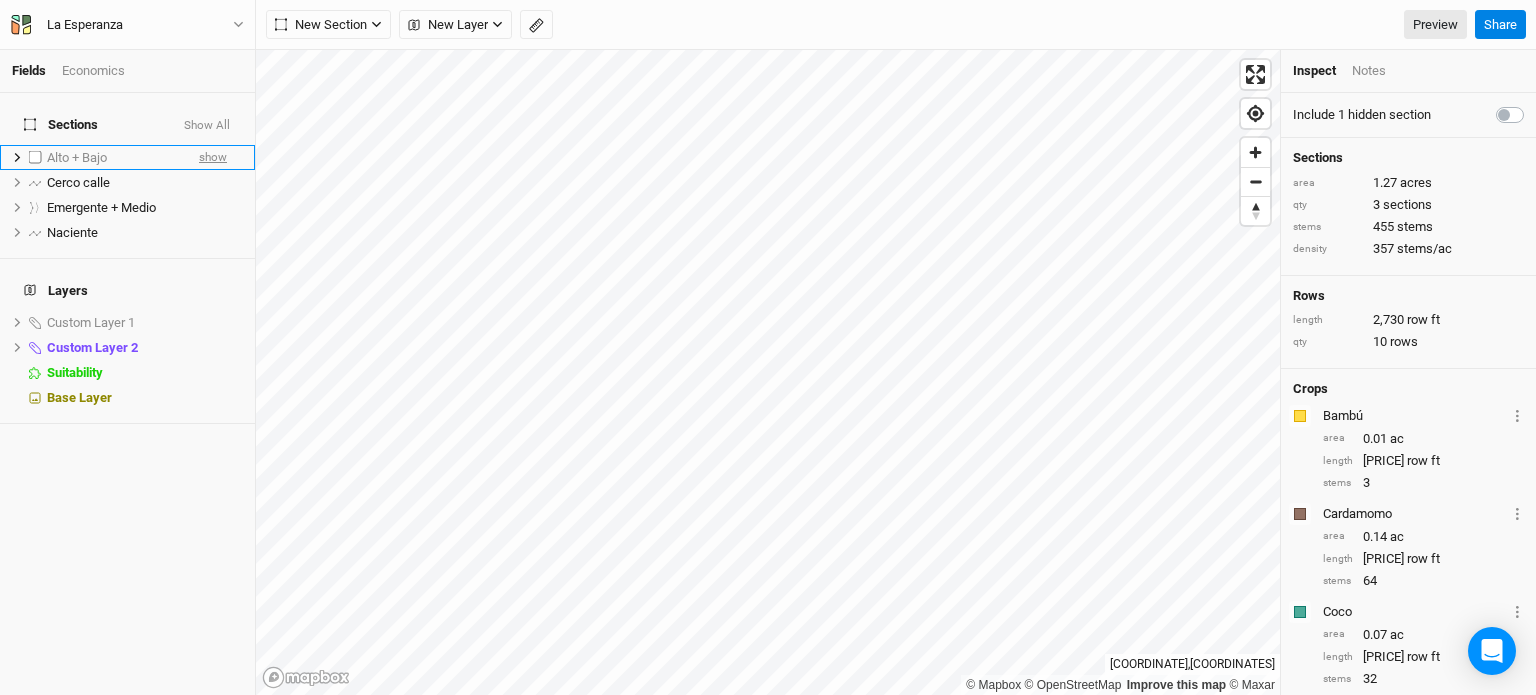 click on "show" at bounding box center (213, 157) 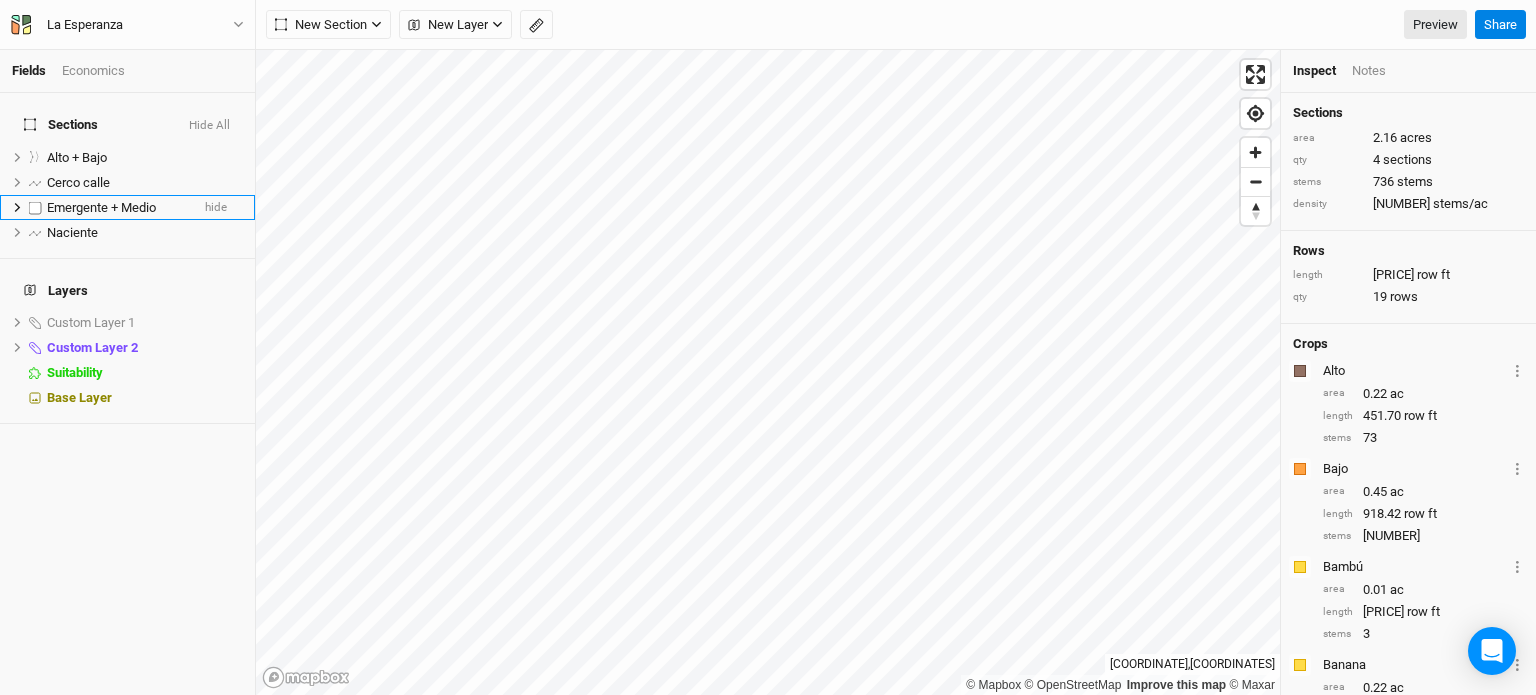 click on "Emergente + Medio hide" at bounding box center (127, 207) 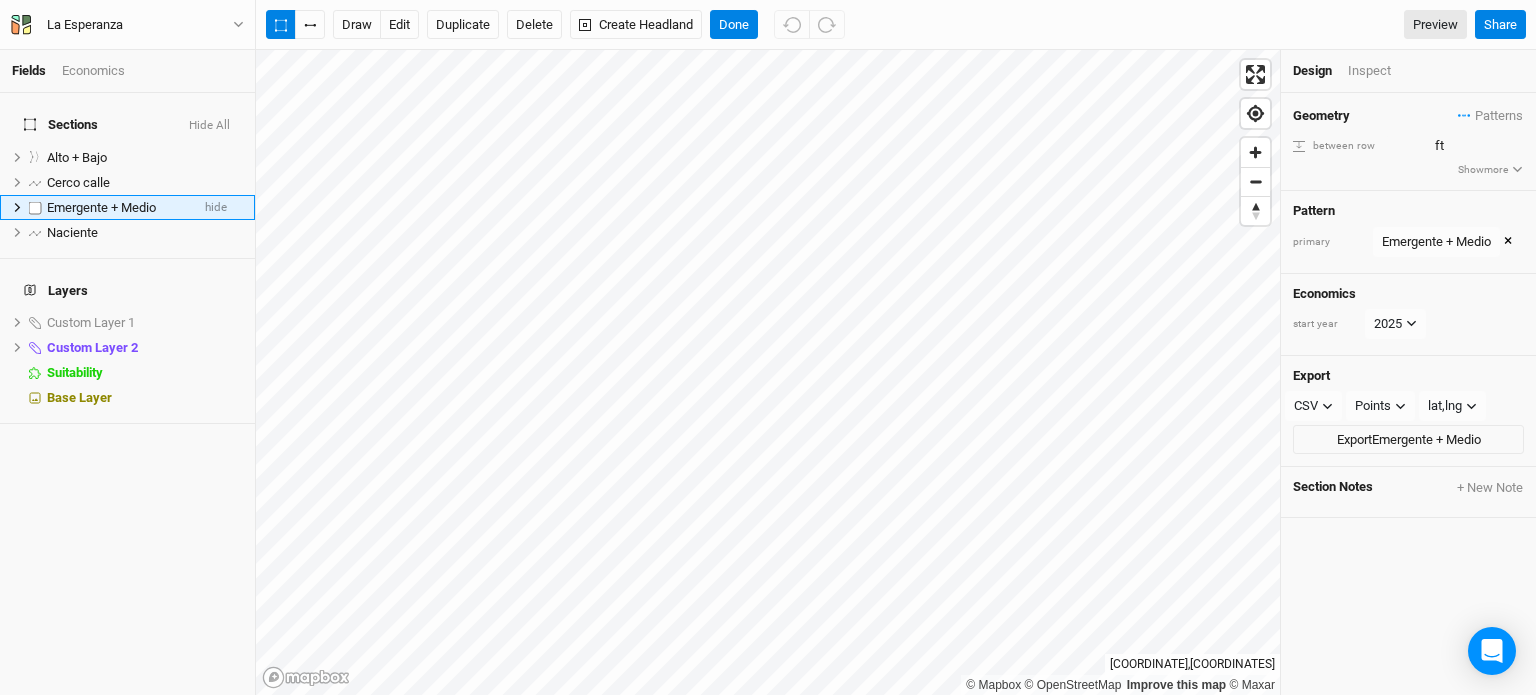 click 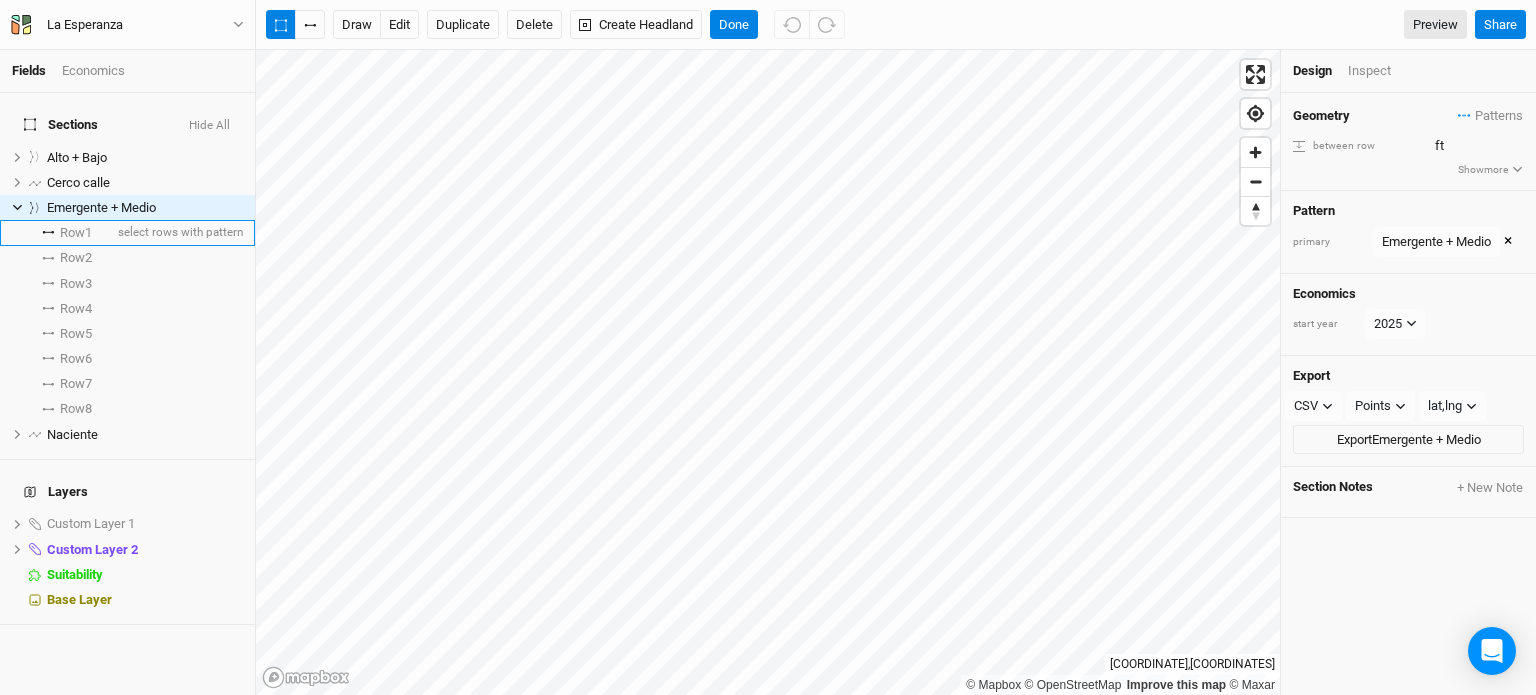 click on "Row  1" at bounding box center (76, 233) 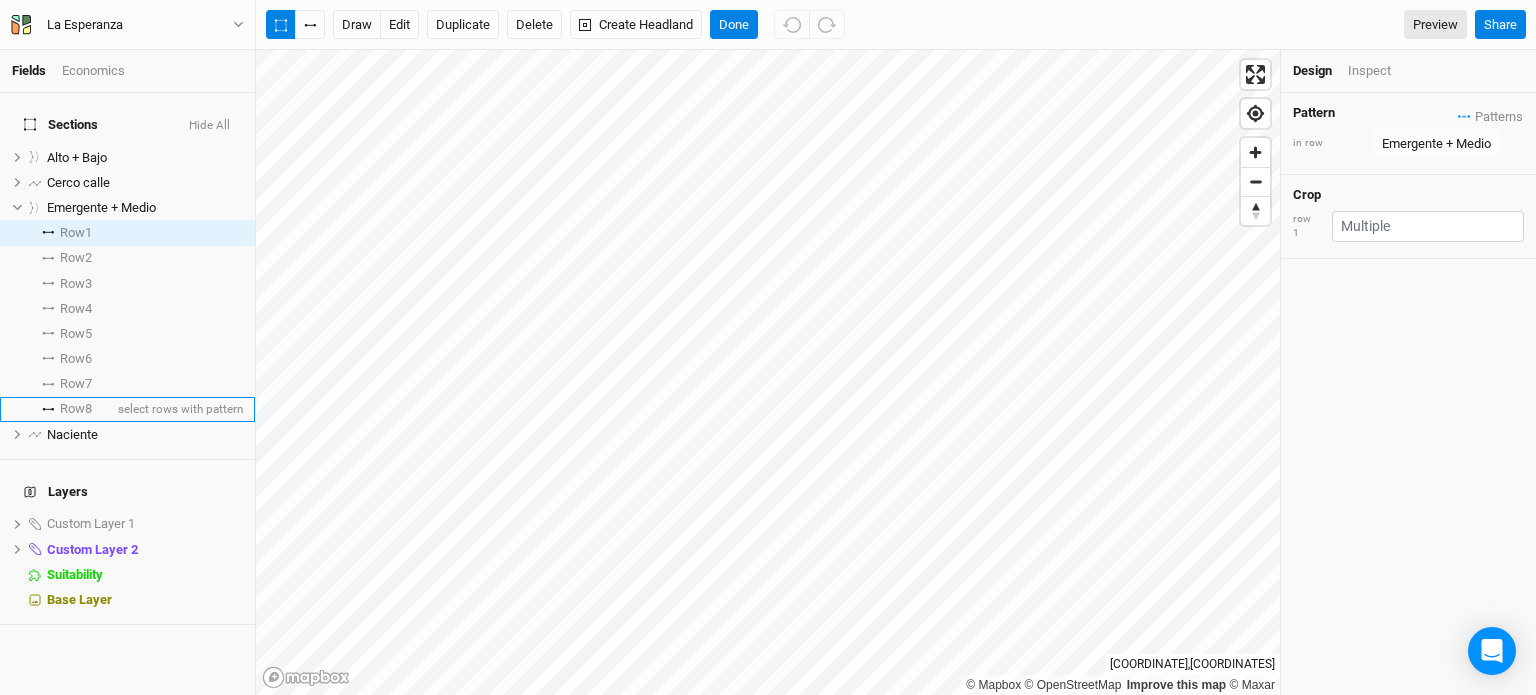 click on "Row  8" at bounding box center (76, 409) 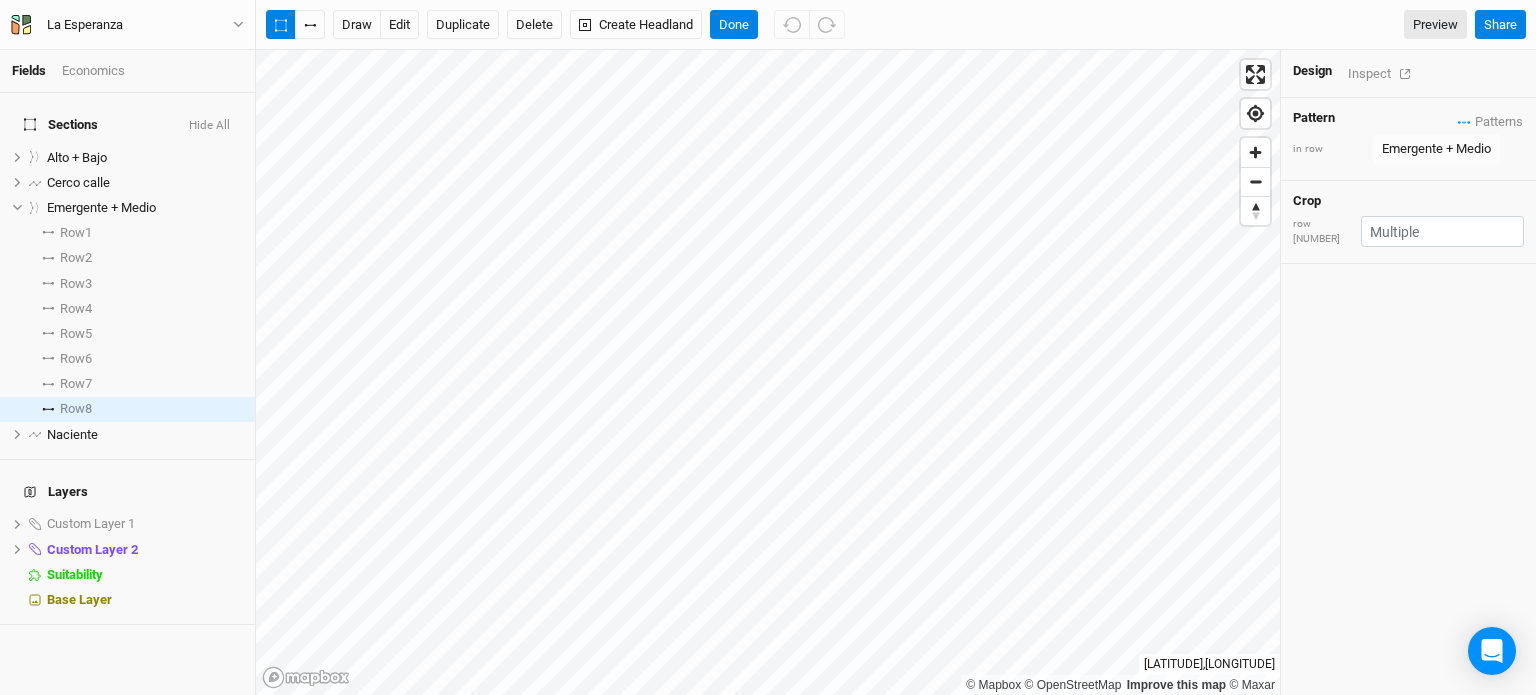 click on "Inspect" at bounding box center (1383, 73) 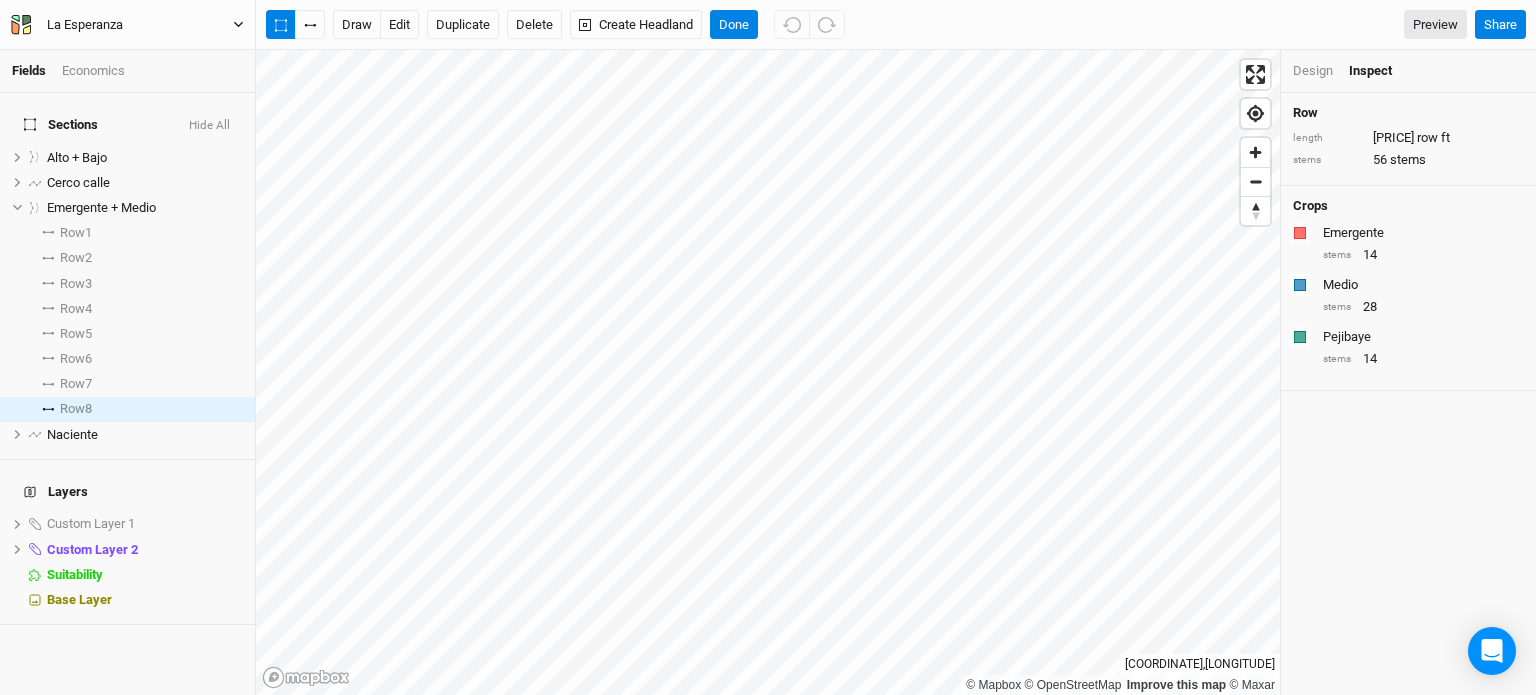 click 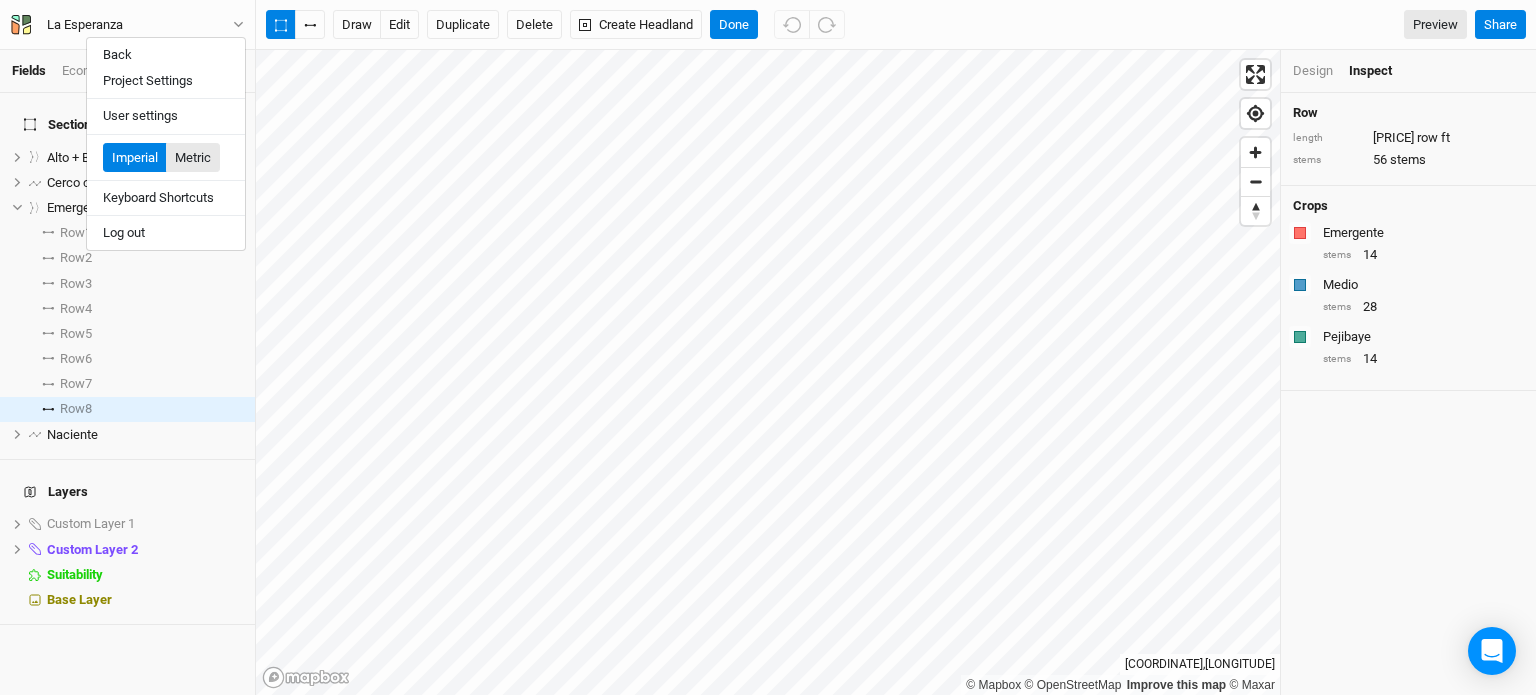 click on "Metric" at bounding box center (193, 158) 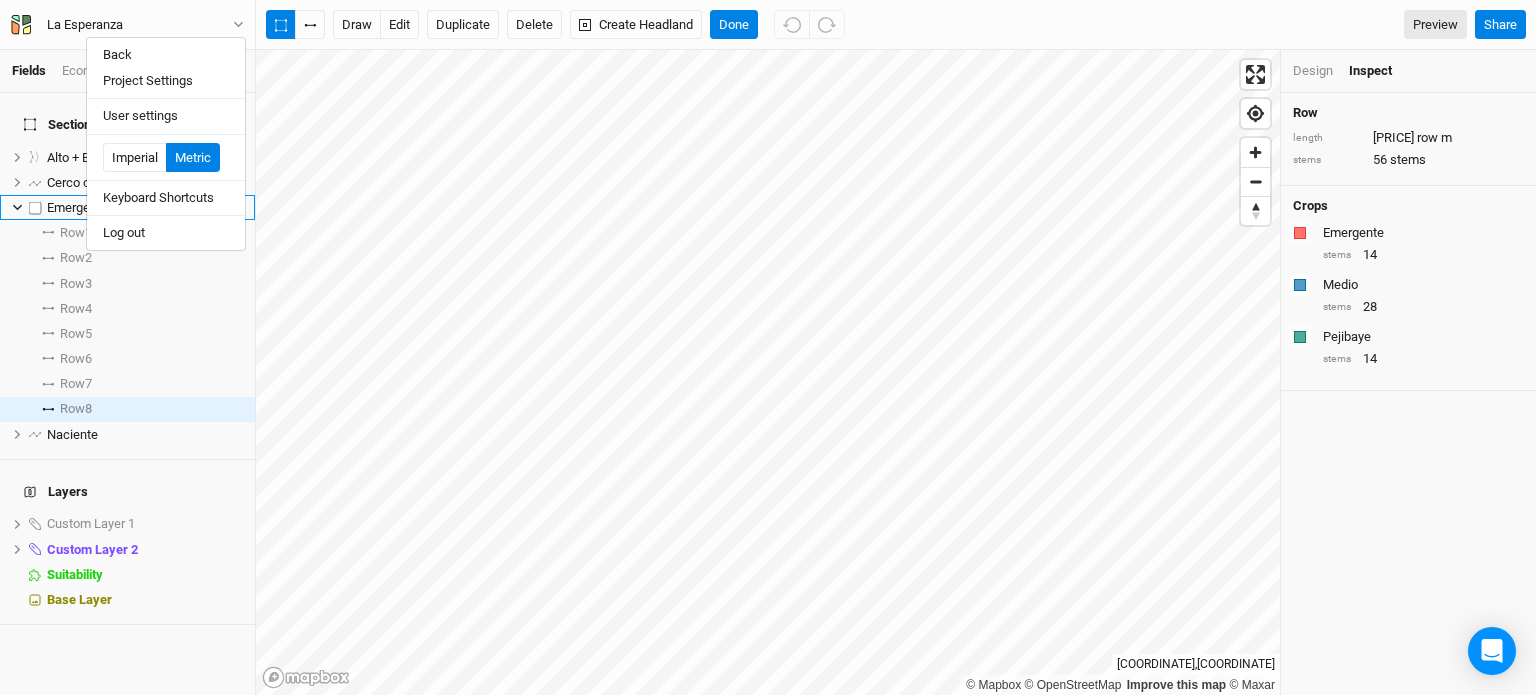 click on "Emergente + Medio" at bounding box center [101, 207] 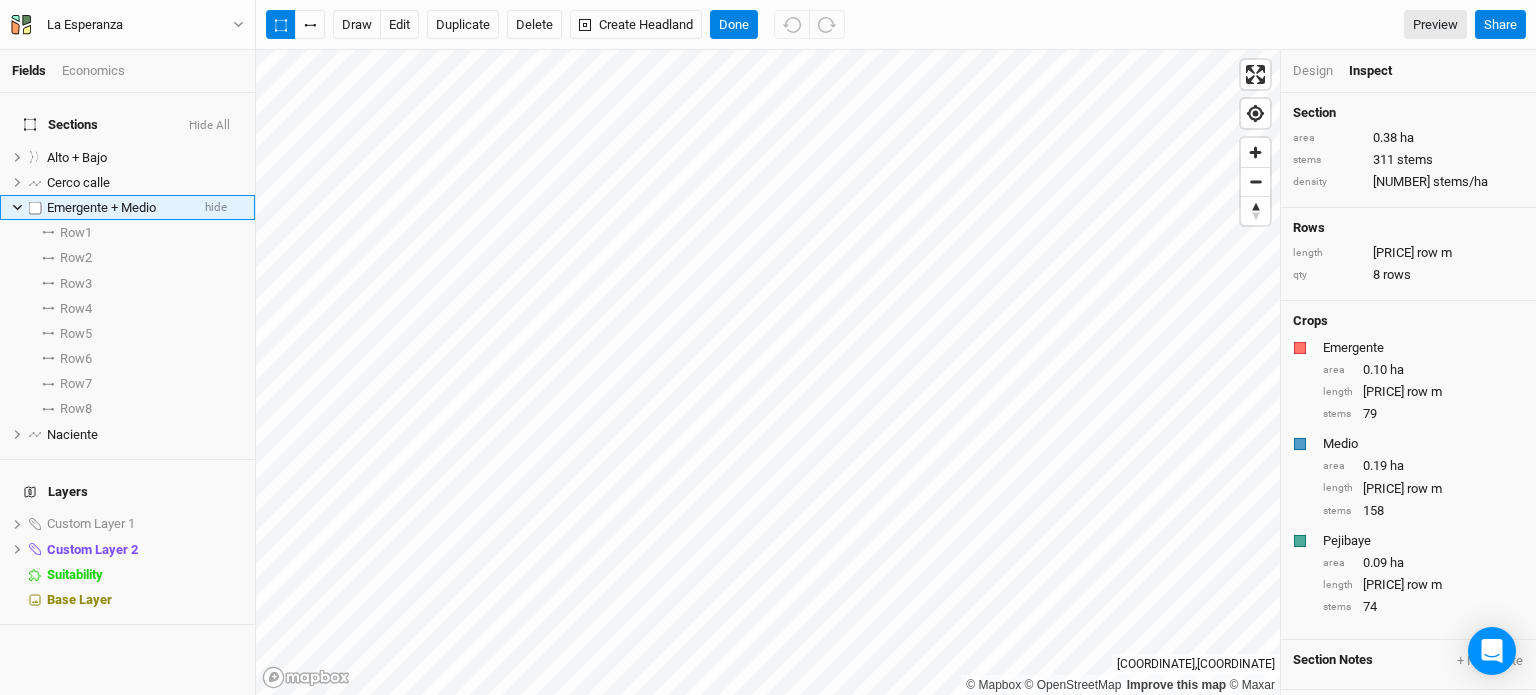 click on "Emergente + Medio" at bounding box center (101, 207) 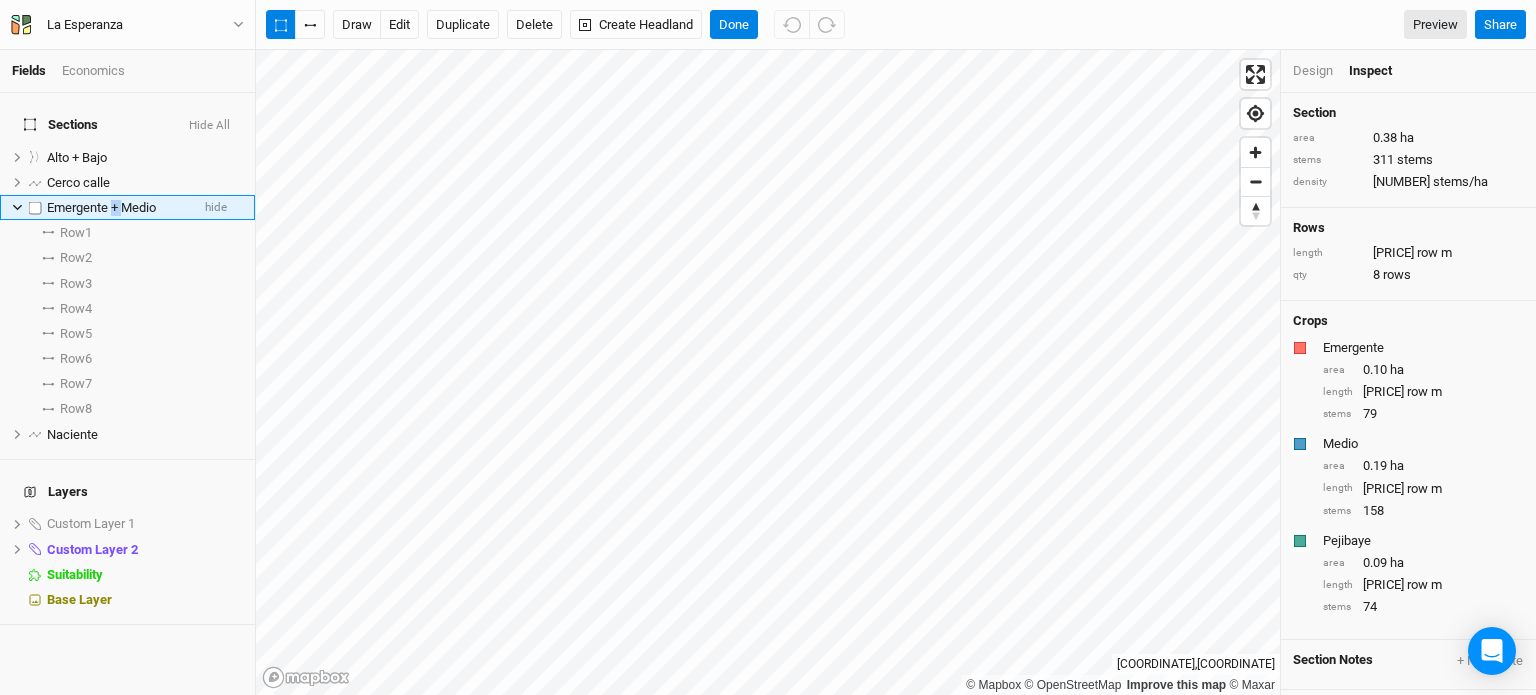 click on "Emergente + Medio" at bounding box center [101, 207] 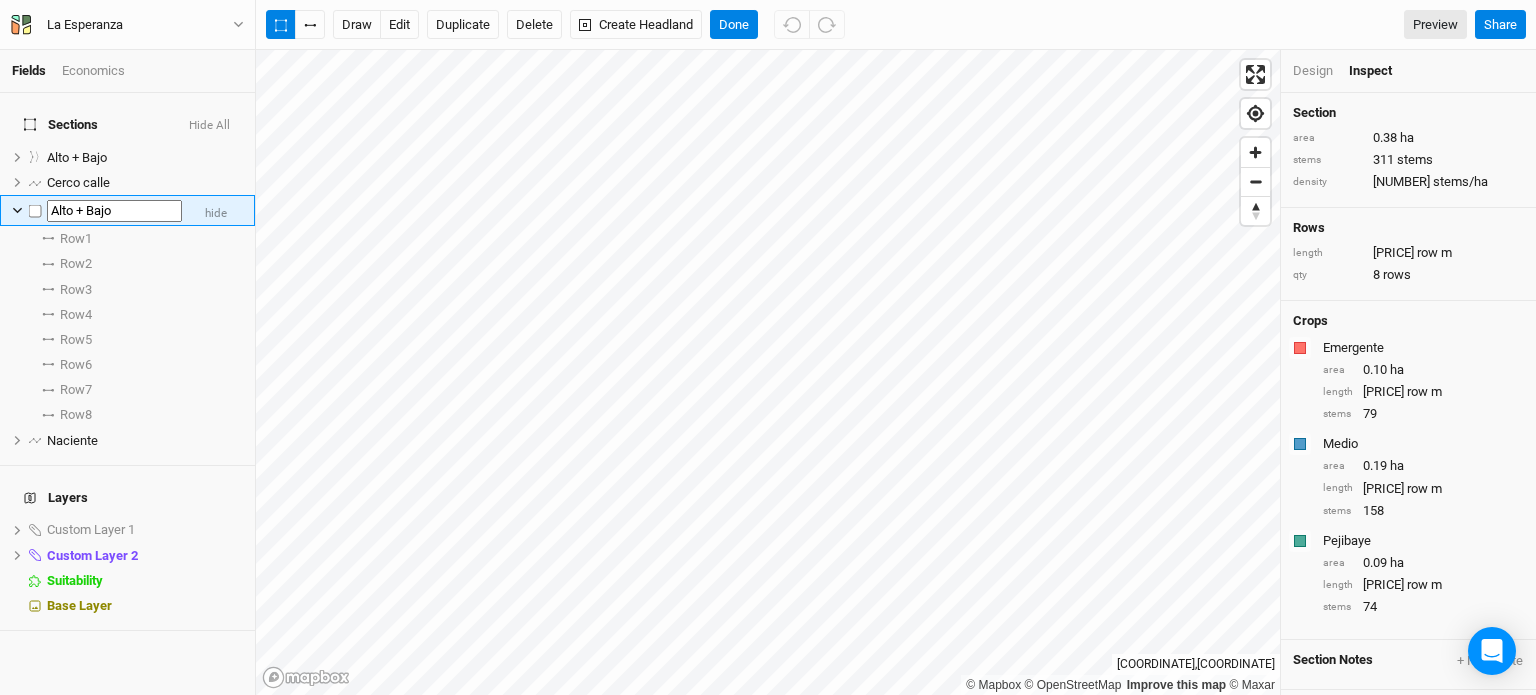 type on "Alto + Bajo" 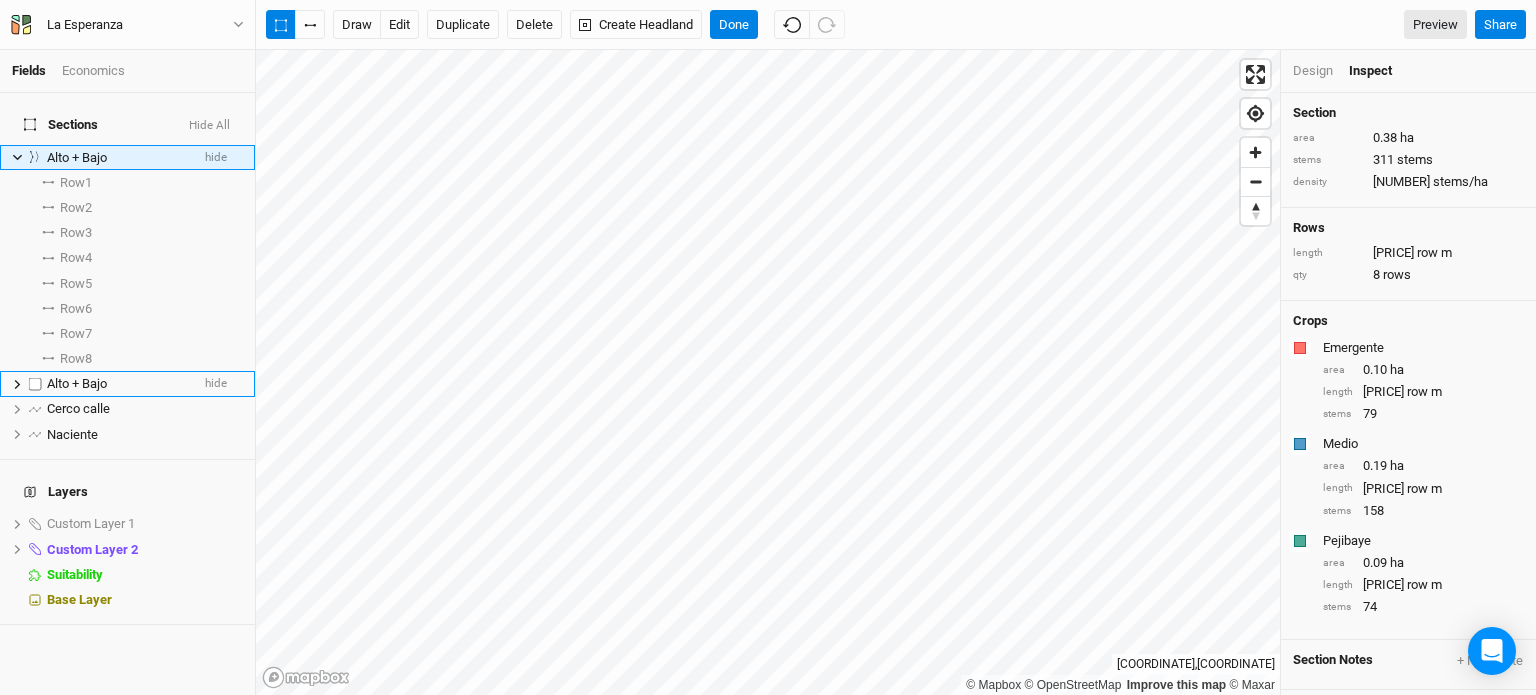 click on "Alto + Bajo" at bounding box center (77, 383) 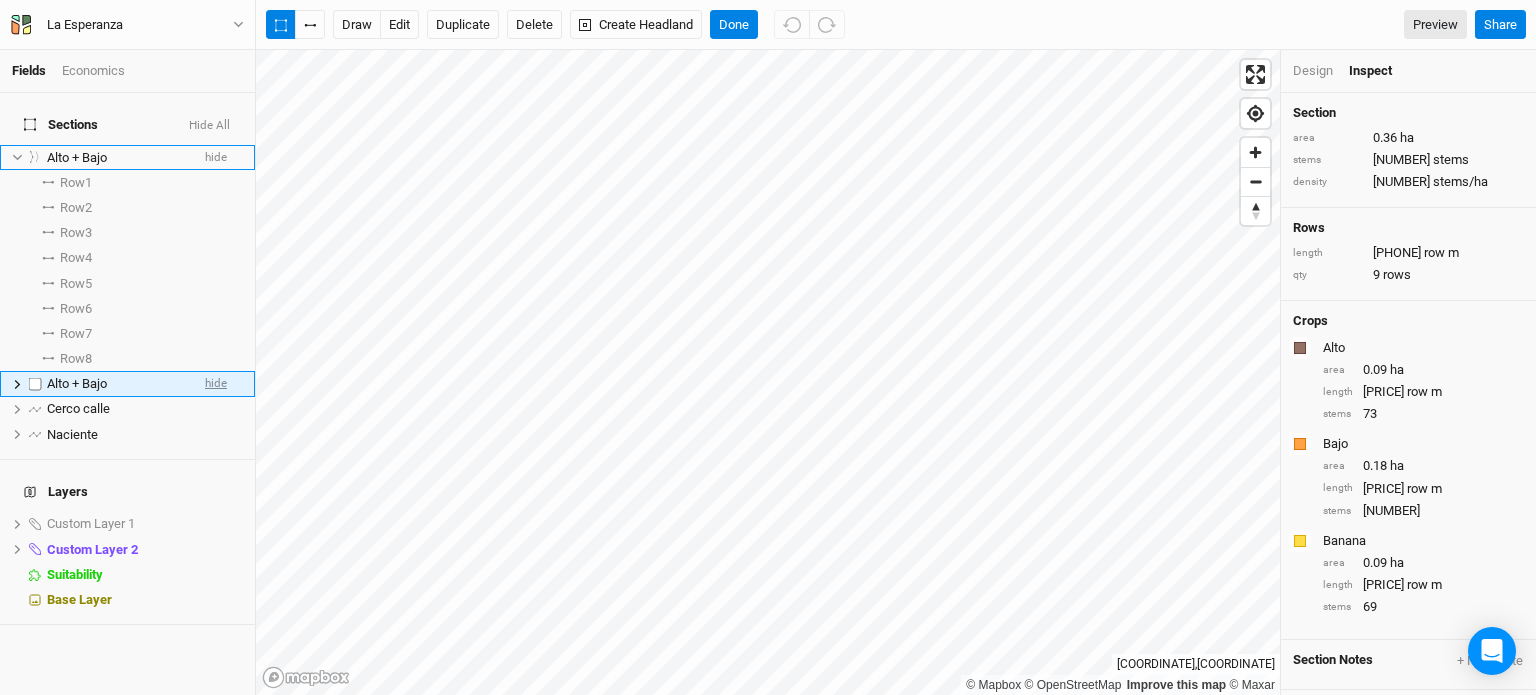 click on "hide" at bounding box center [216, 384] 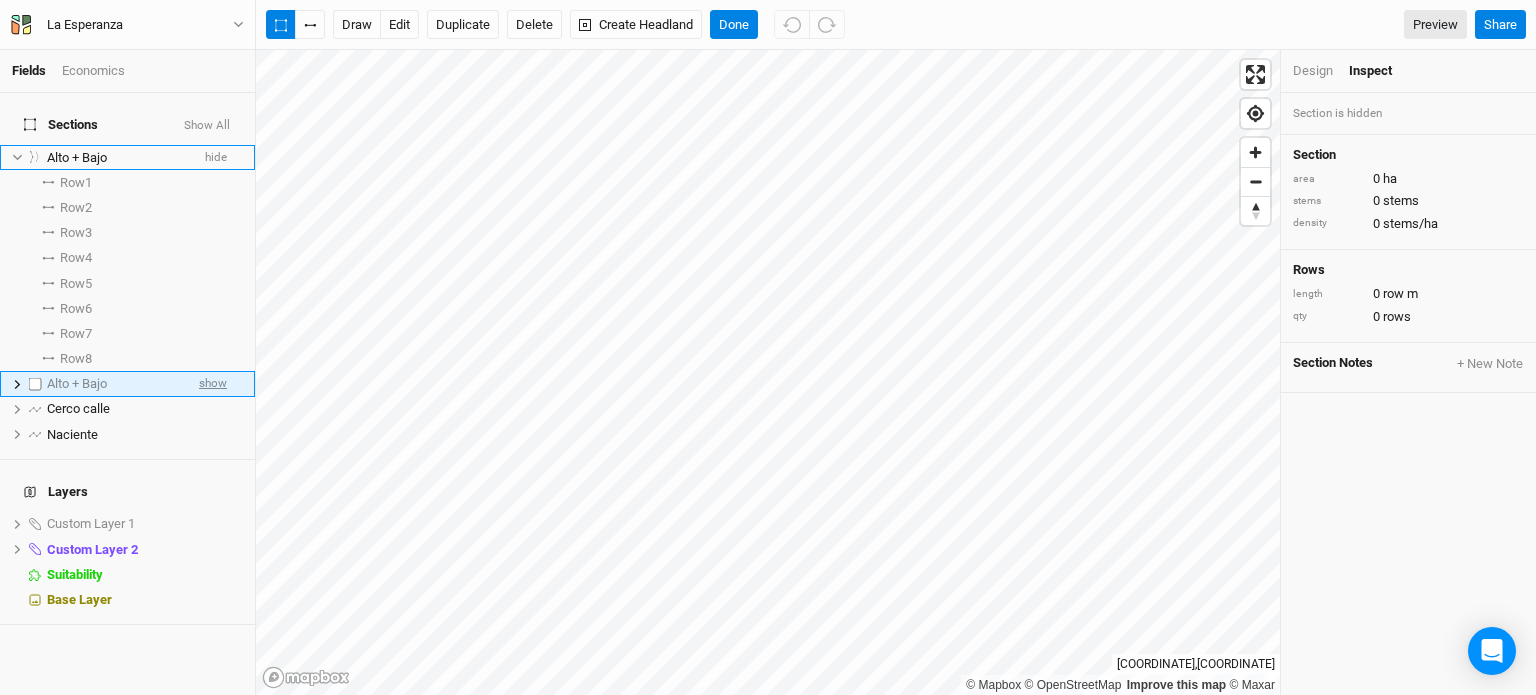 click on "show" at bounding box center (213, 384) 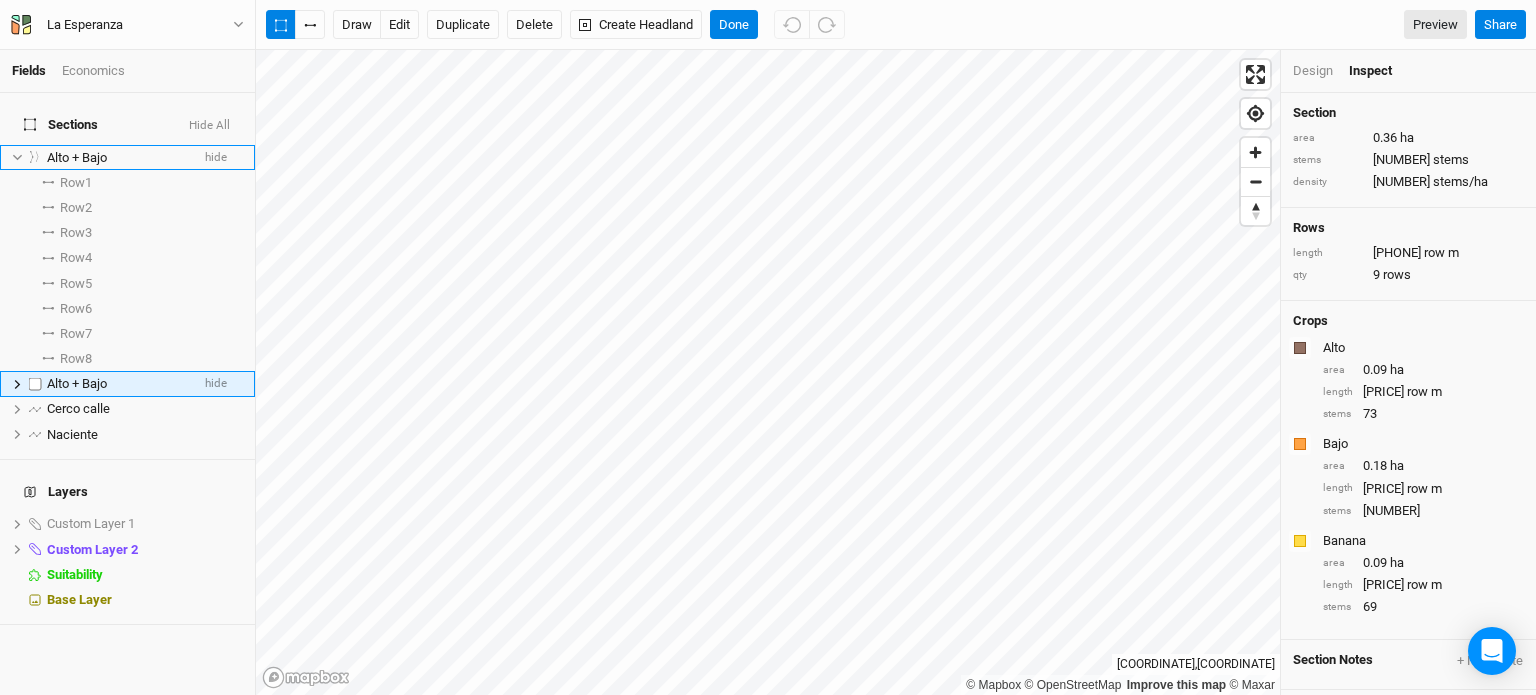 click on "Alto + Bajo" at bounding box center [77, 383] 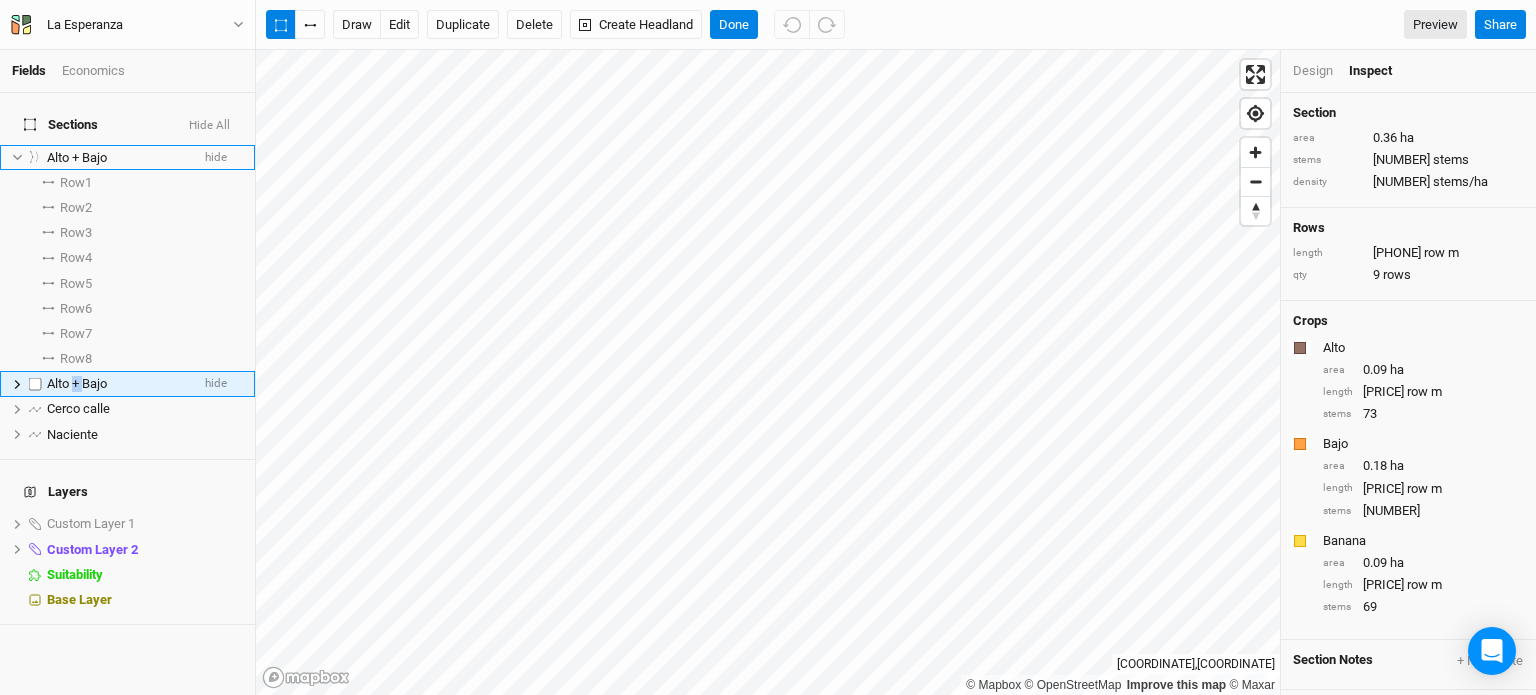 click on "Alto + Bajo" at bounding box center [77, 383] 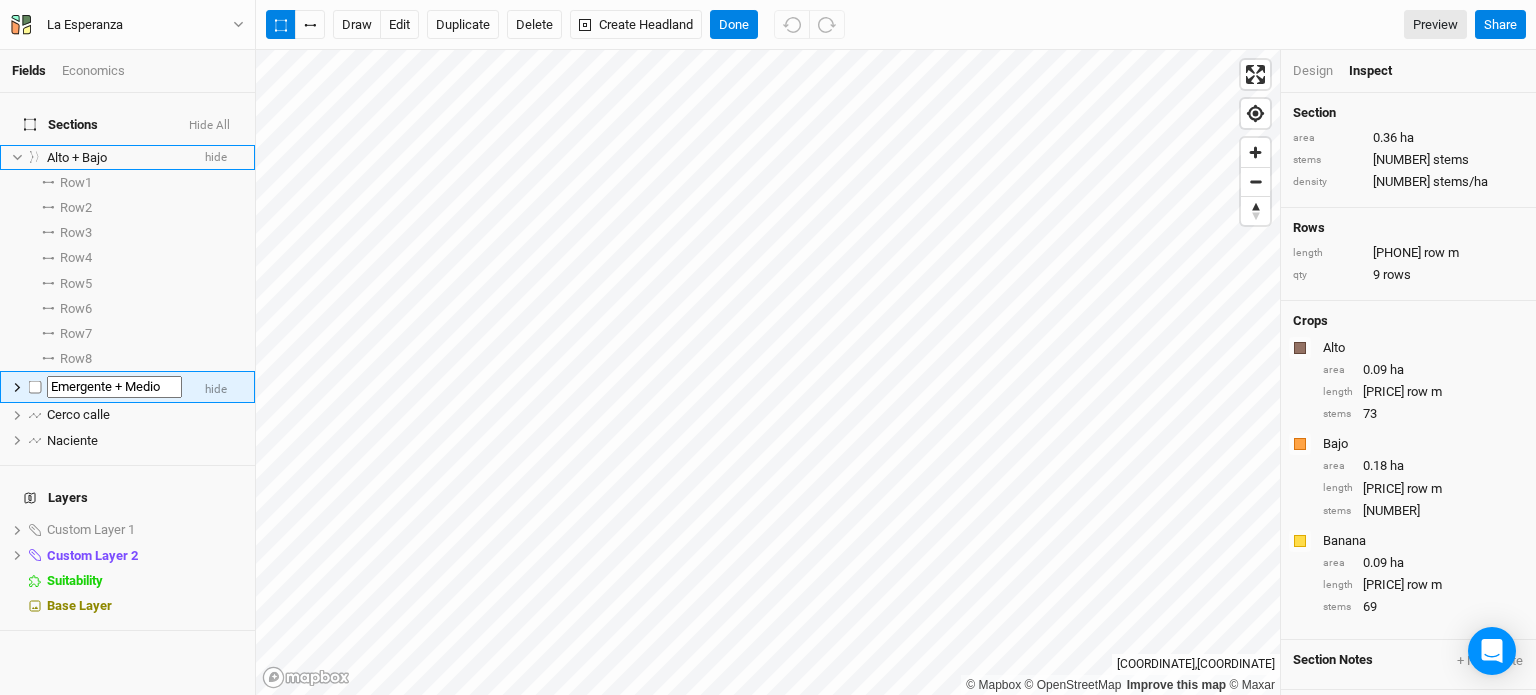 type on "Emergente + Medio" 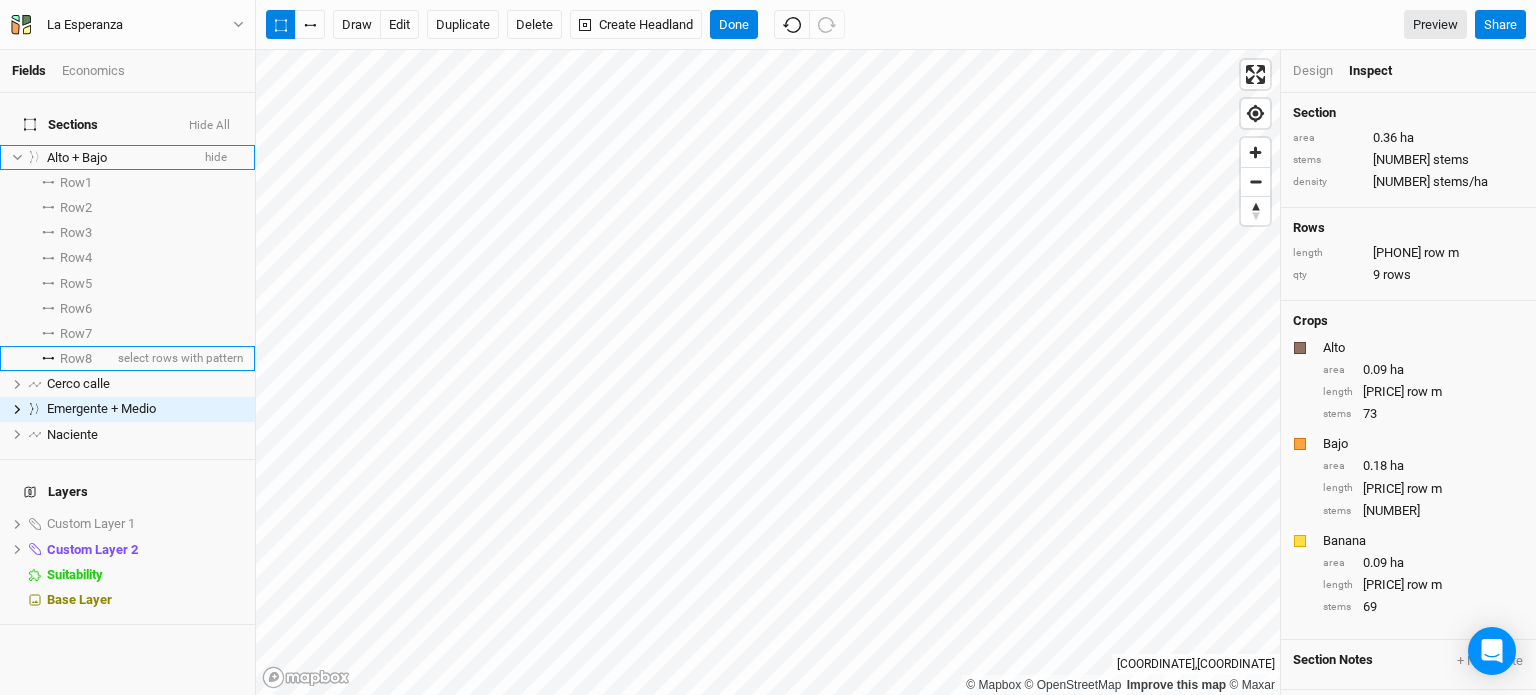 click on "Row  8" at bounding box center (76, 359) 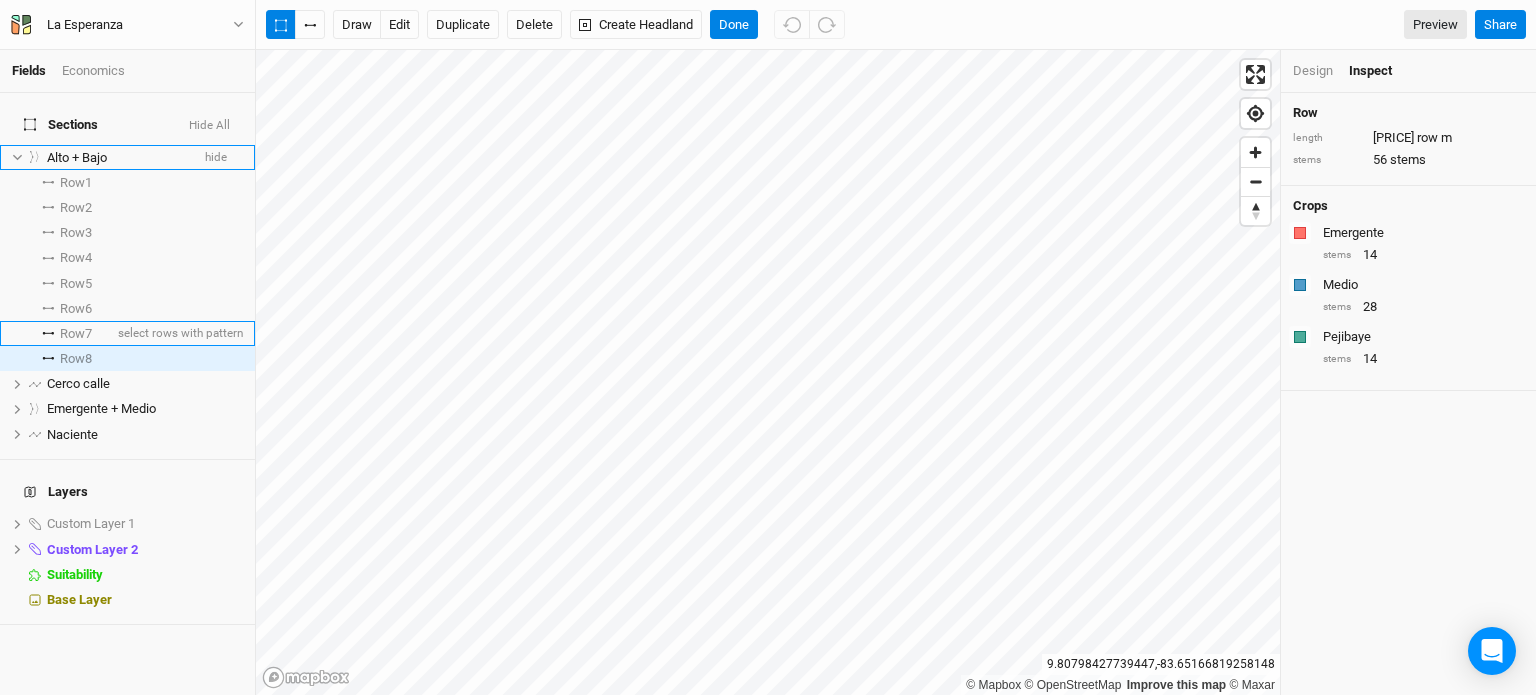 click on "Row  7 select rows with pattern" at bounding box center [127, 333] 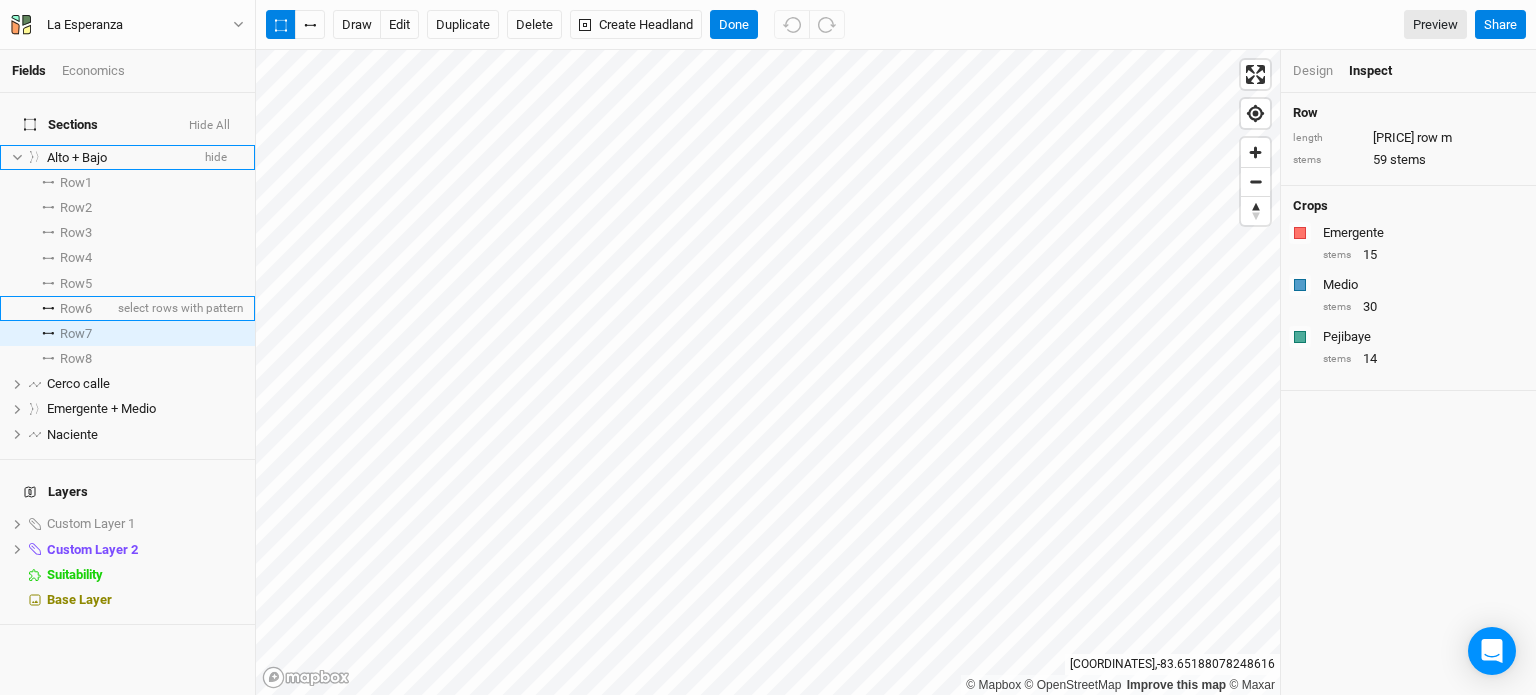 click on "Row  6" at bounding box center [76, 309] 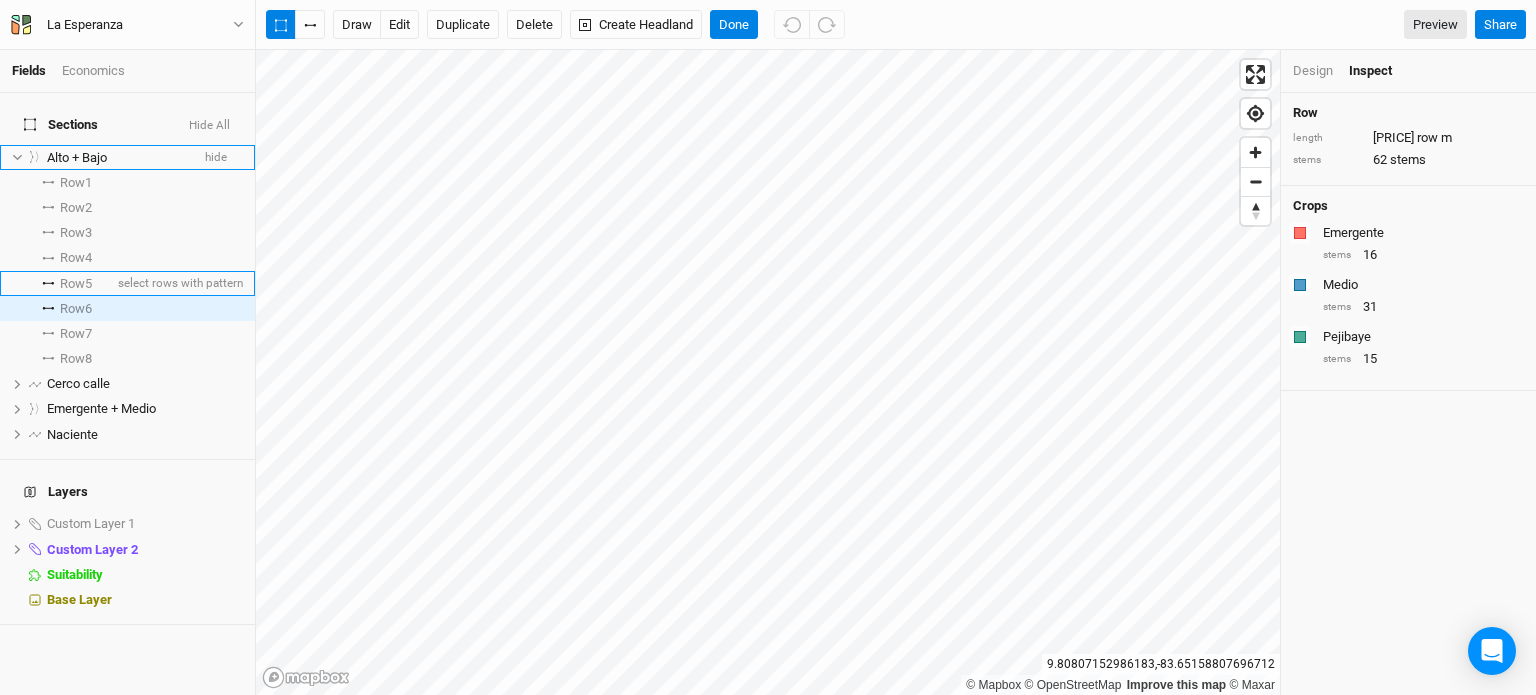 click on "Row  5" at bounding box center [76, 284] 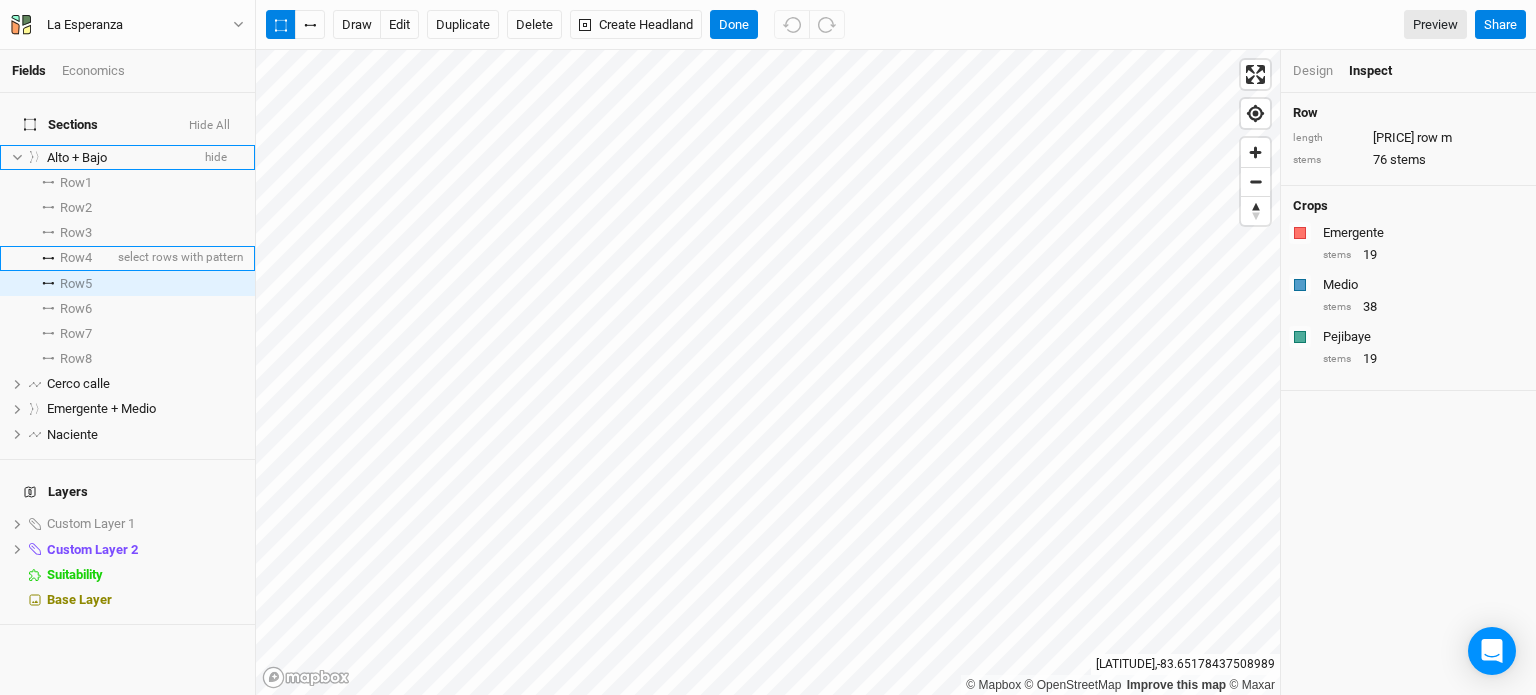 click on "Row  4" at bounding box center (76, 258) 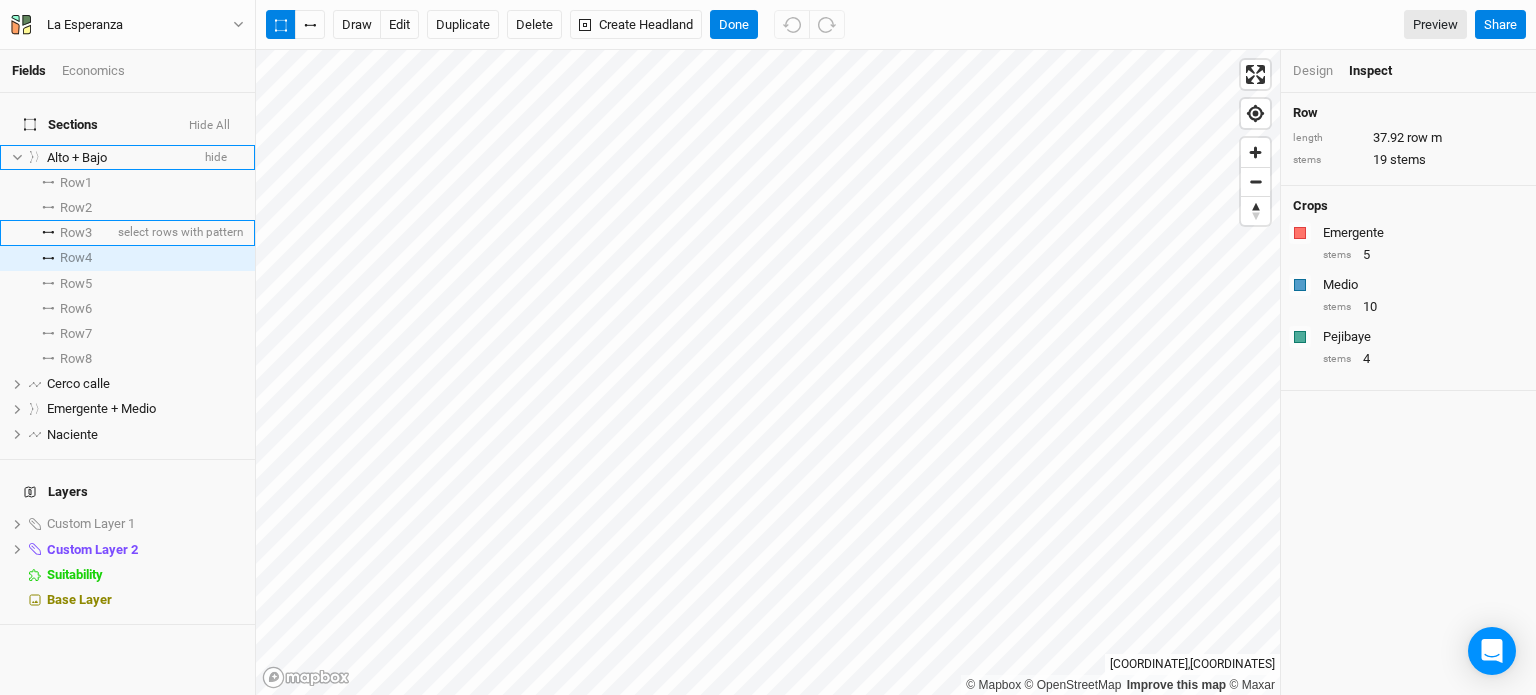 click on "Row  3" at bounding box center (76, 233) 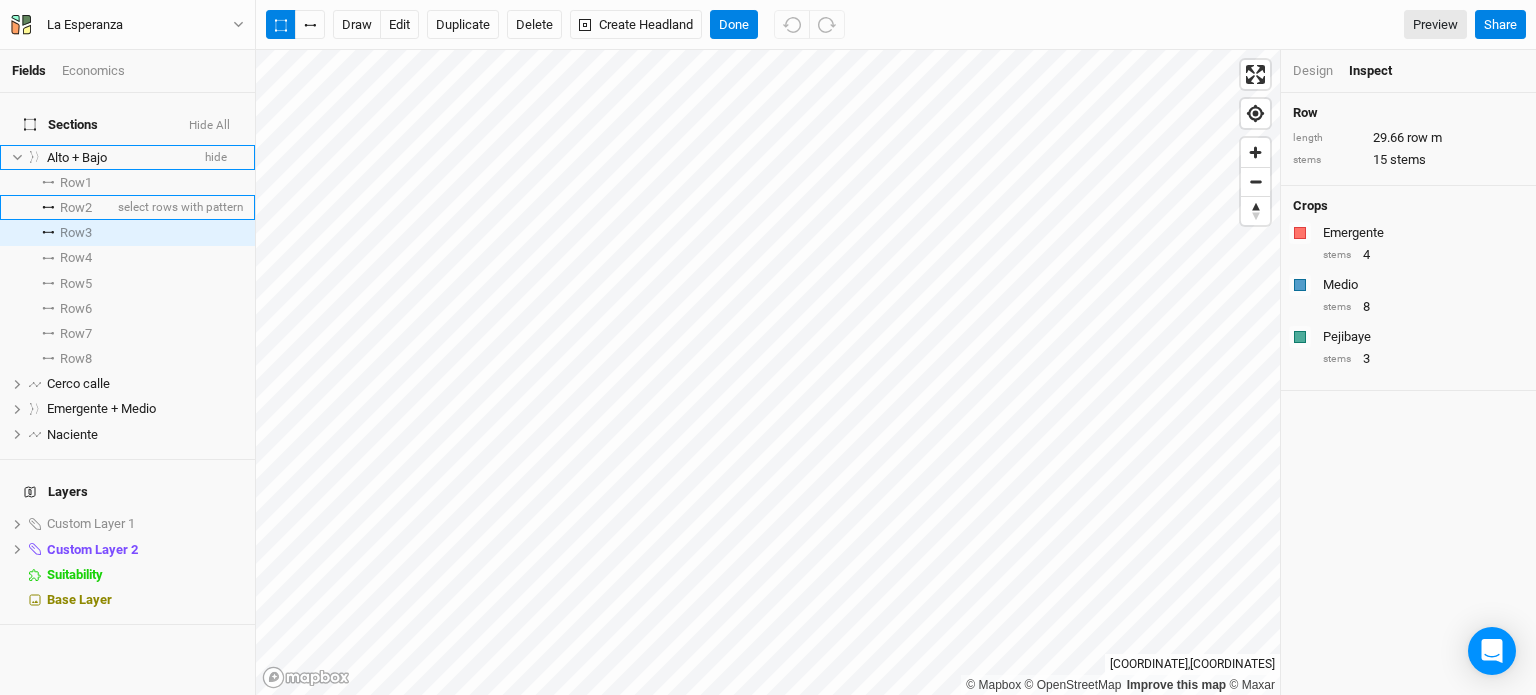 click on "Row  2" at bounding box center [76, 208] 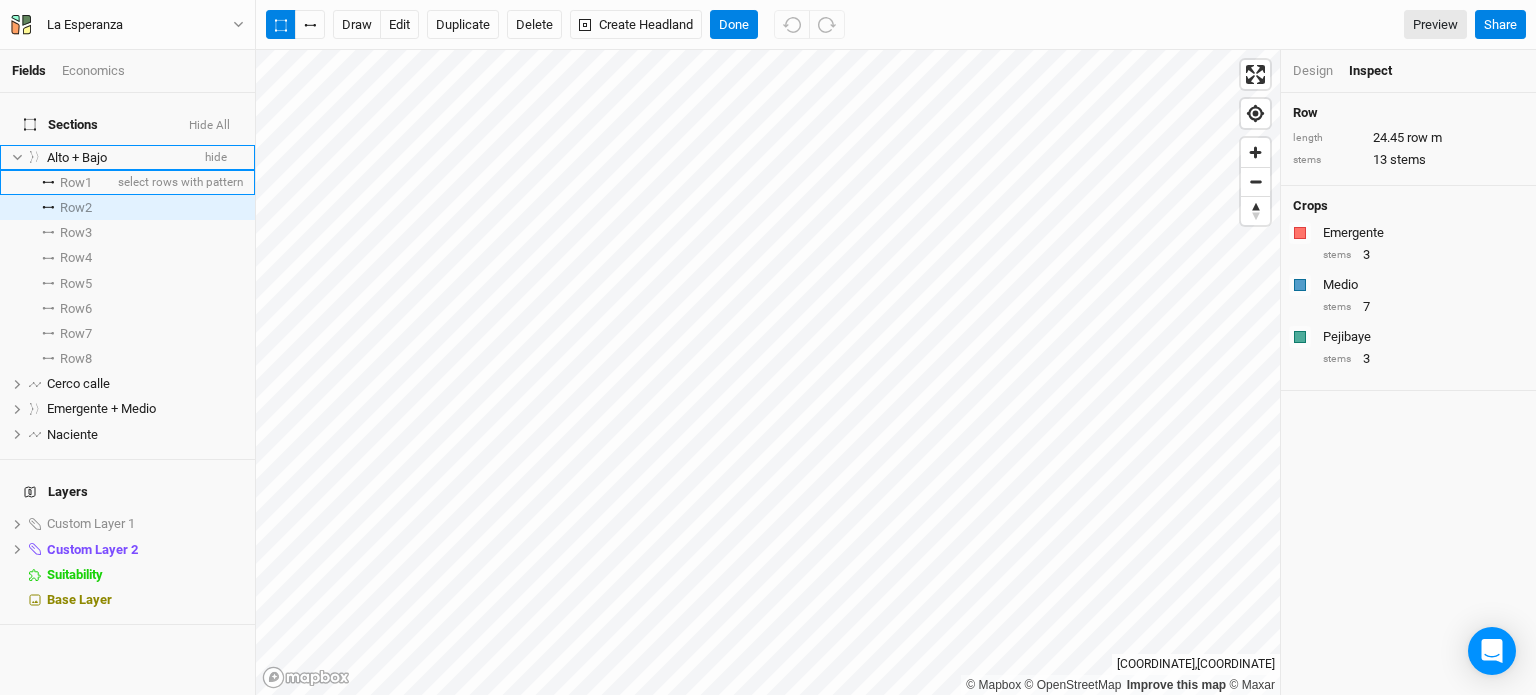 click on "Row  1" at bounding box center (76, 183) 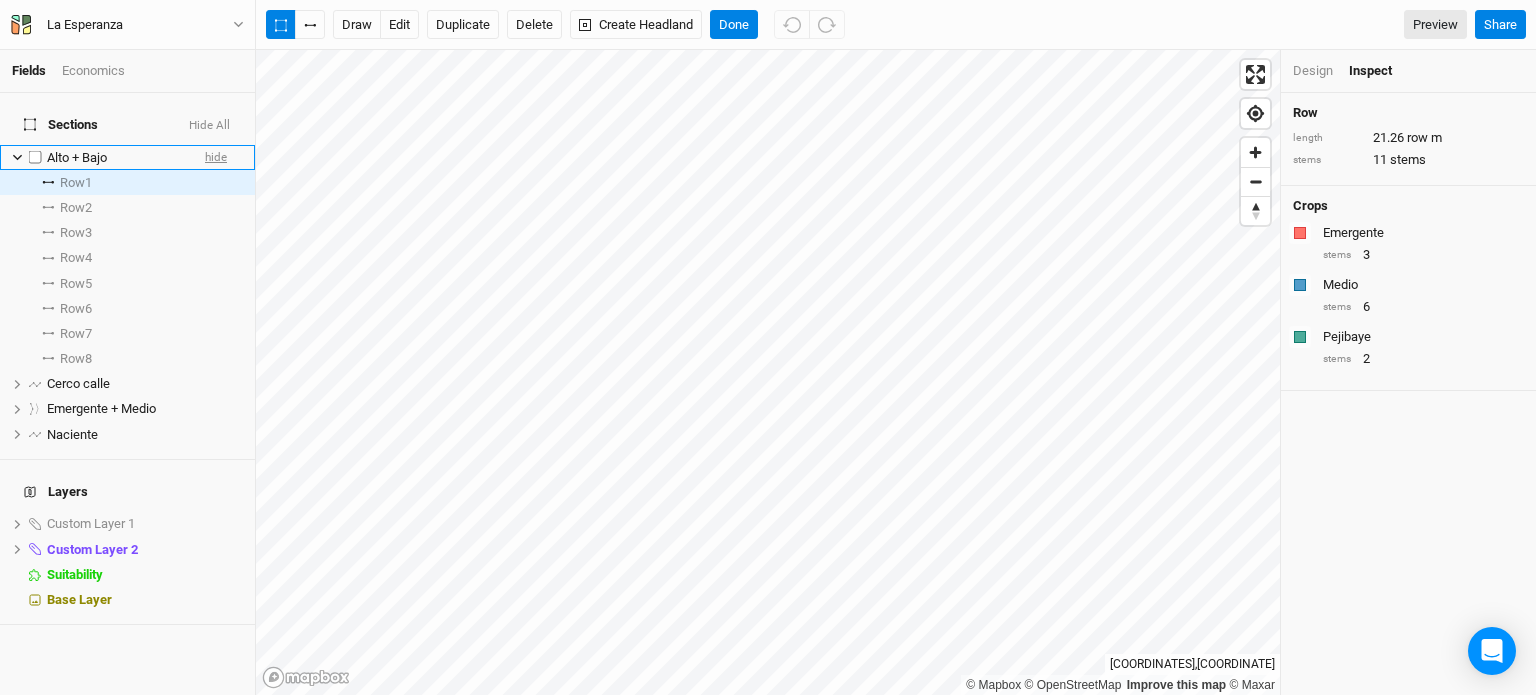 click on "hide" at bounding box center [216, 157] 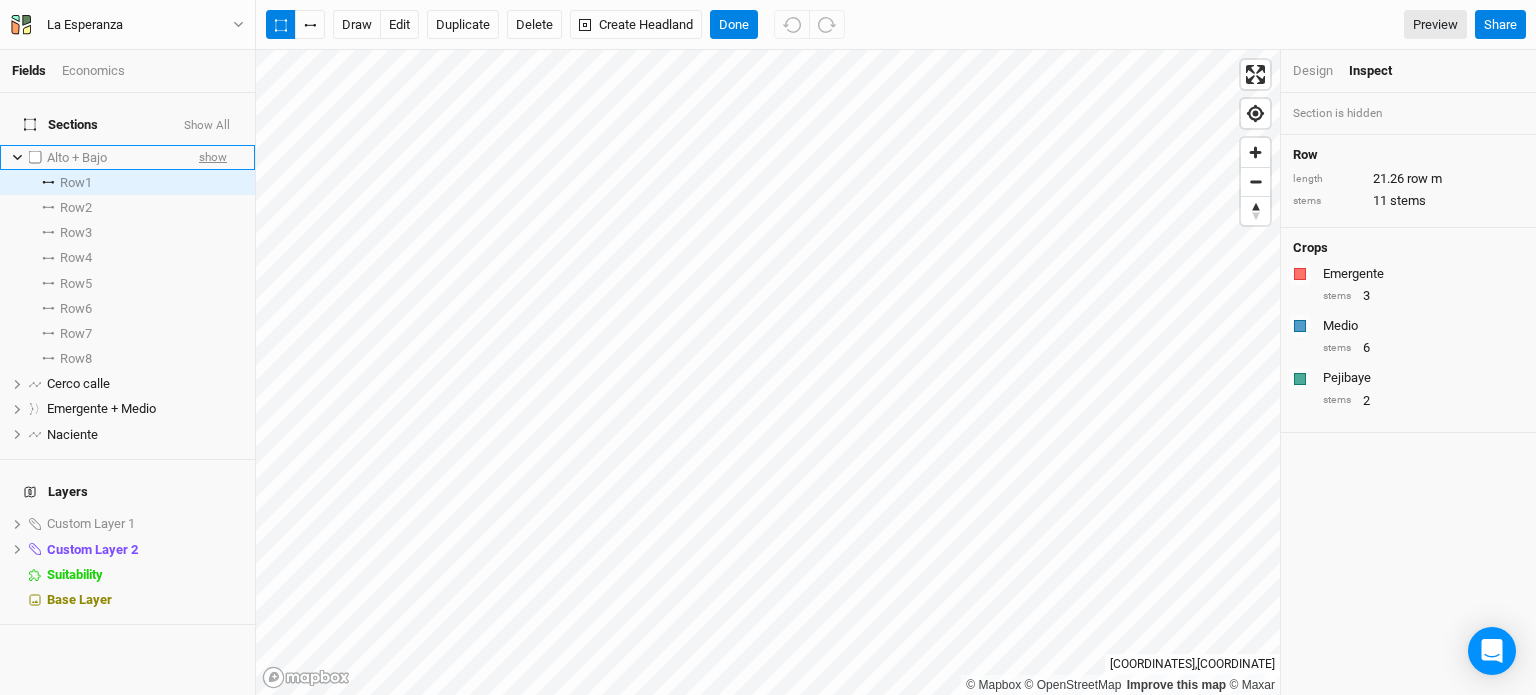 click on "show" at bounding box center (213, 157) 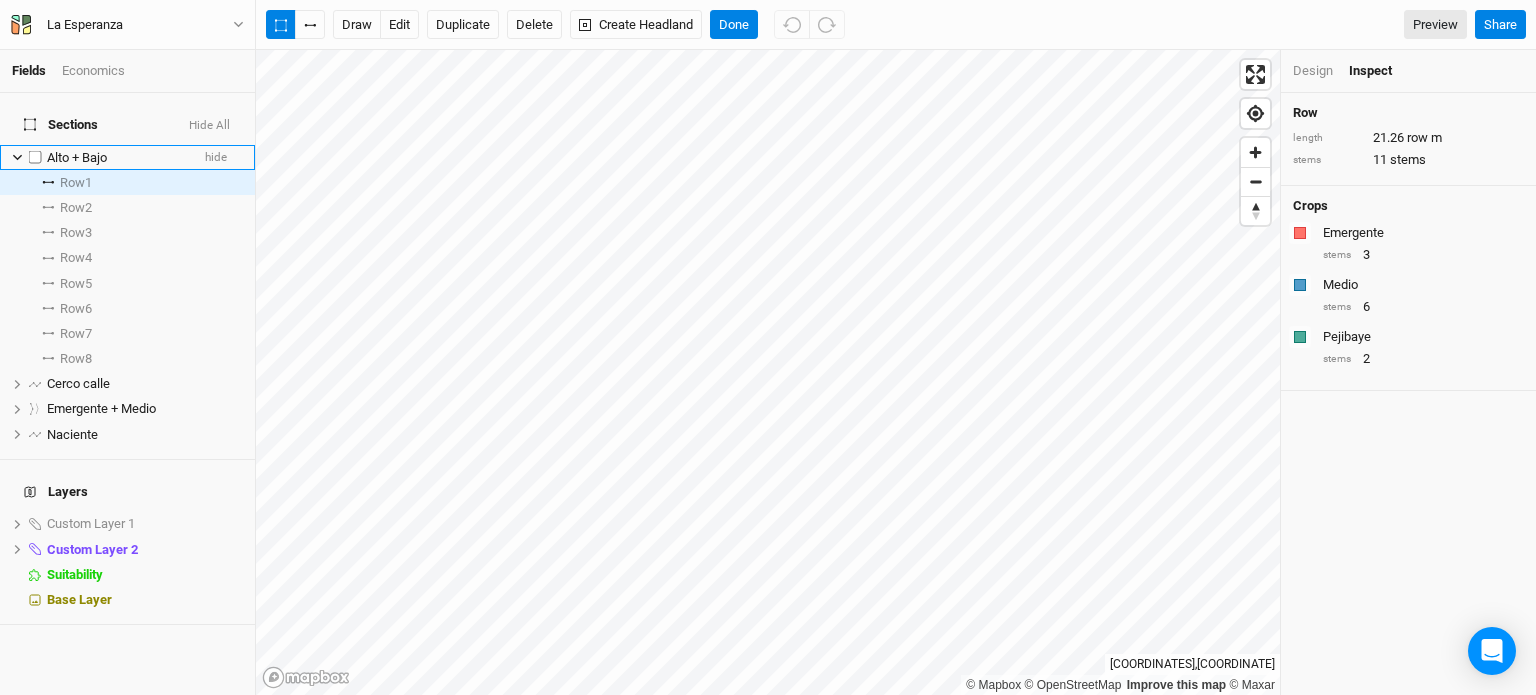 click on "Alto + Bajo" at bounding box center (77, 157) 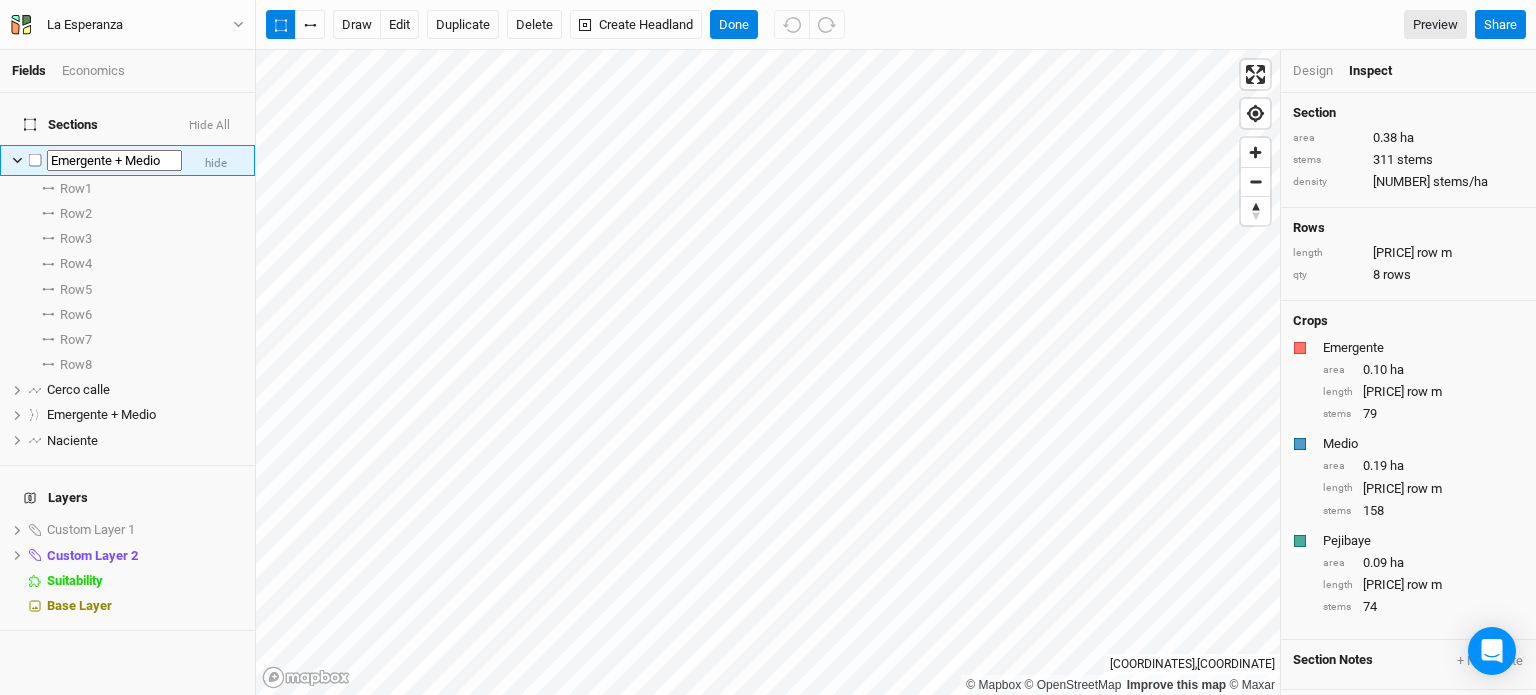type on "Emergente + Medio" 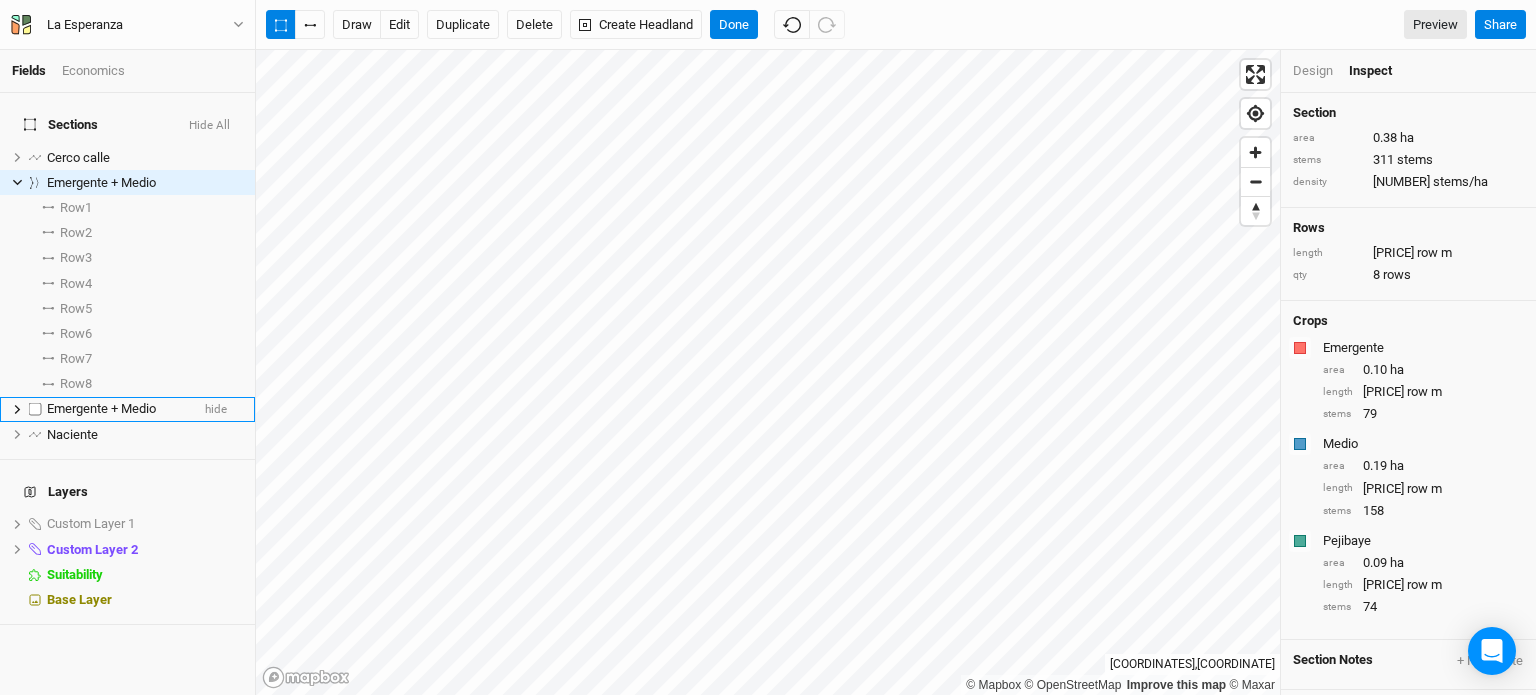 click on "Emergente + Medio" at bounding box center [101, 408] 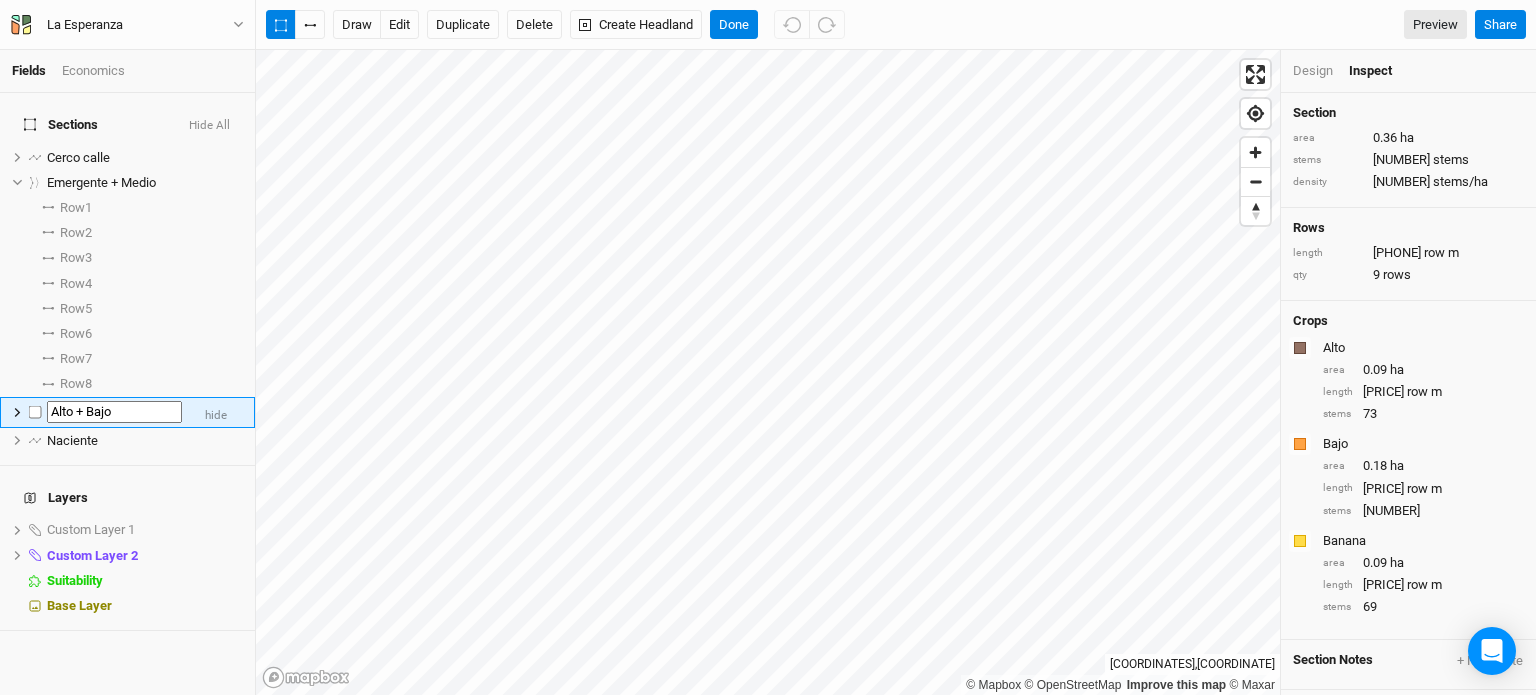 type on "Alto + Bajo" 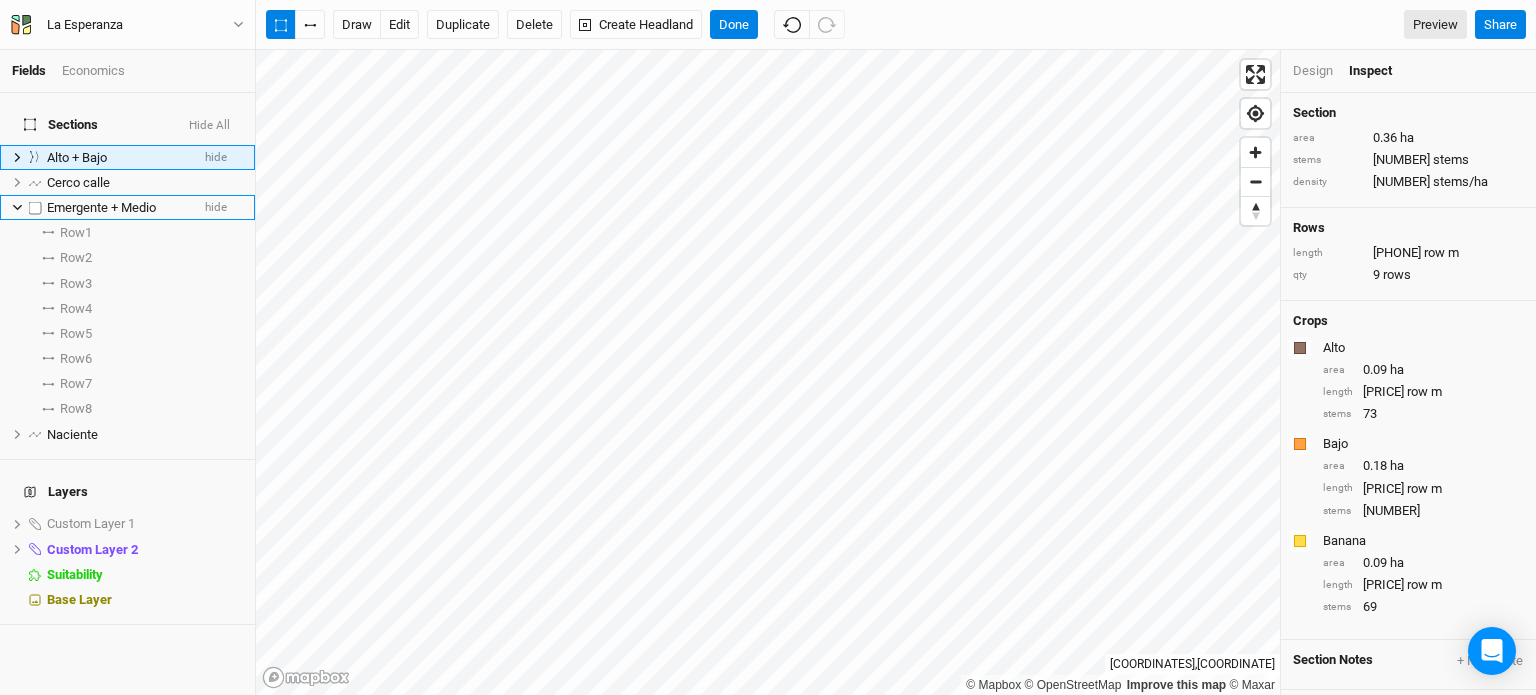 click 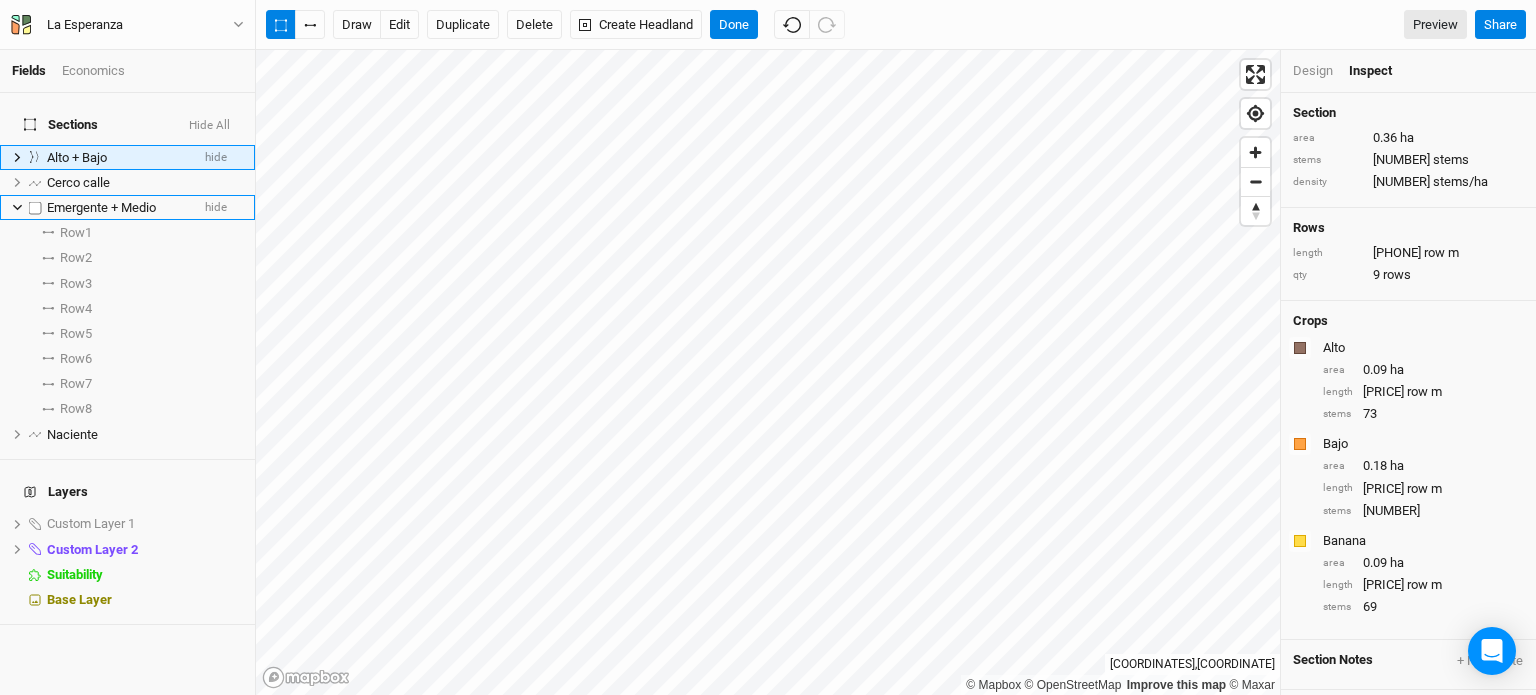 click 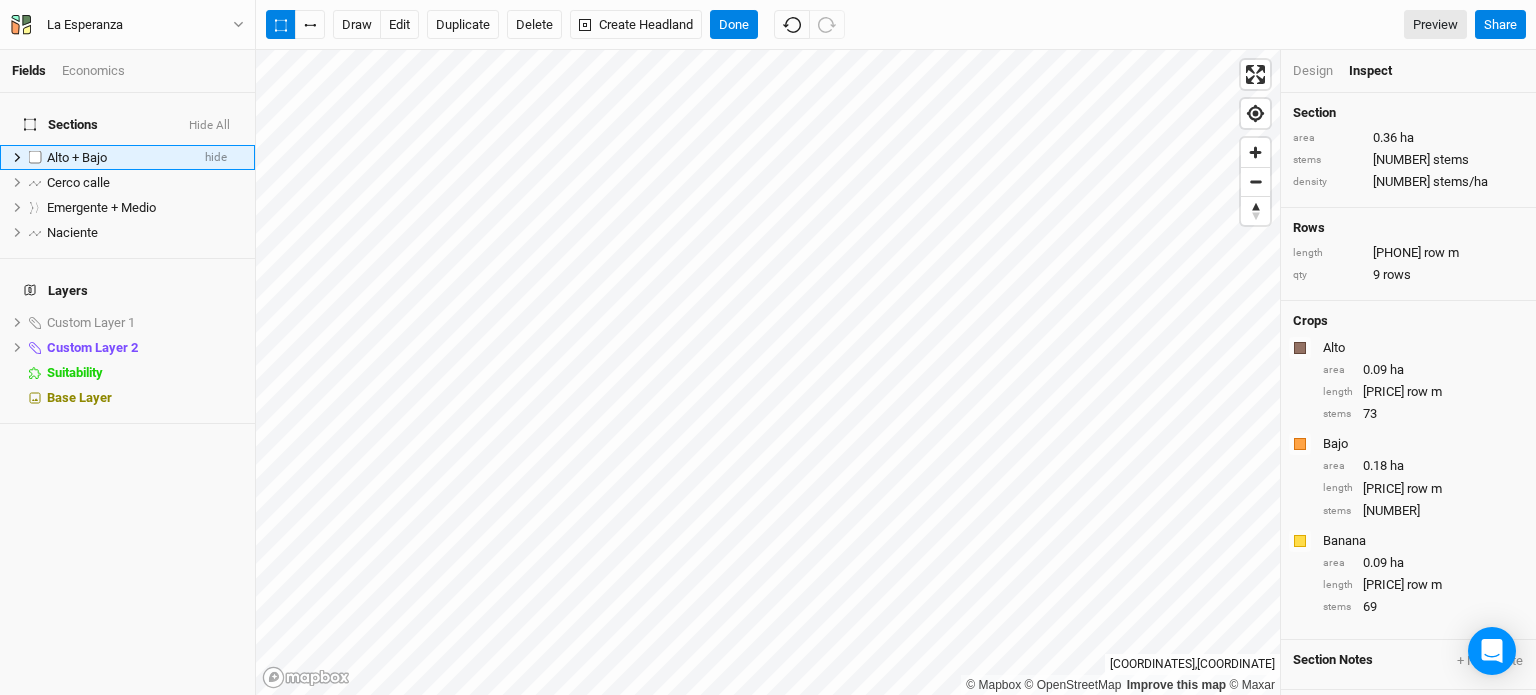 click 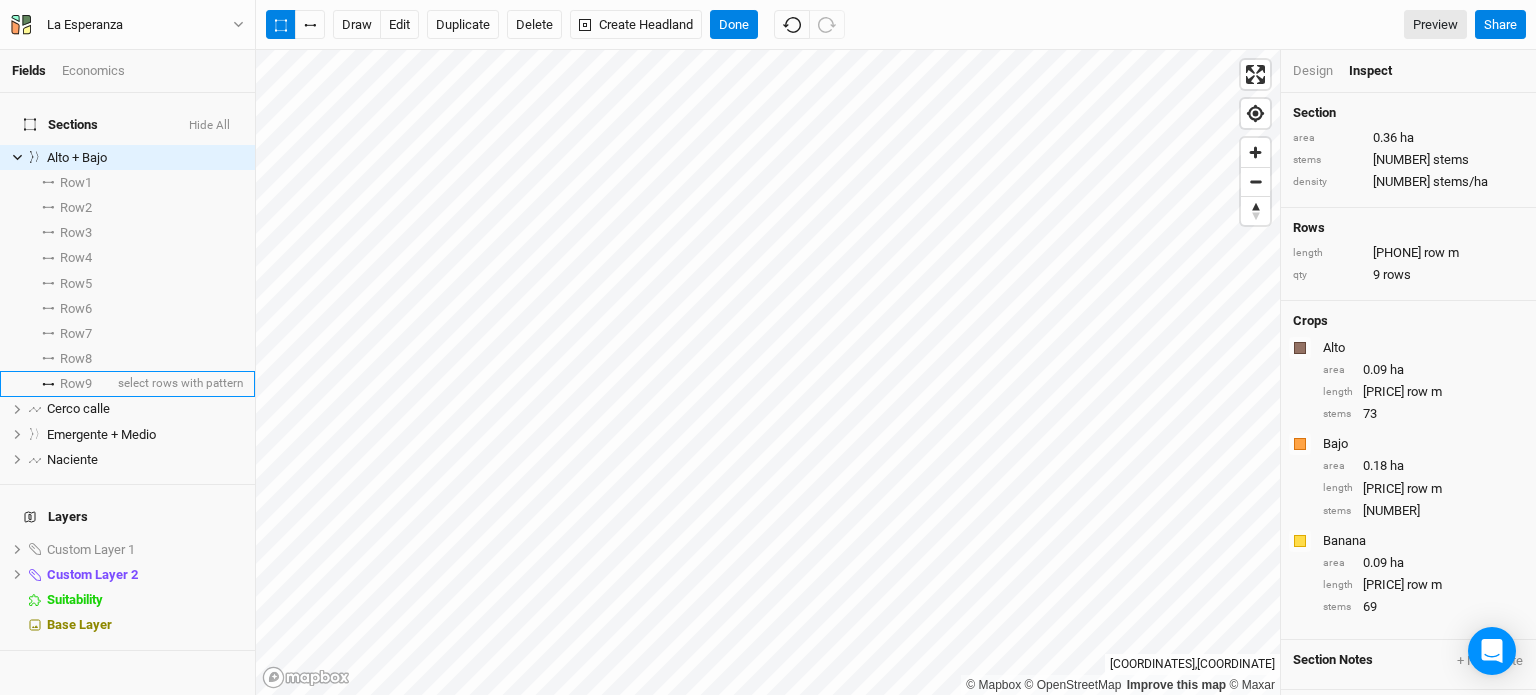 click on "Row  9" at bounding box center (76, 384) 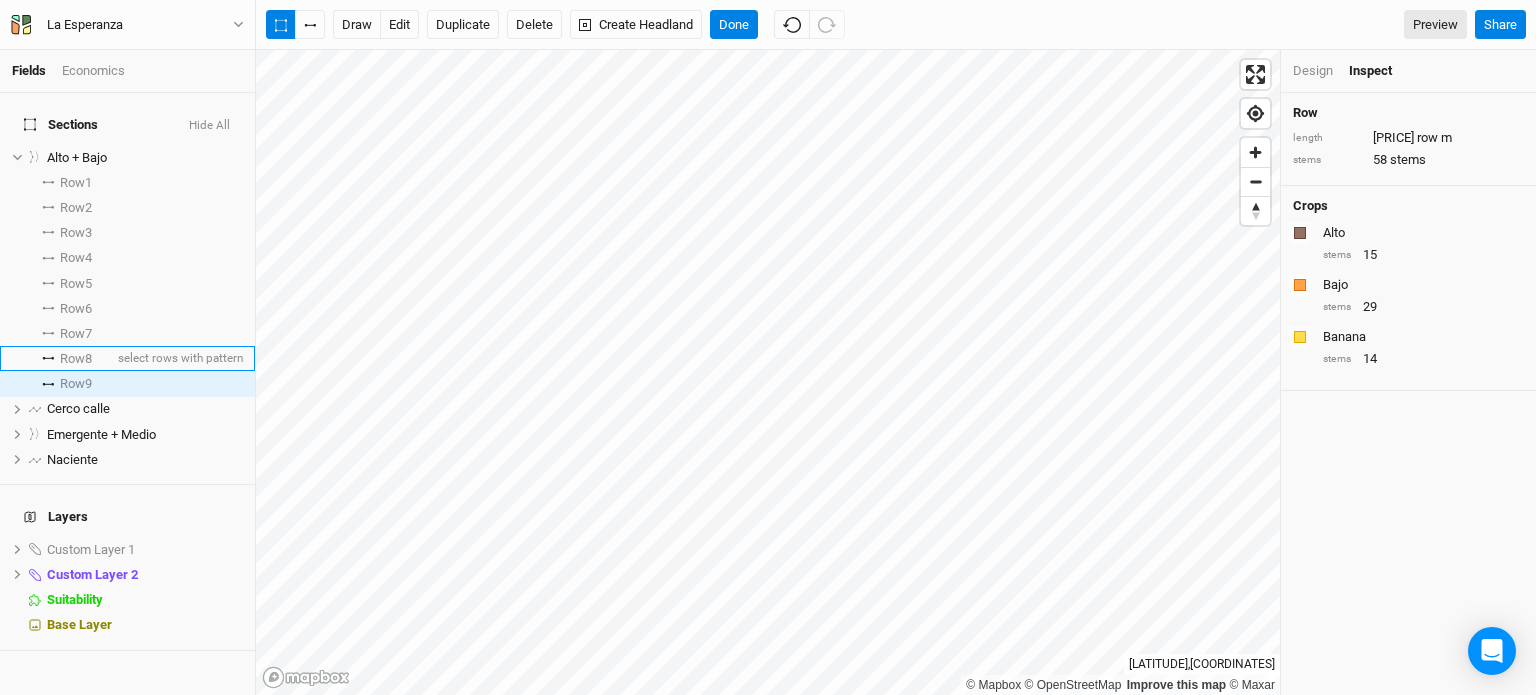 click on "Row  8" at bounding box center [76, 359] 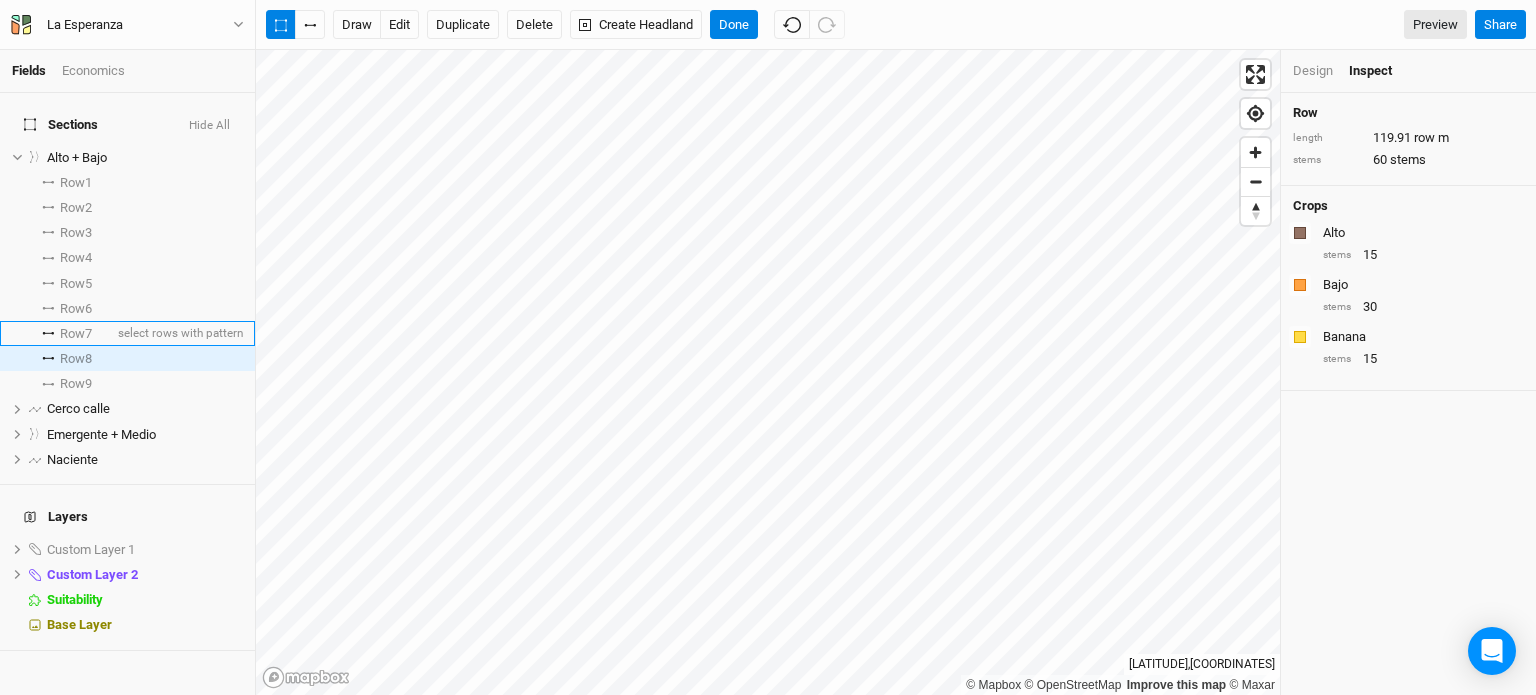 click on "Row  7" at bounding box center (76, 334) 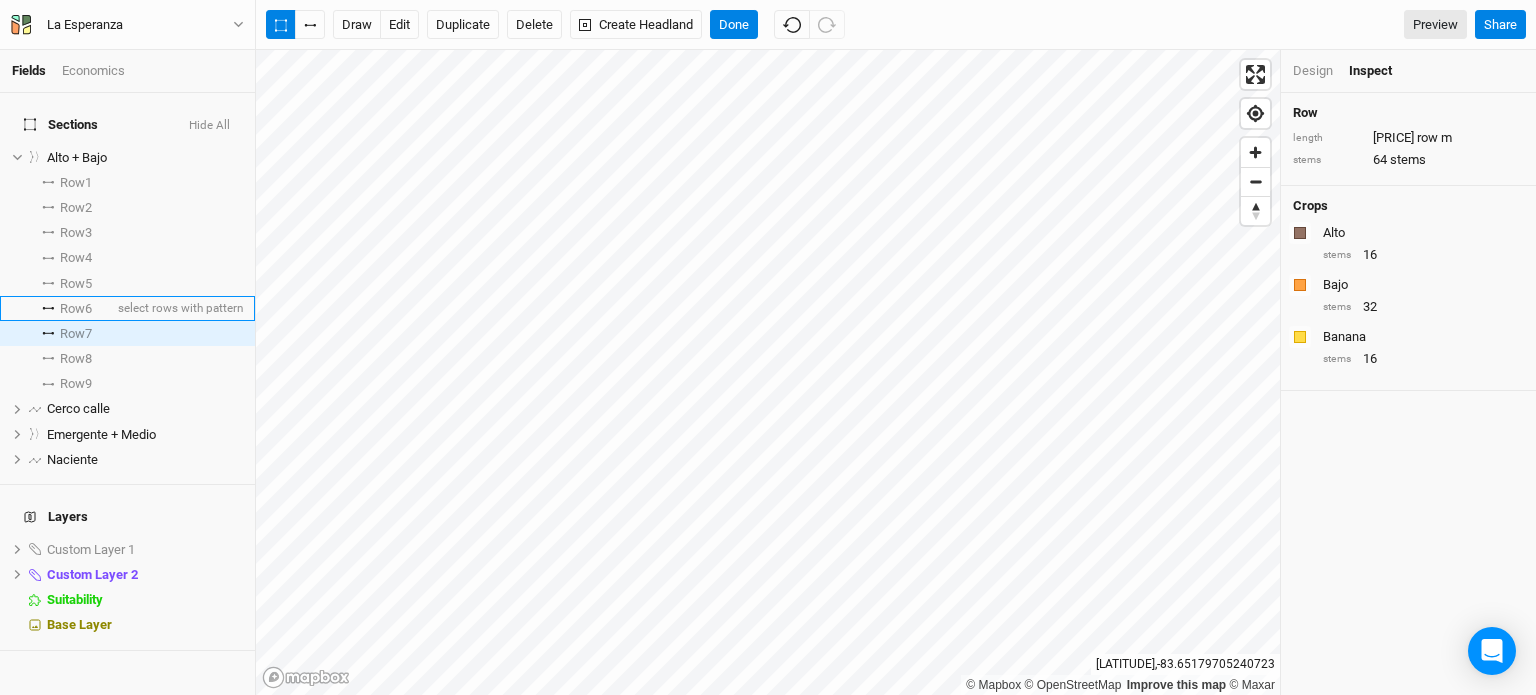 click on "Row  6" at bounding box center (76, 309) 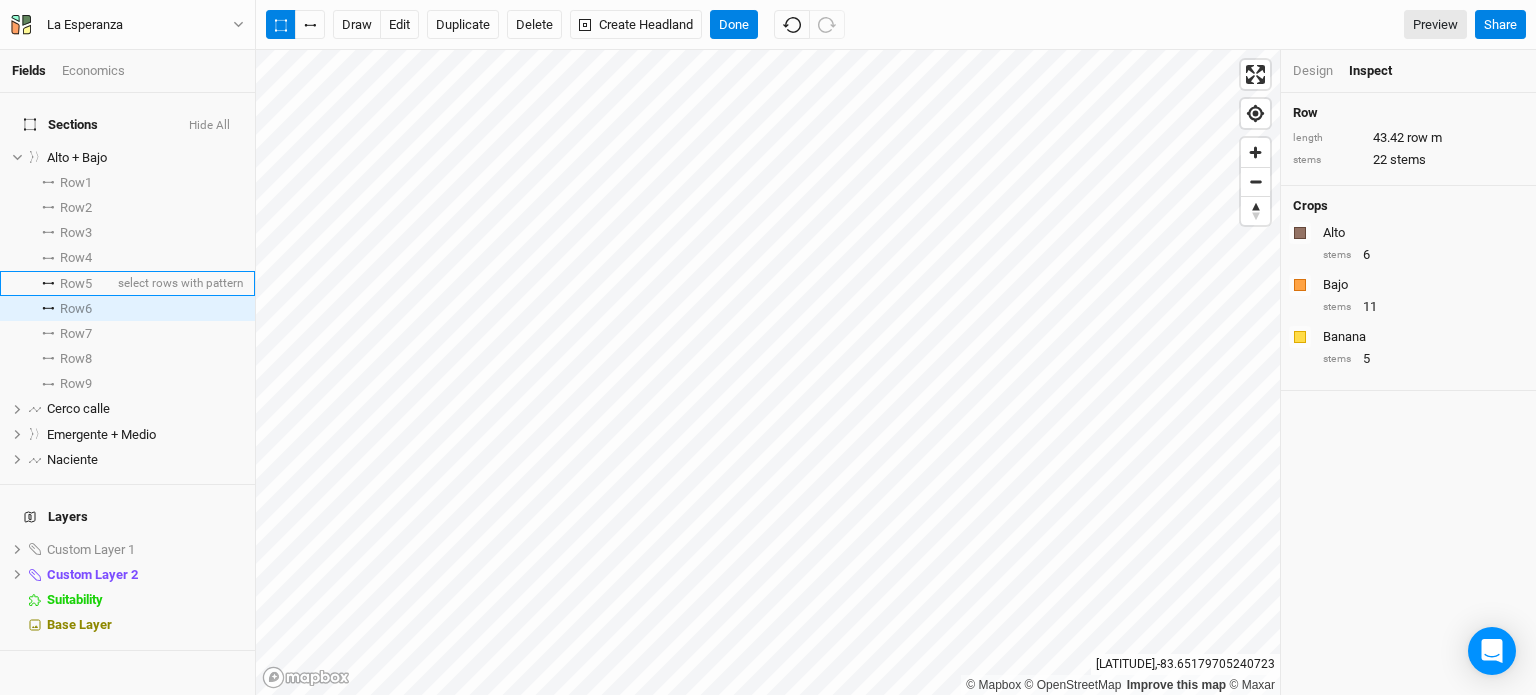click on "Row  5" at bounding box center [76, 284] 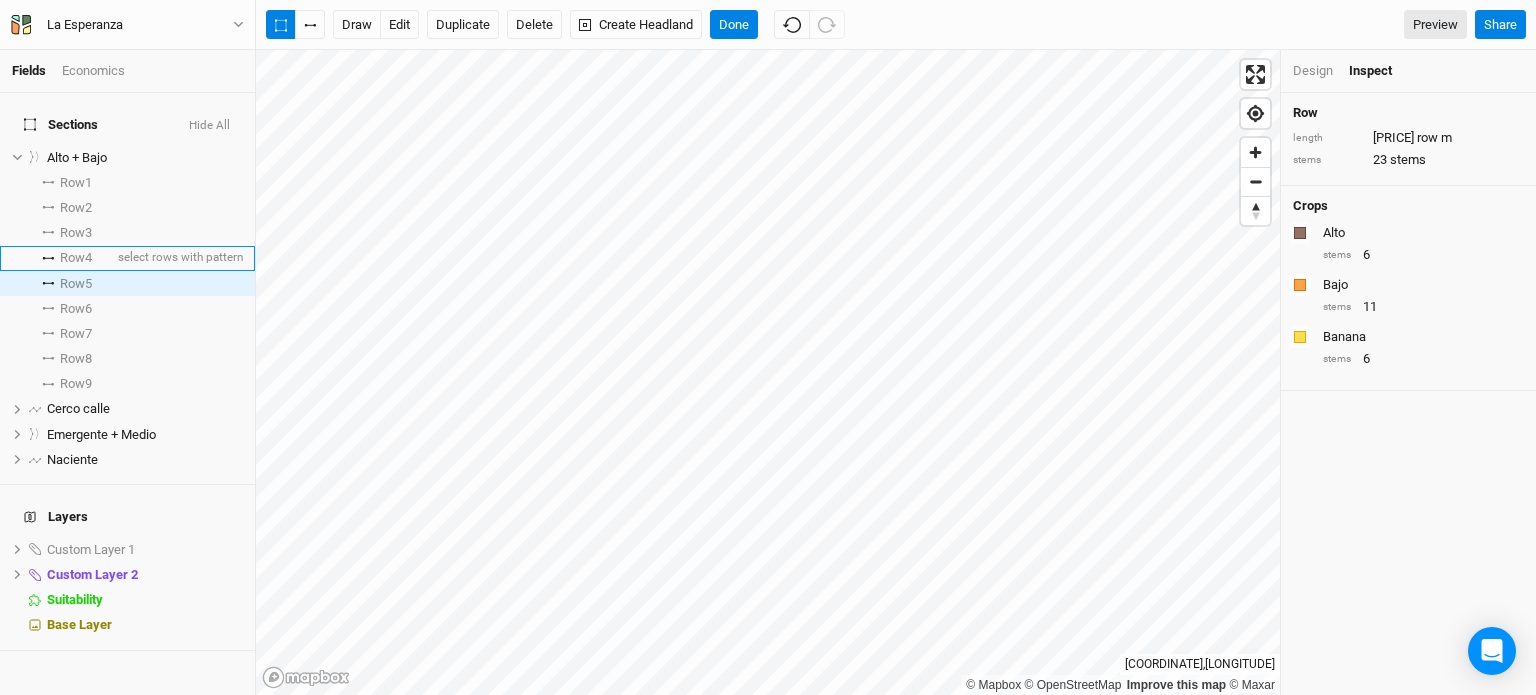 click on "Row  4" at bounding box center (76, 258) 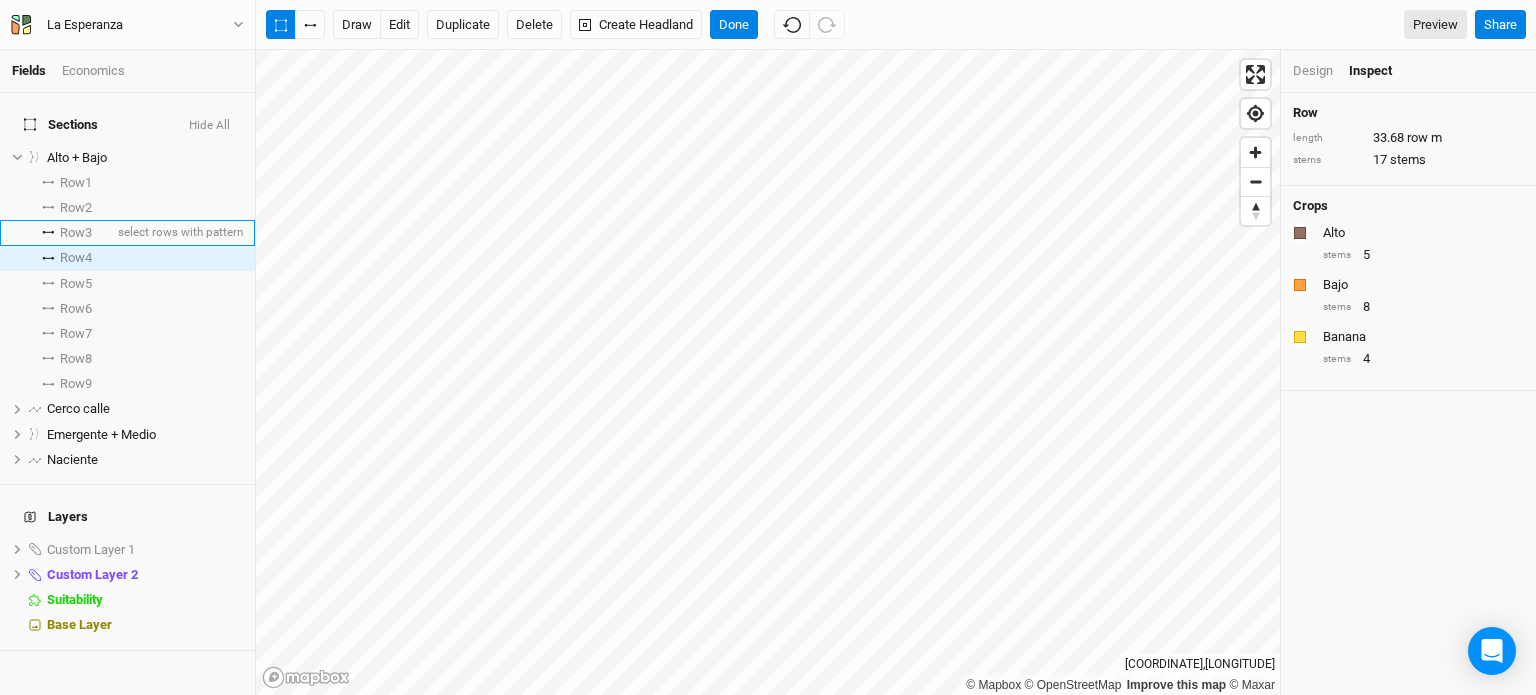 click on "Row  3" at bounding box center (76, 233) 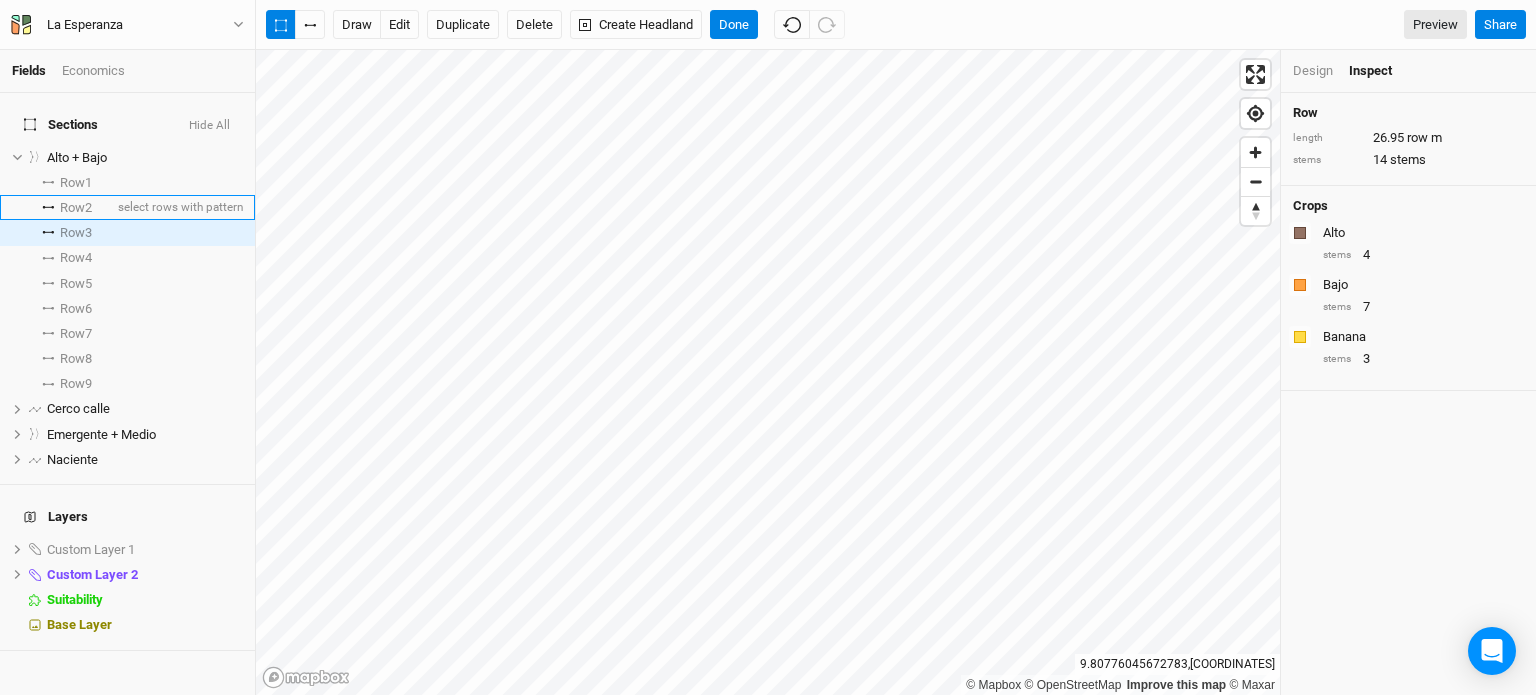 click on "Row  2" at bounding box center [76, 208] 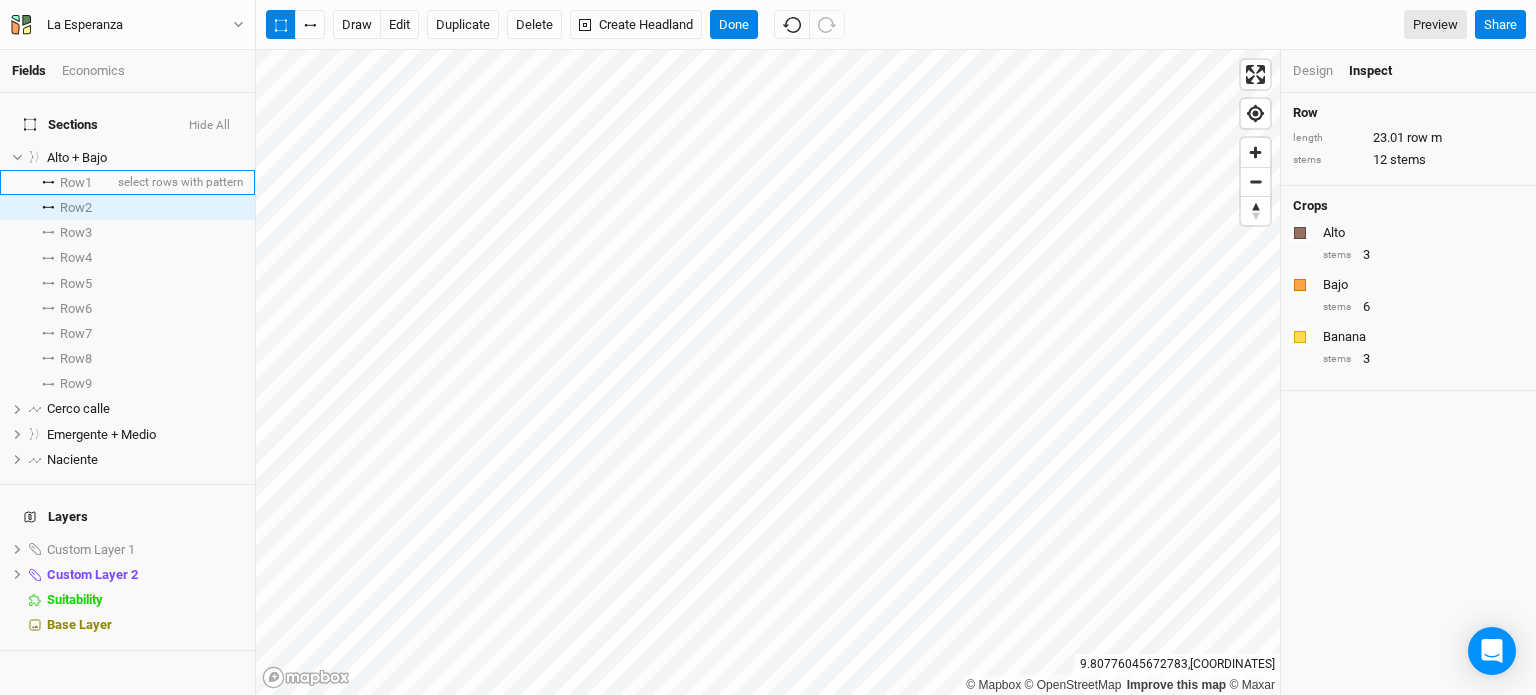 click on "Row  1" at bounding box center [76, 183] 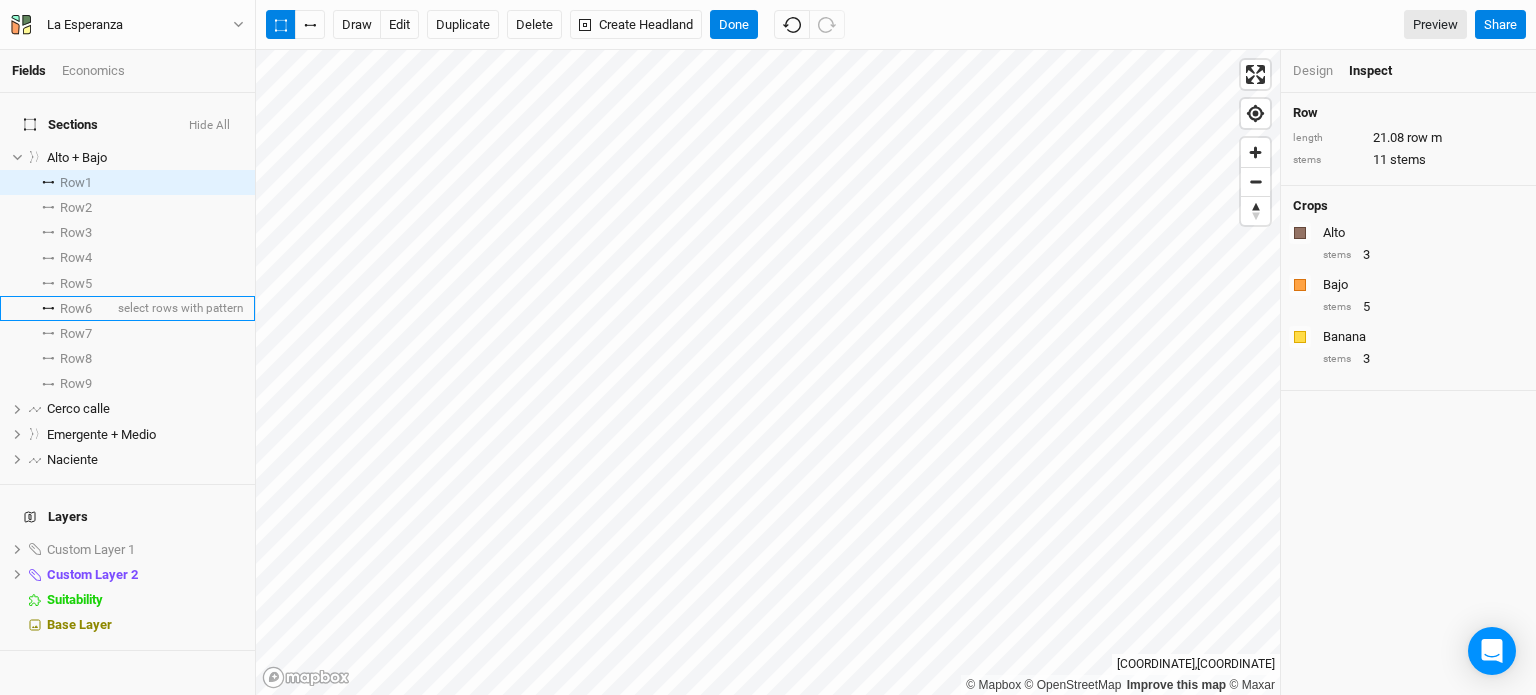 click on "Row  6" at bounding box center [76, 309] 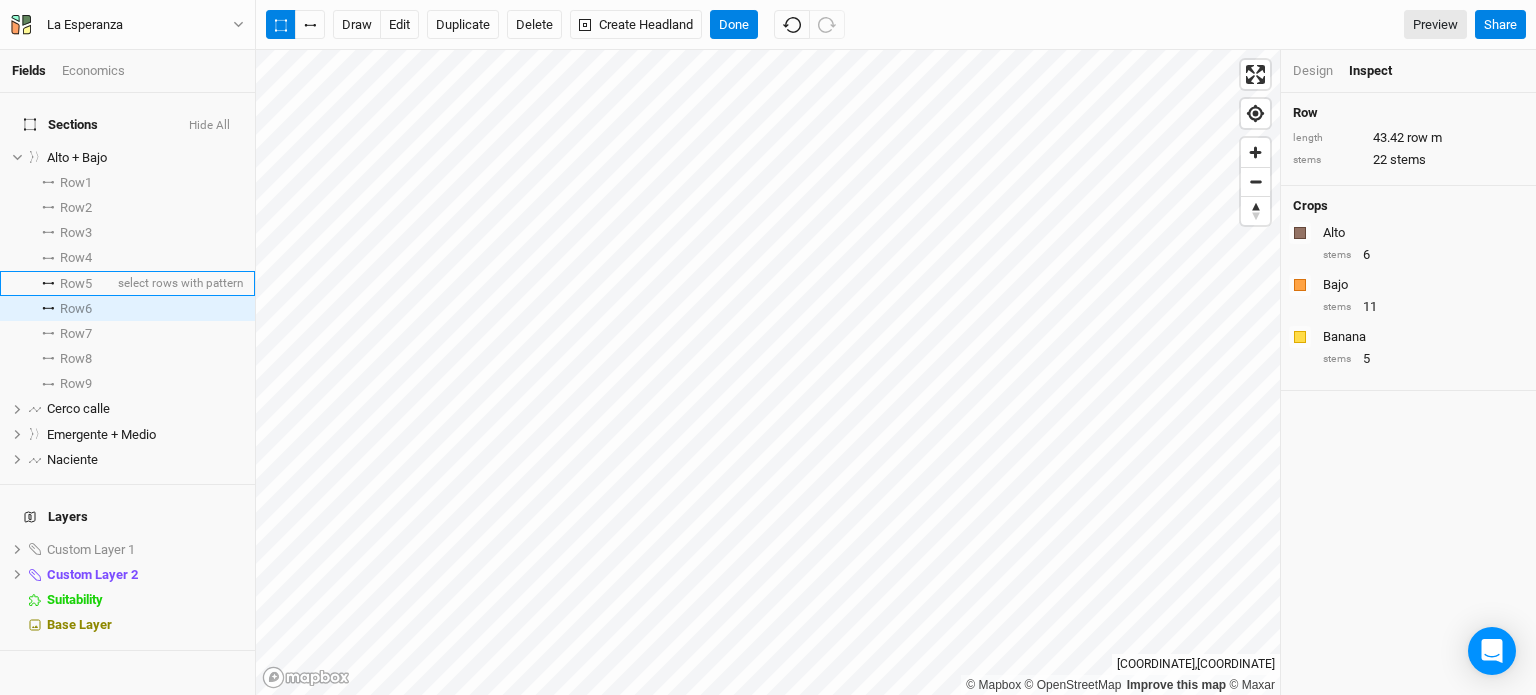 click on "Row  5" at bounding box center (76, 284) 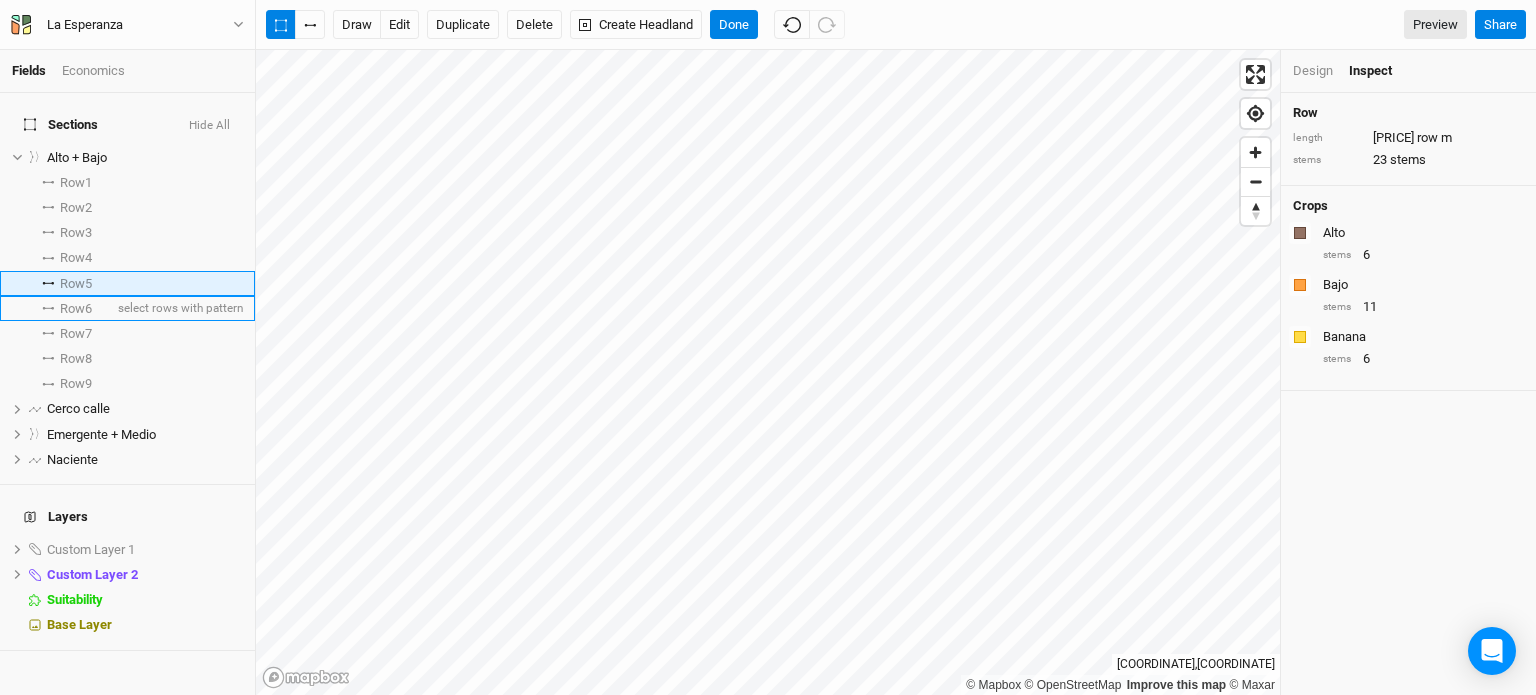 click on "Row  6 select rows with pattern" at bounding box center (127, 308) 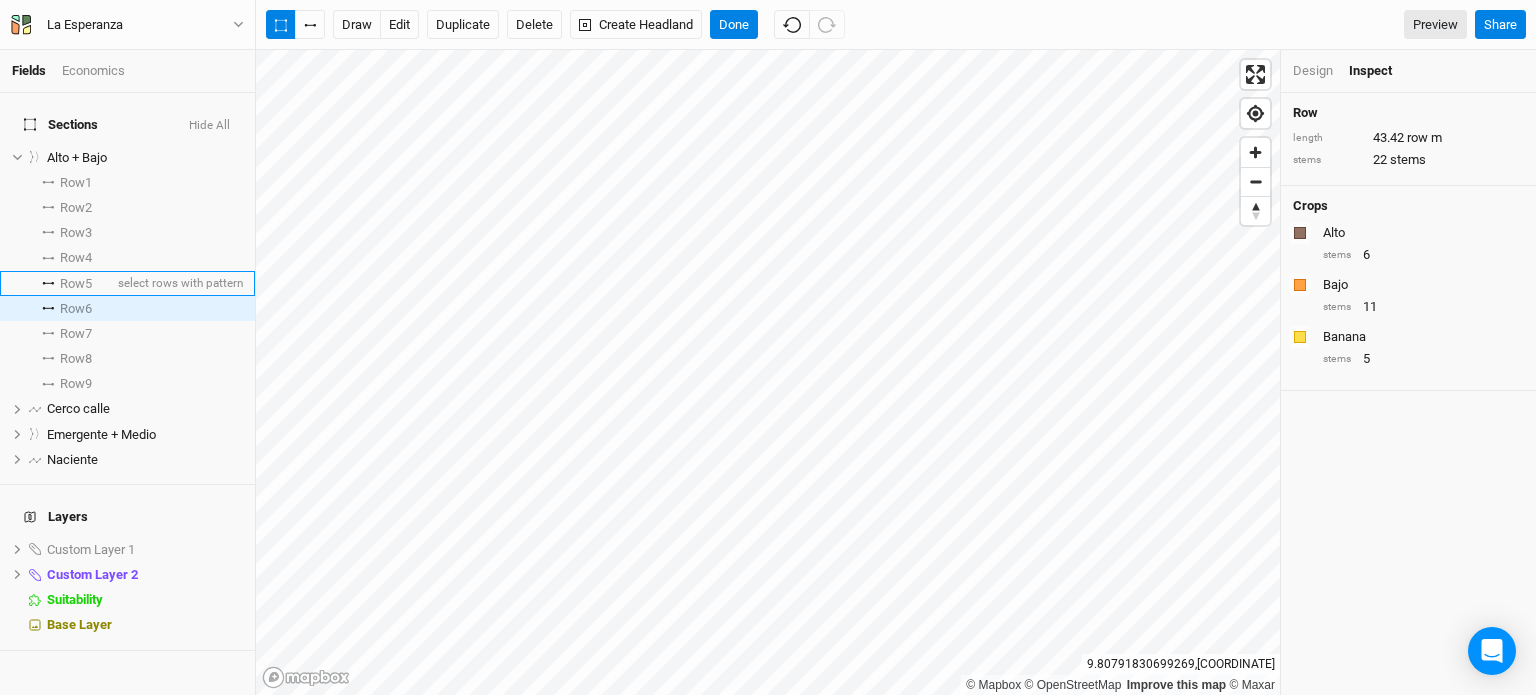 click on "Row  5" at bounding box center (76, 284) 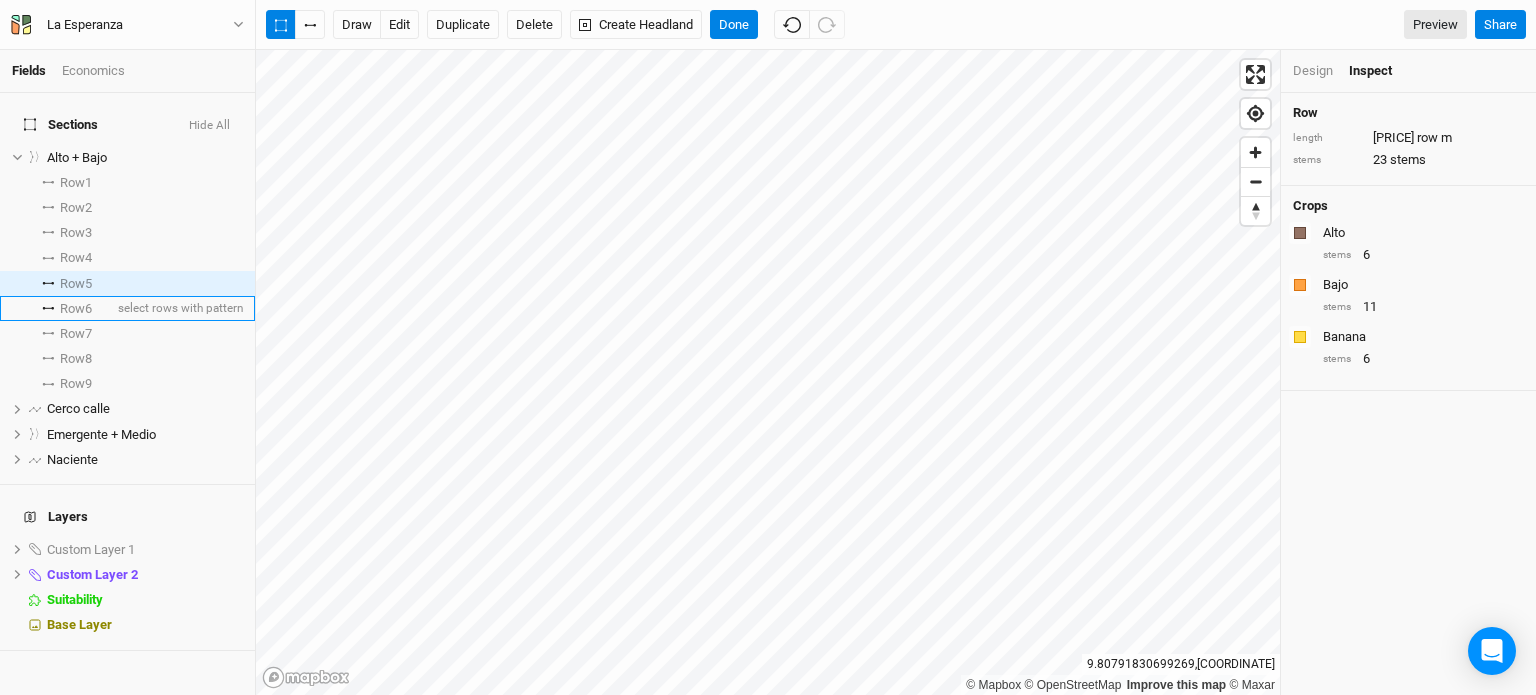 click on "Row  6" at bounding box center (76, 309) 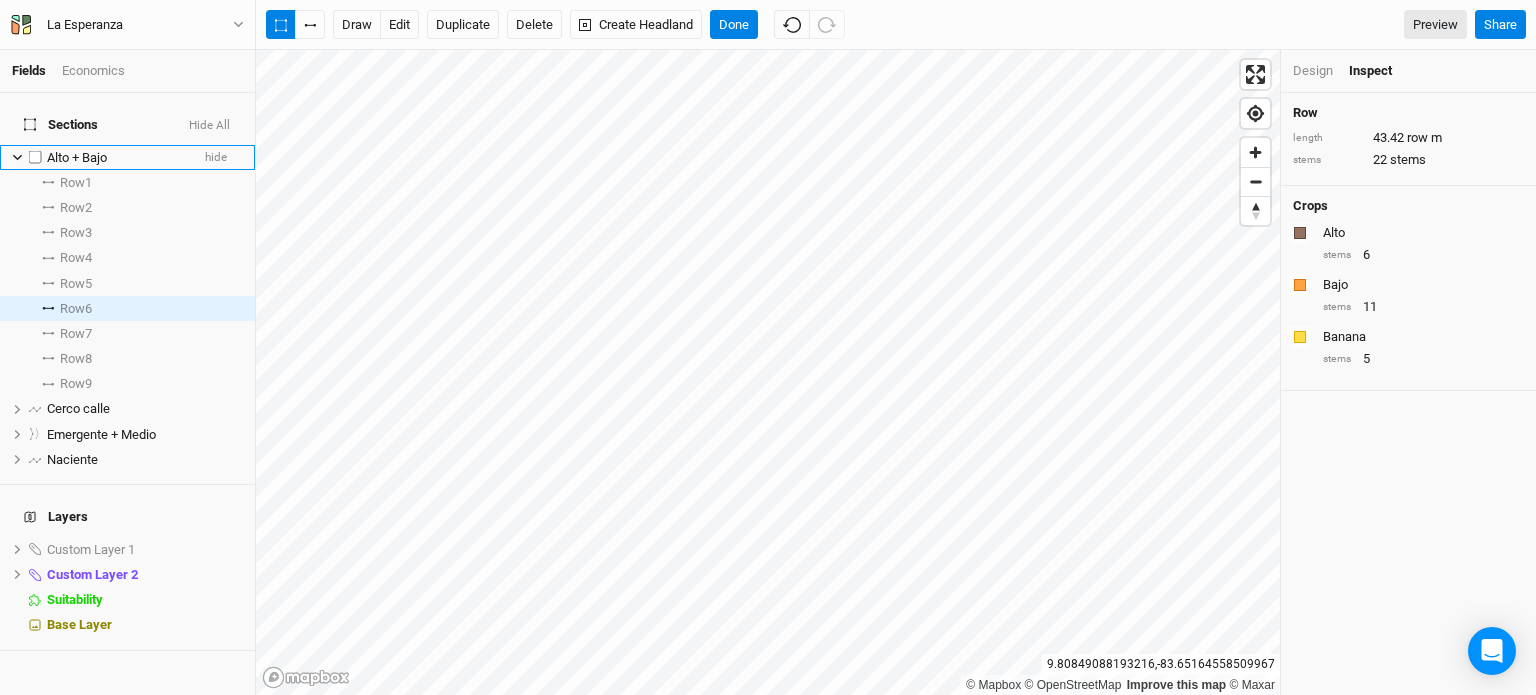 click at bounding box center [35, 157] 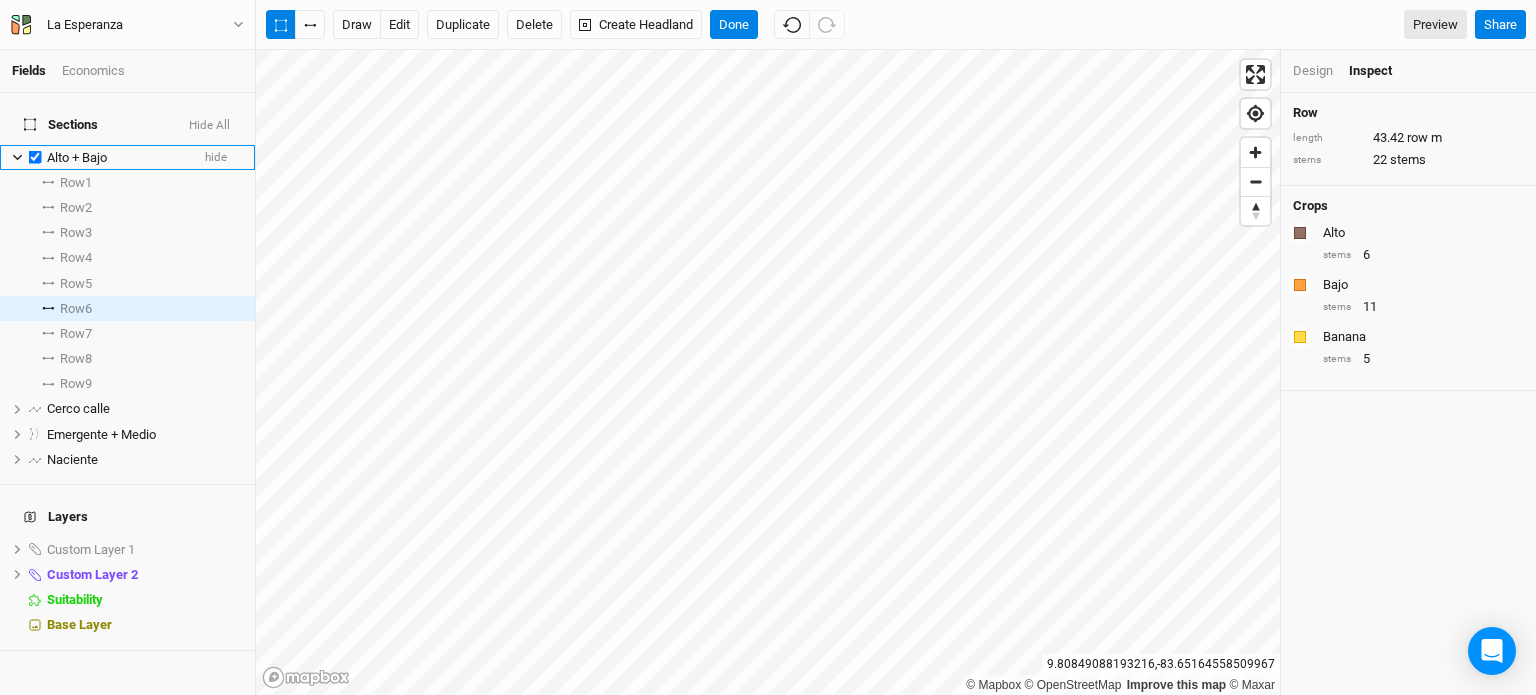 checkbox on "true" 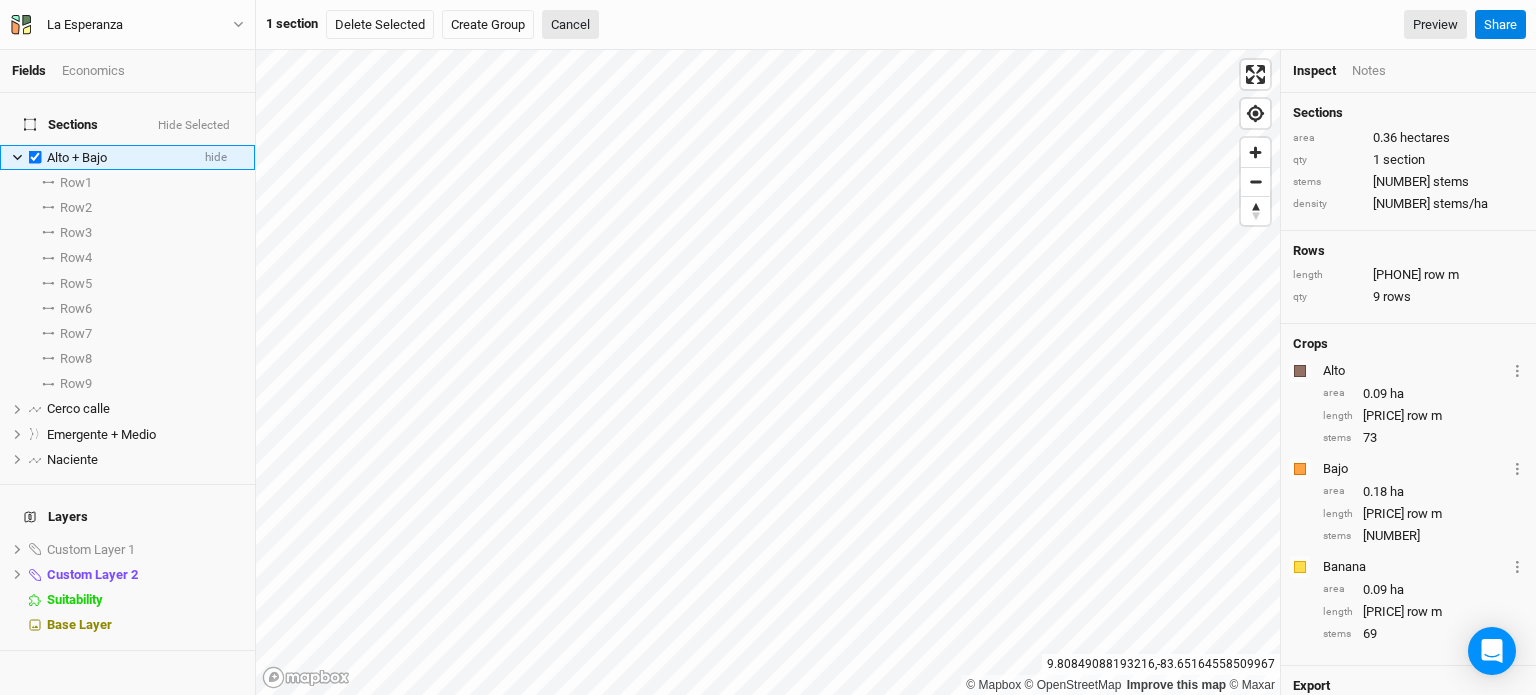 click 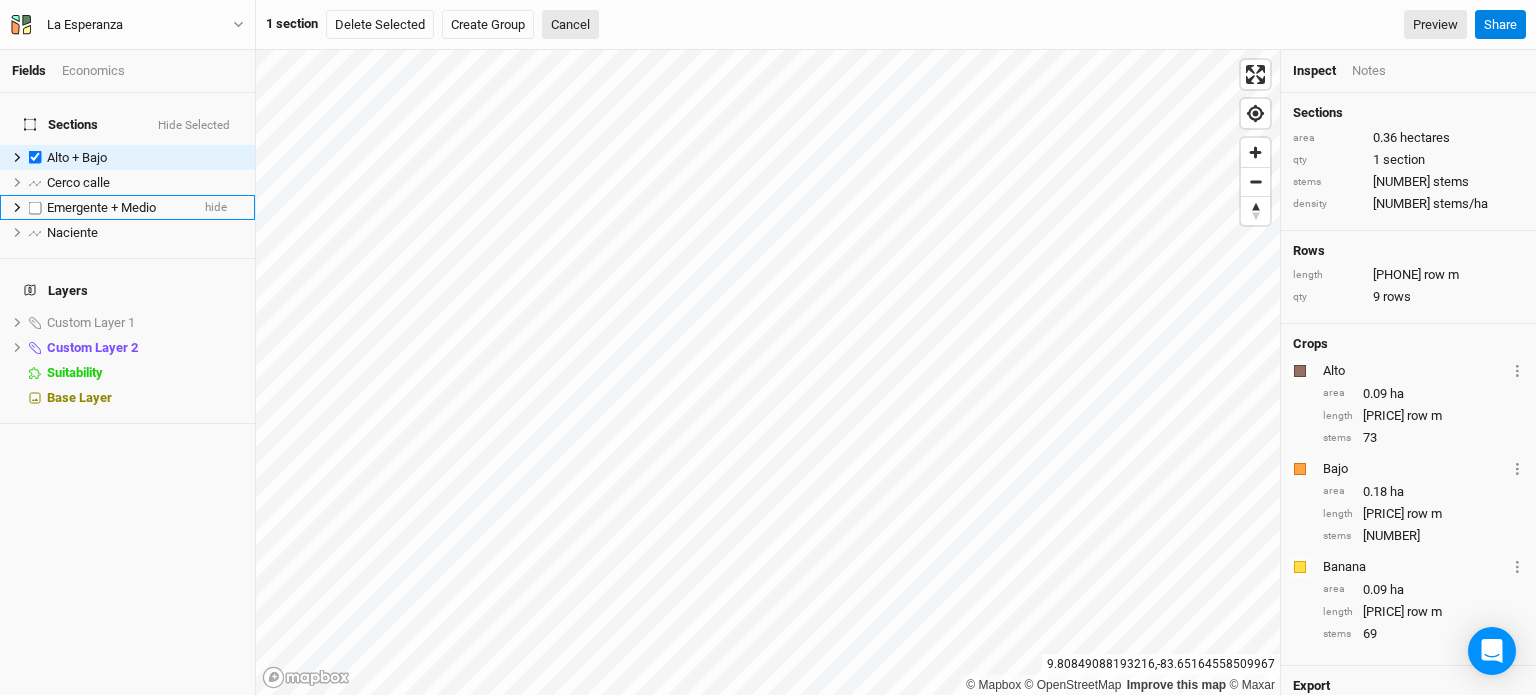 click at bounding box center [35, 207] 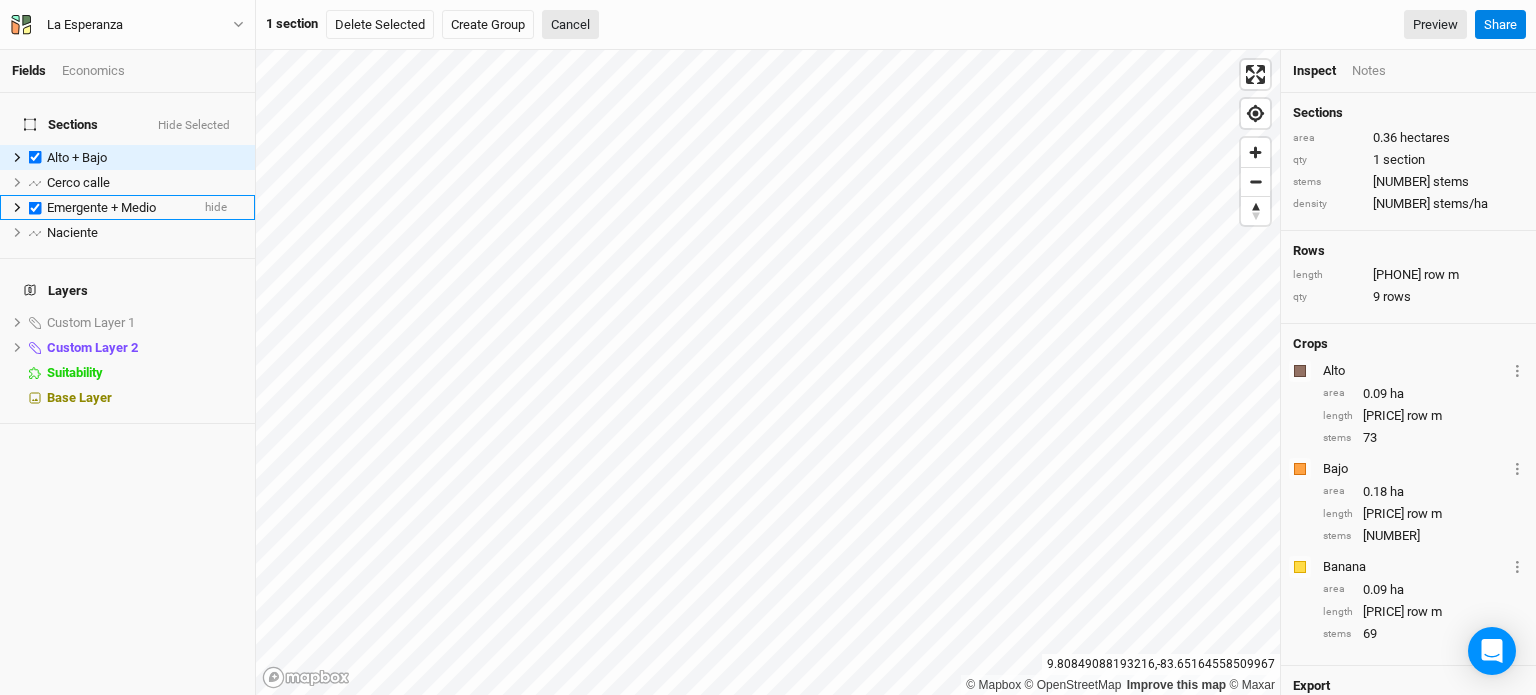 checkbox on "true" 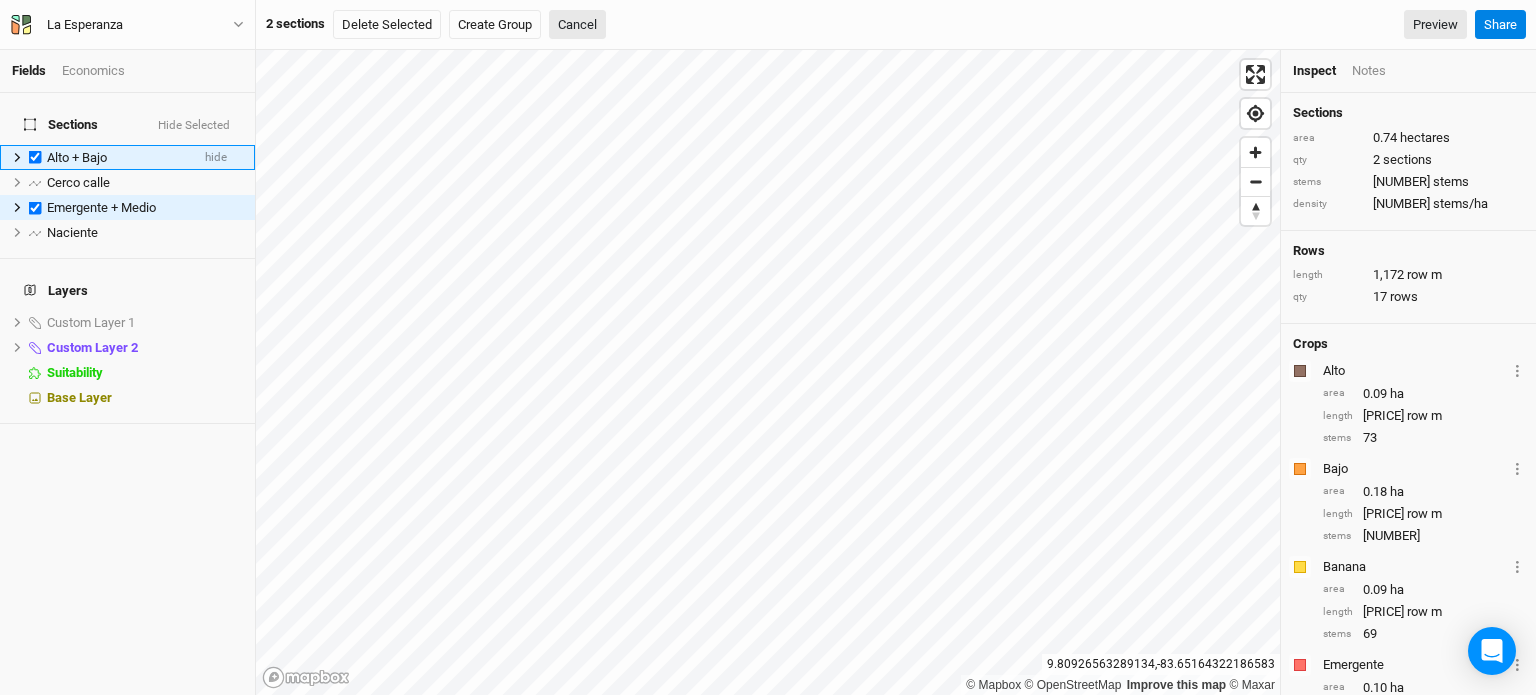 click at bounding box center (35, 157) 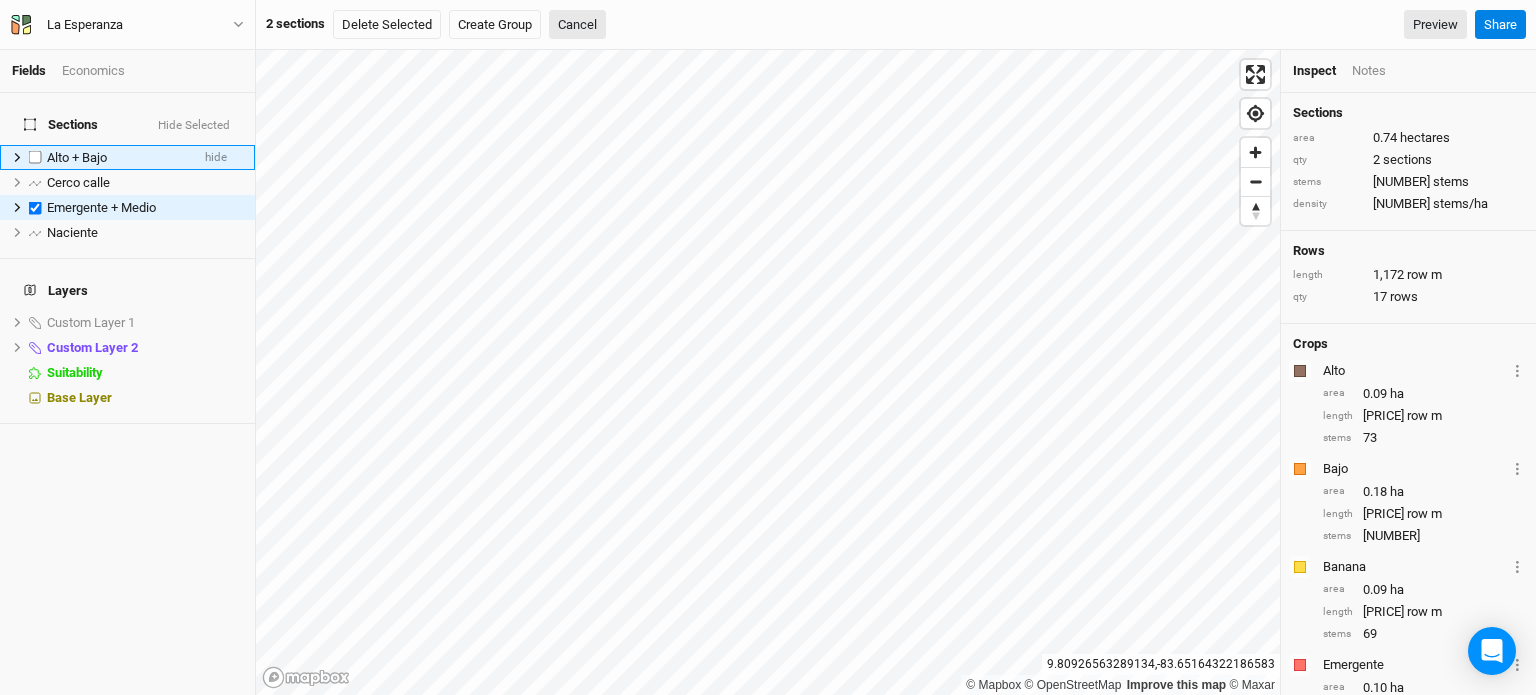 checkbox on "false" 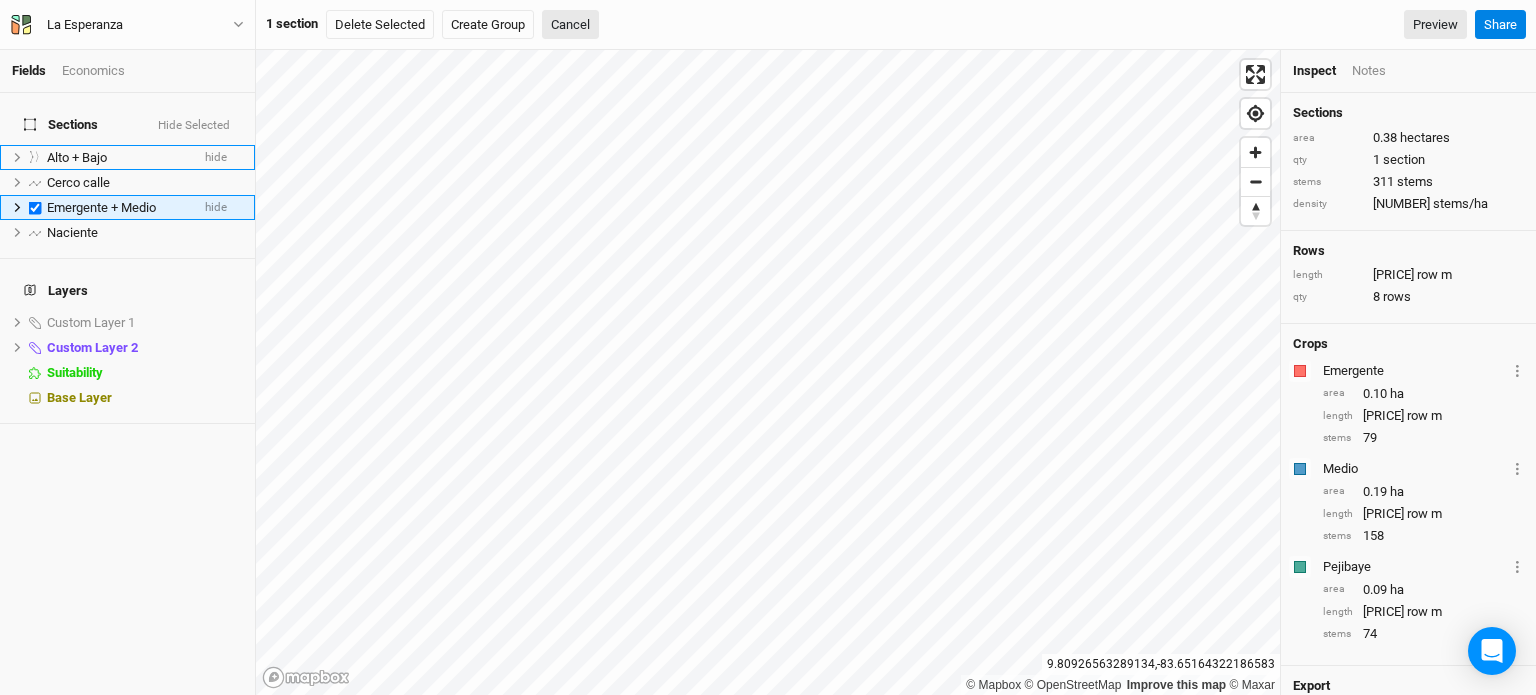 click at bounding box center (35, 207) 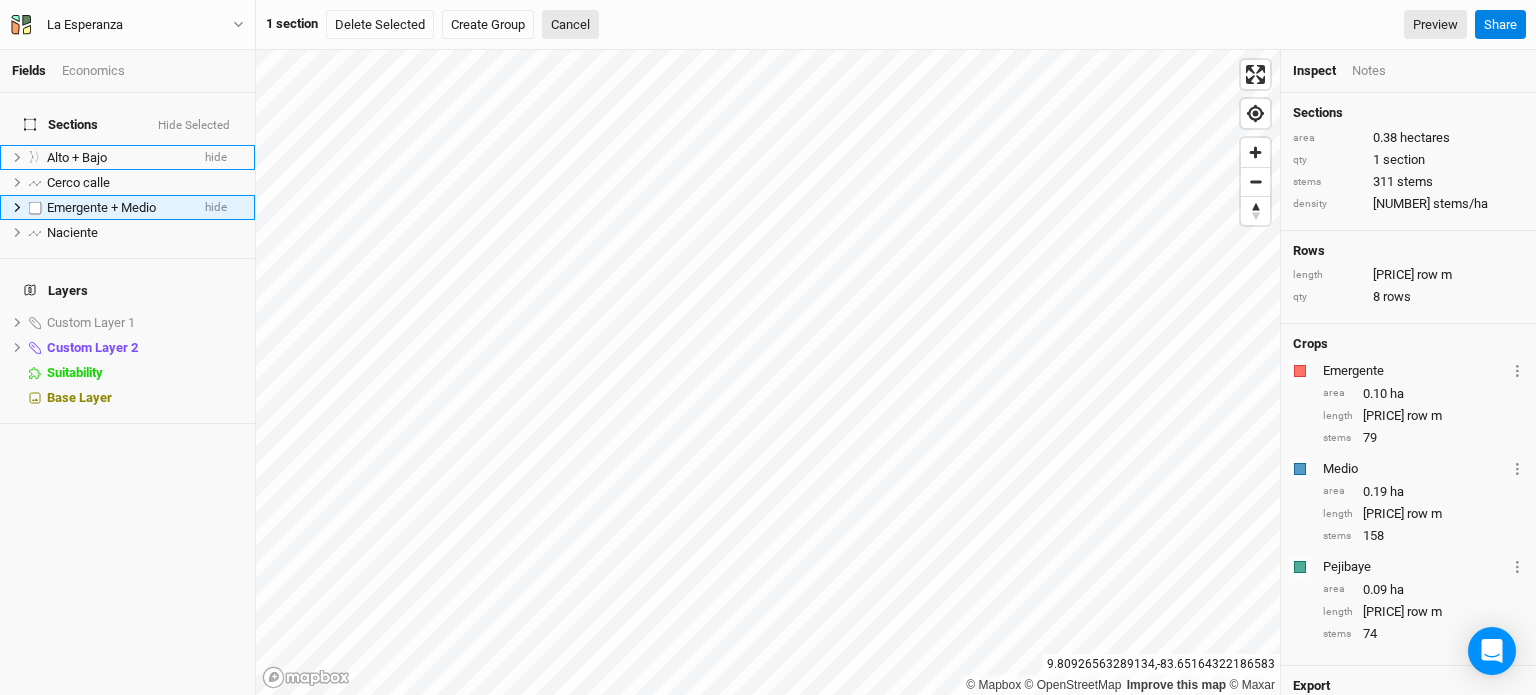 checkbox on "false" 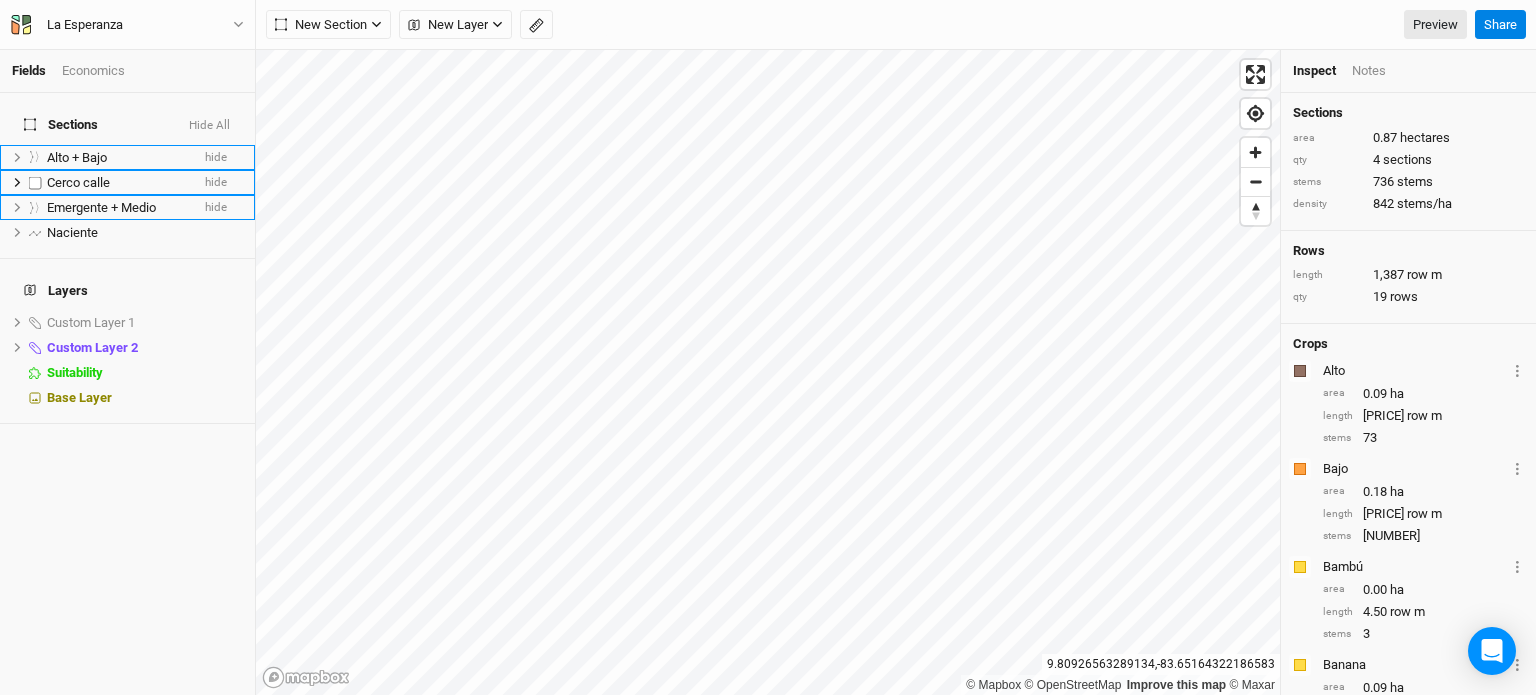 click on "Cerco calle" at bounding box center (78, 182) 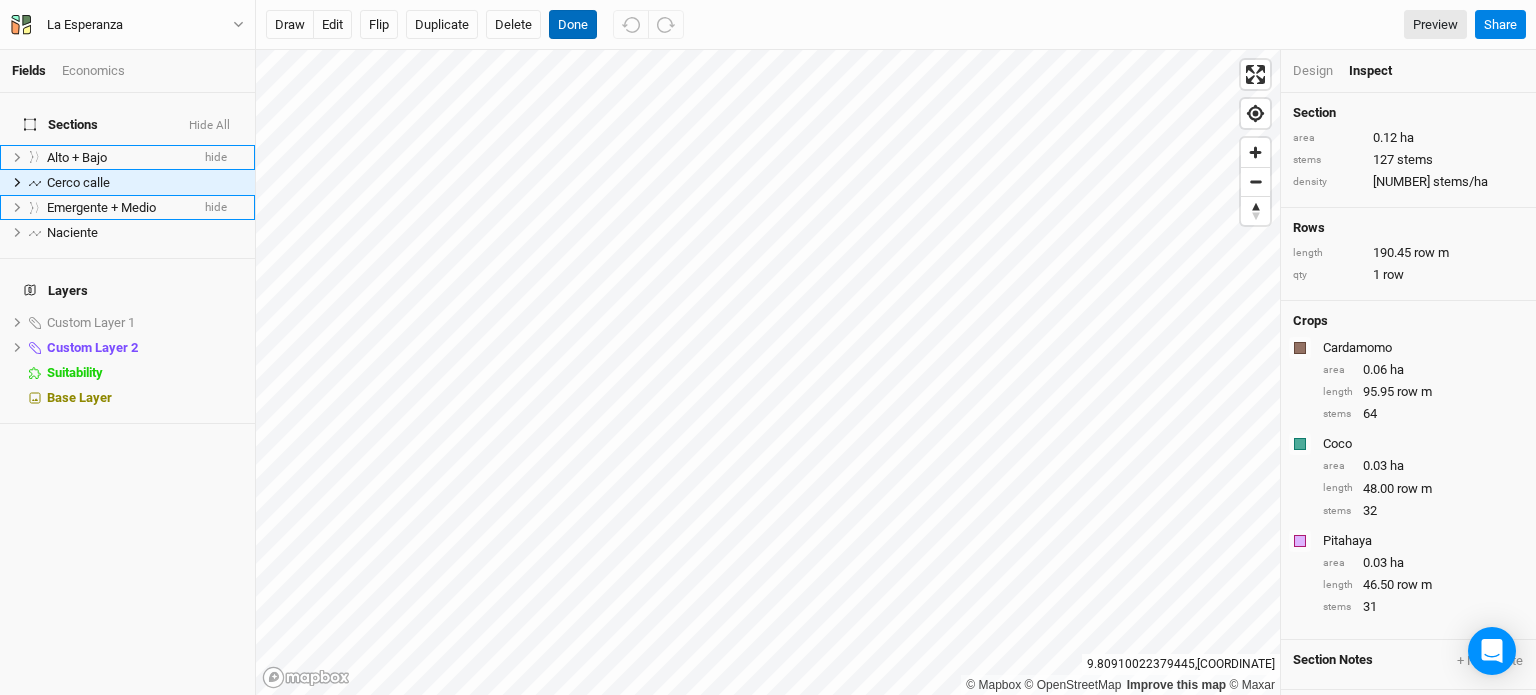 click on "Done" at bounding box center (573, 25) 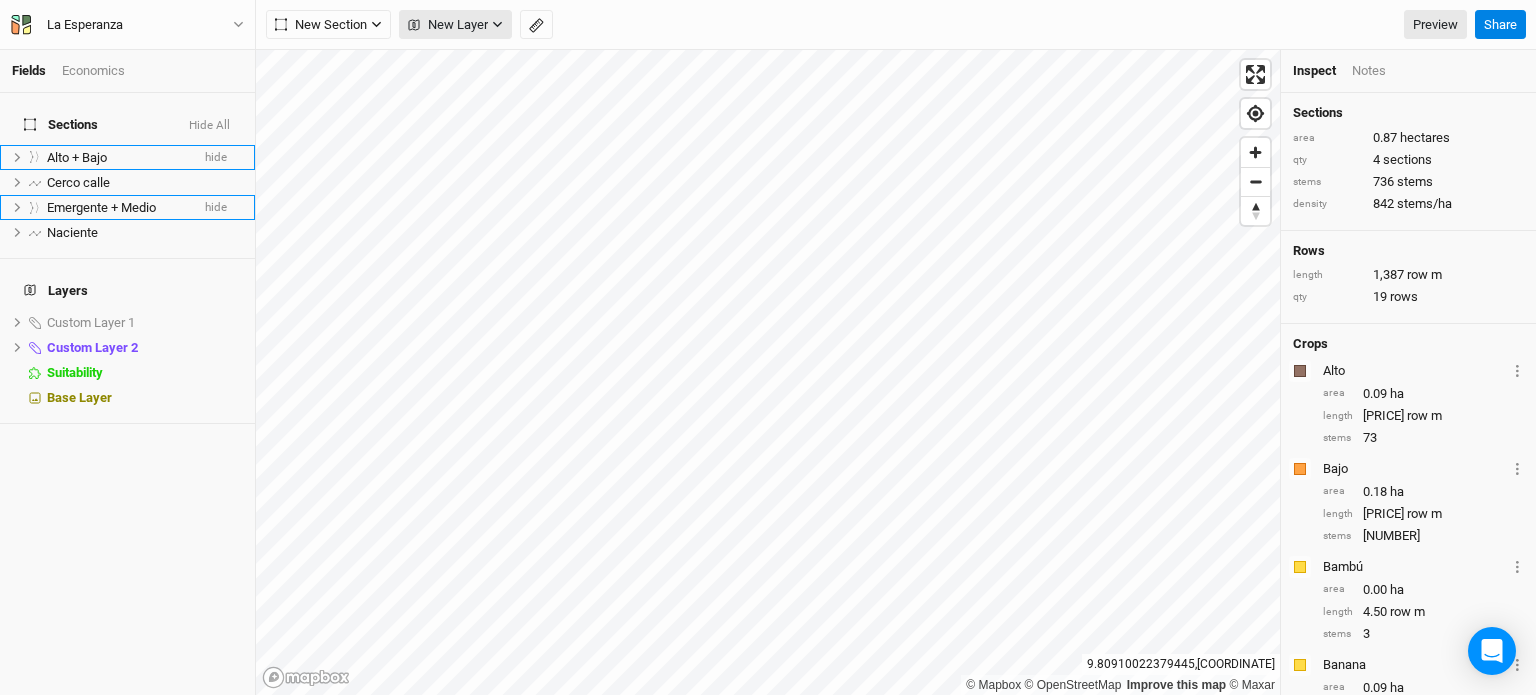 click on "New Layer" at bounding box center (448, 25) 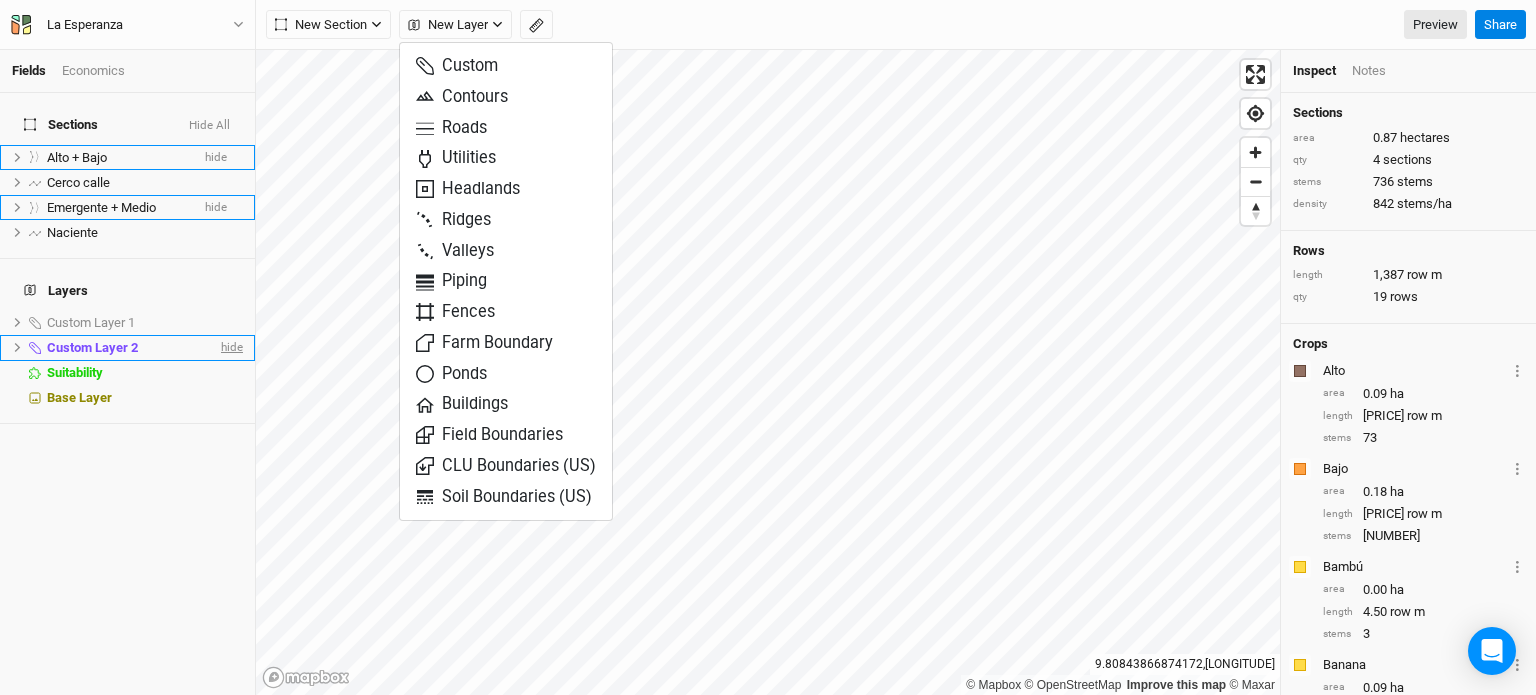 click on "hide" at bounding box center [230, 347] 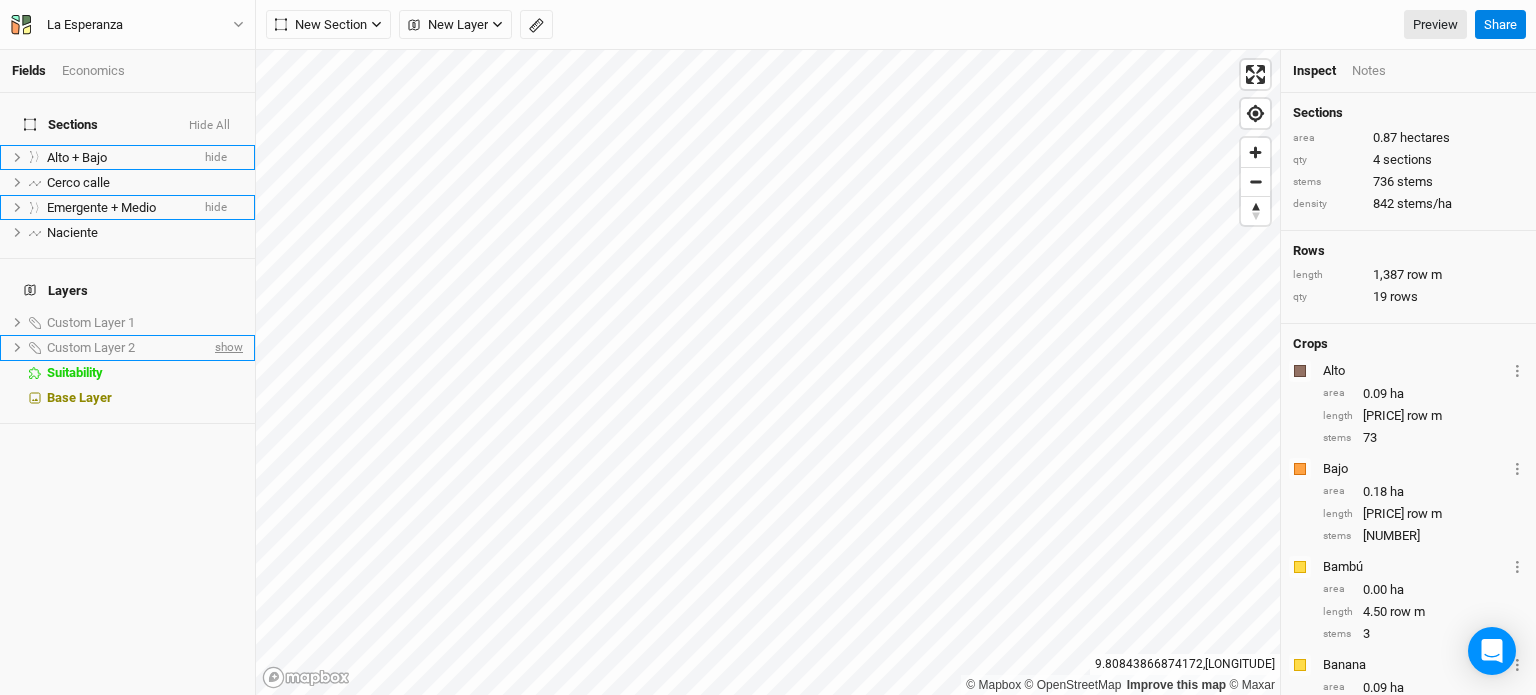 click on "show" at bounding box center (227, 347) 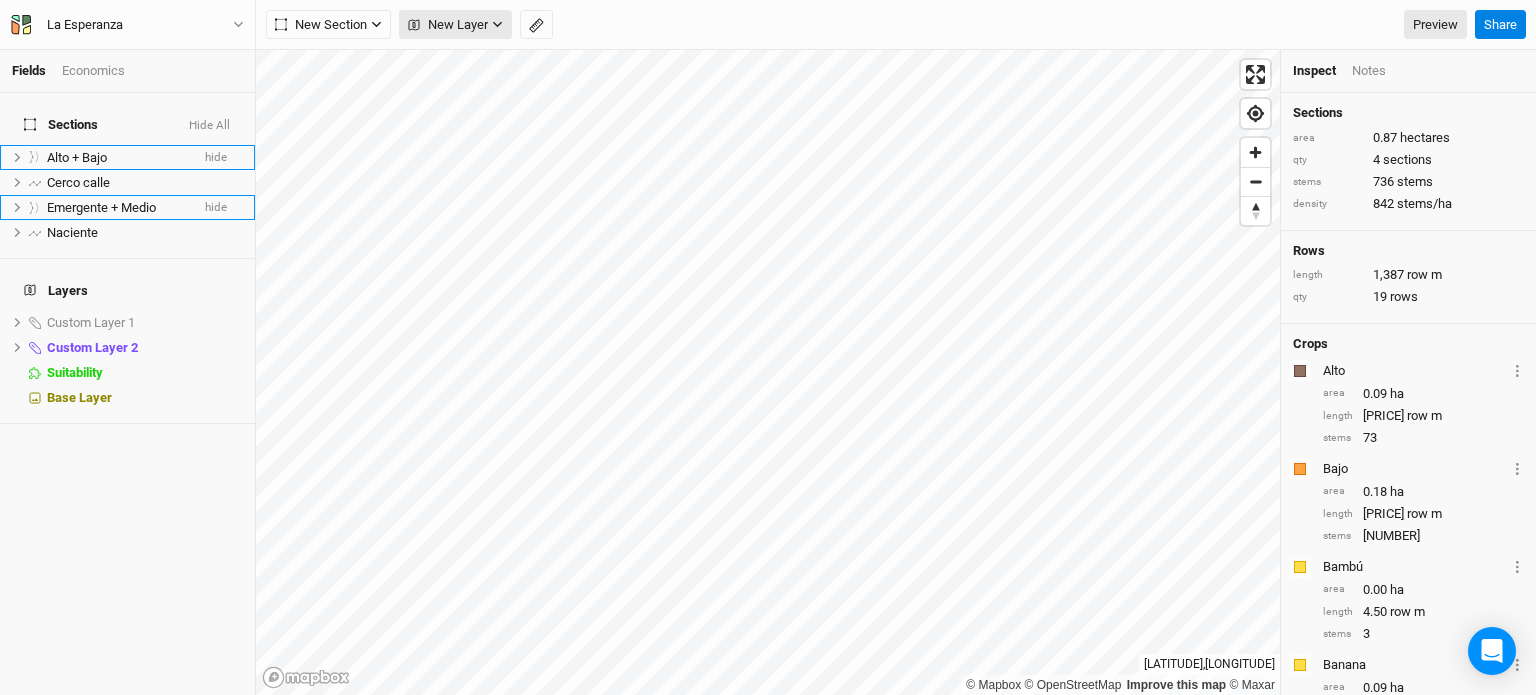 click on "New Layer" at bounding box center [448, 25] 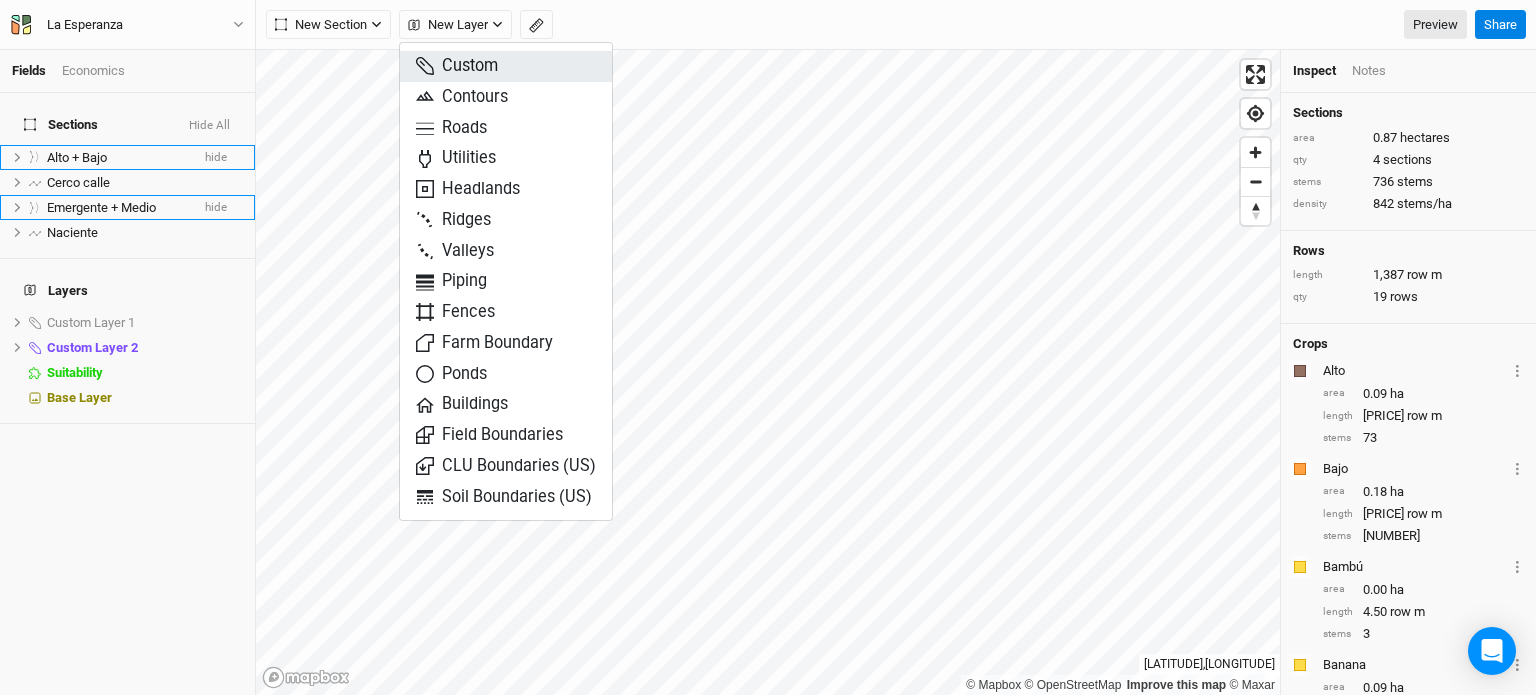 click on "Custom" at bounding box center (457, 66) 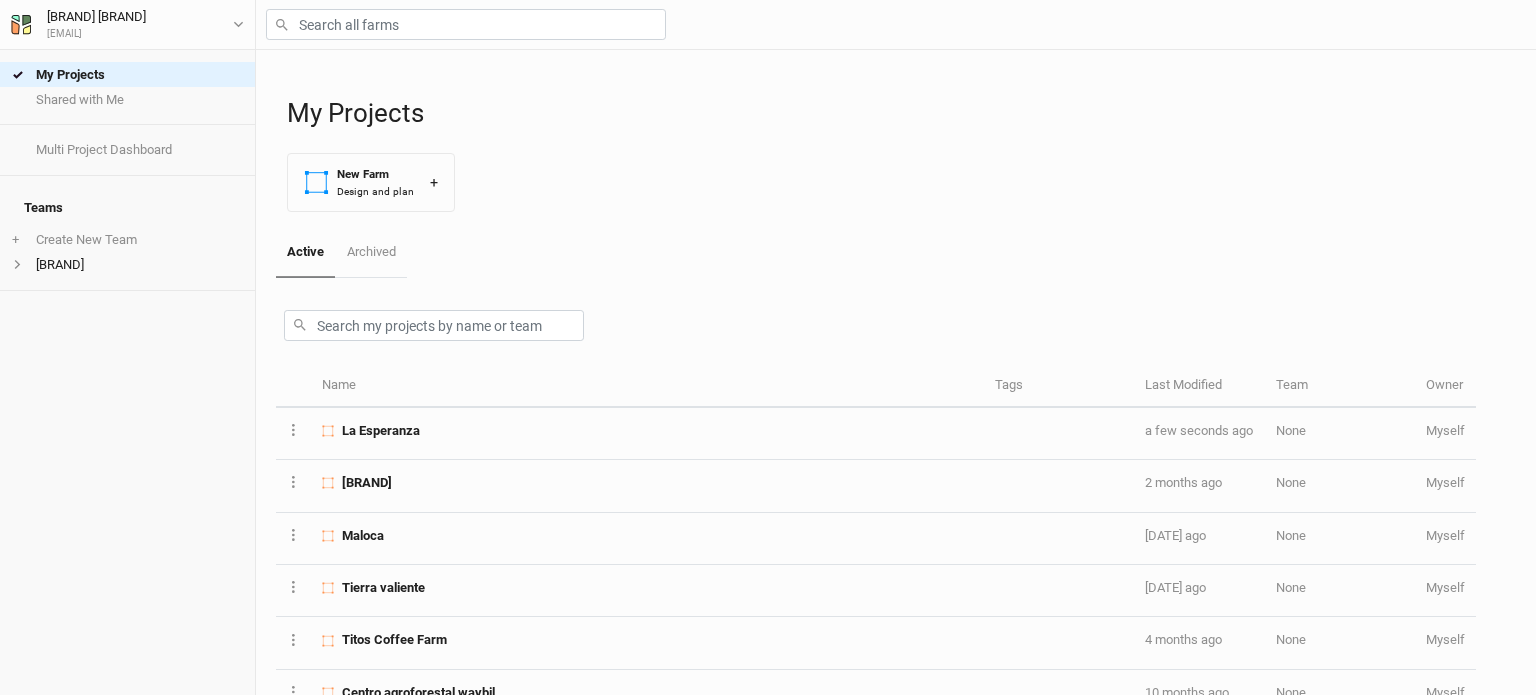 scroll, scrollTop: 0, scrollLeft: 0, axis: both 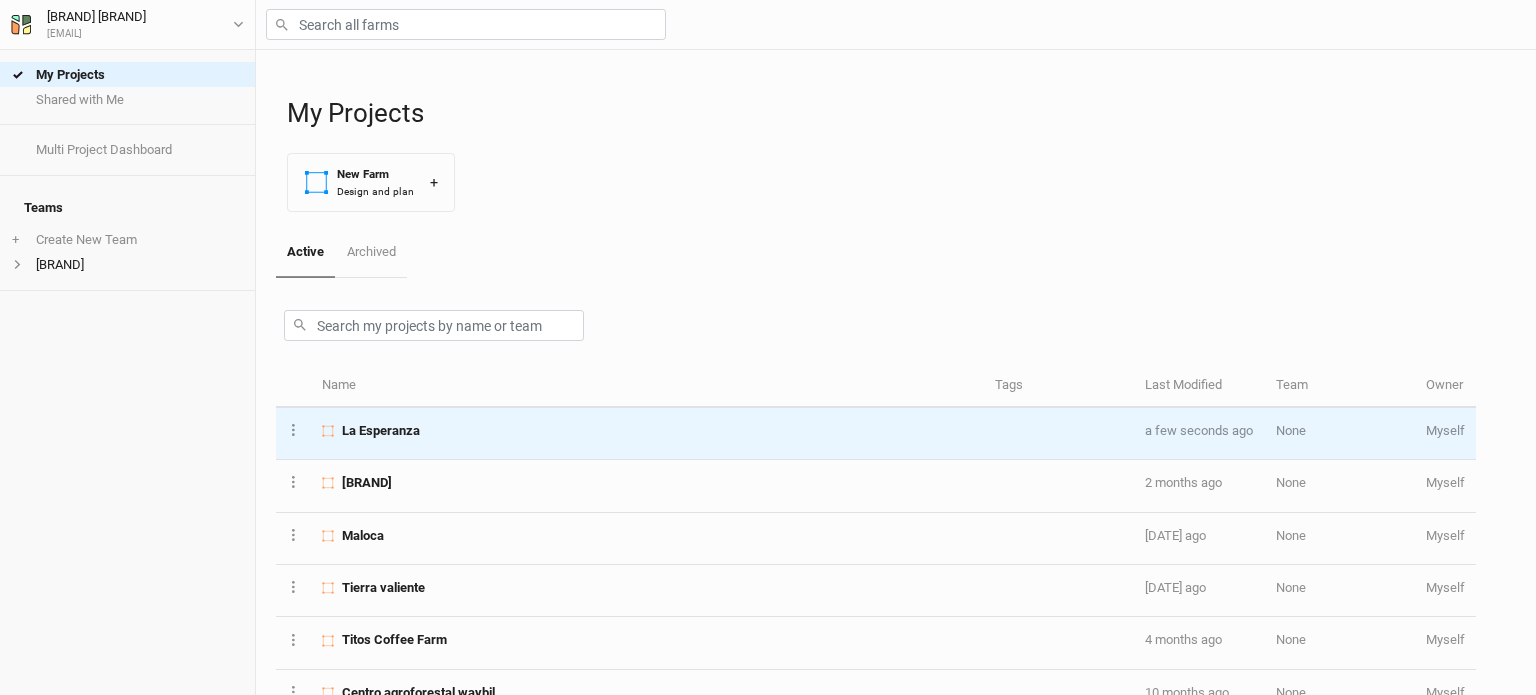 click on "La Esperanza" at bounding box center (647, 434) 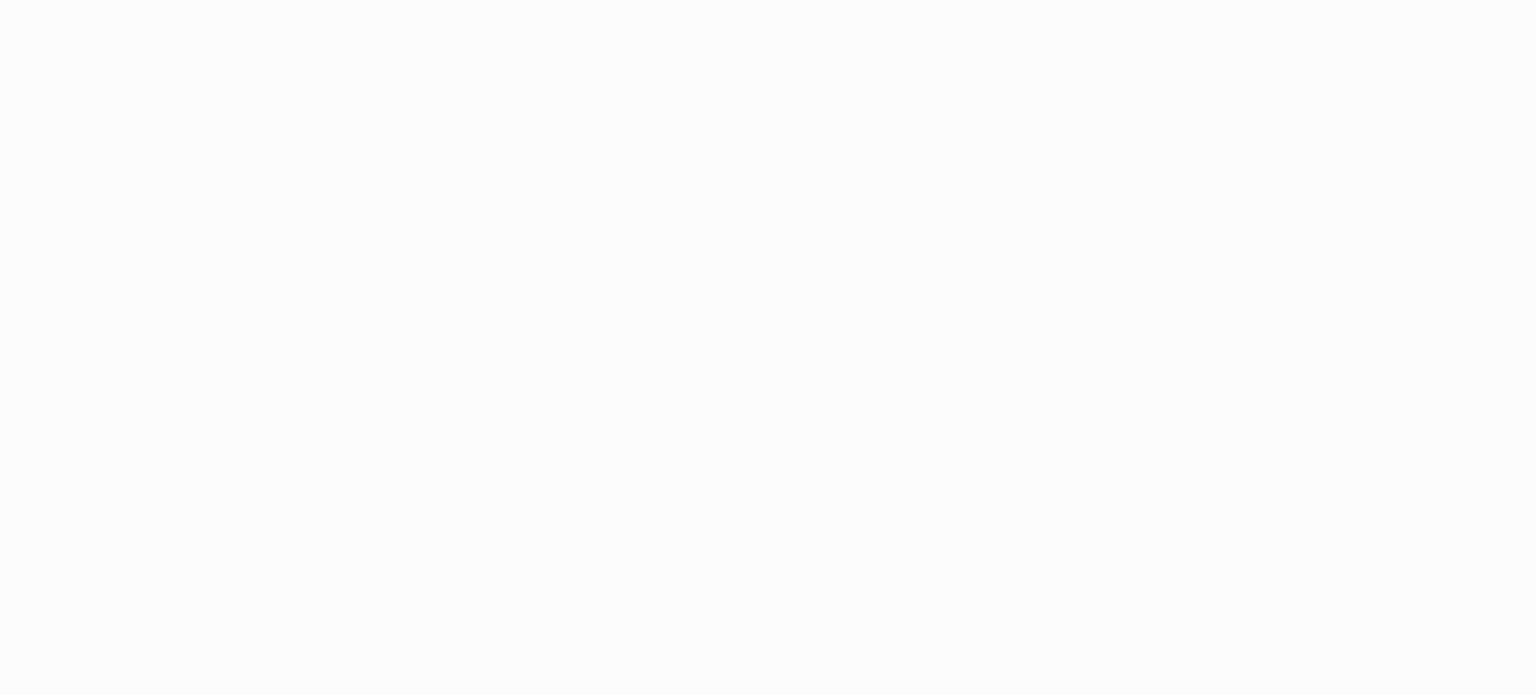 click on "Project Design Sections area 0   acres qty 0   sections stems 0   stems density 0   stems/ac Rows length 0   row ft qty 0   rows" at bounding box center (768, 347) 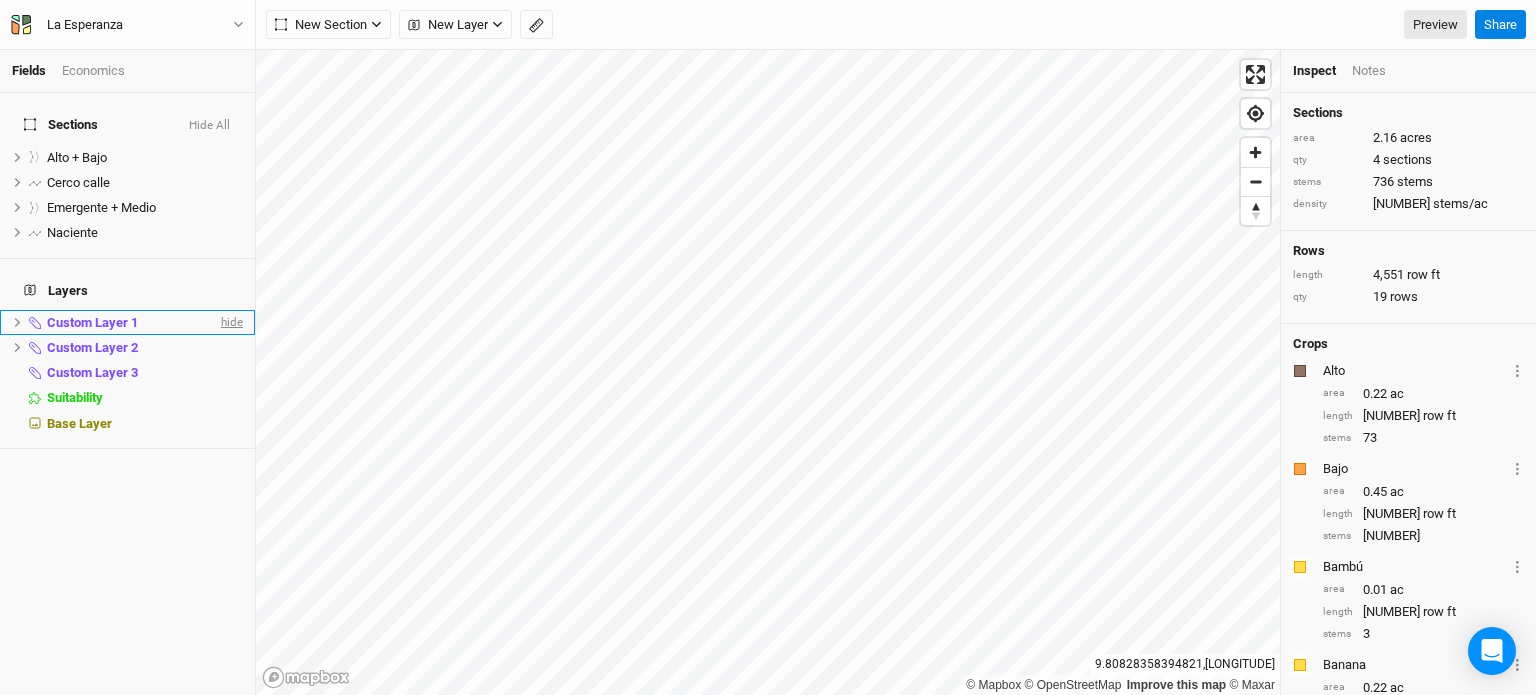 click on "hide" at bounding box center (230, 322) 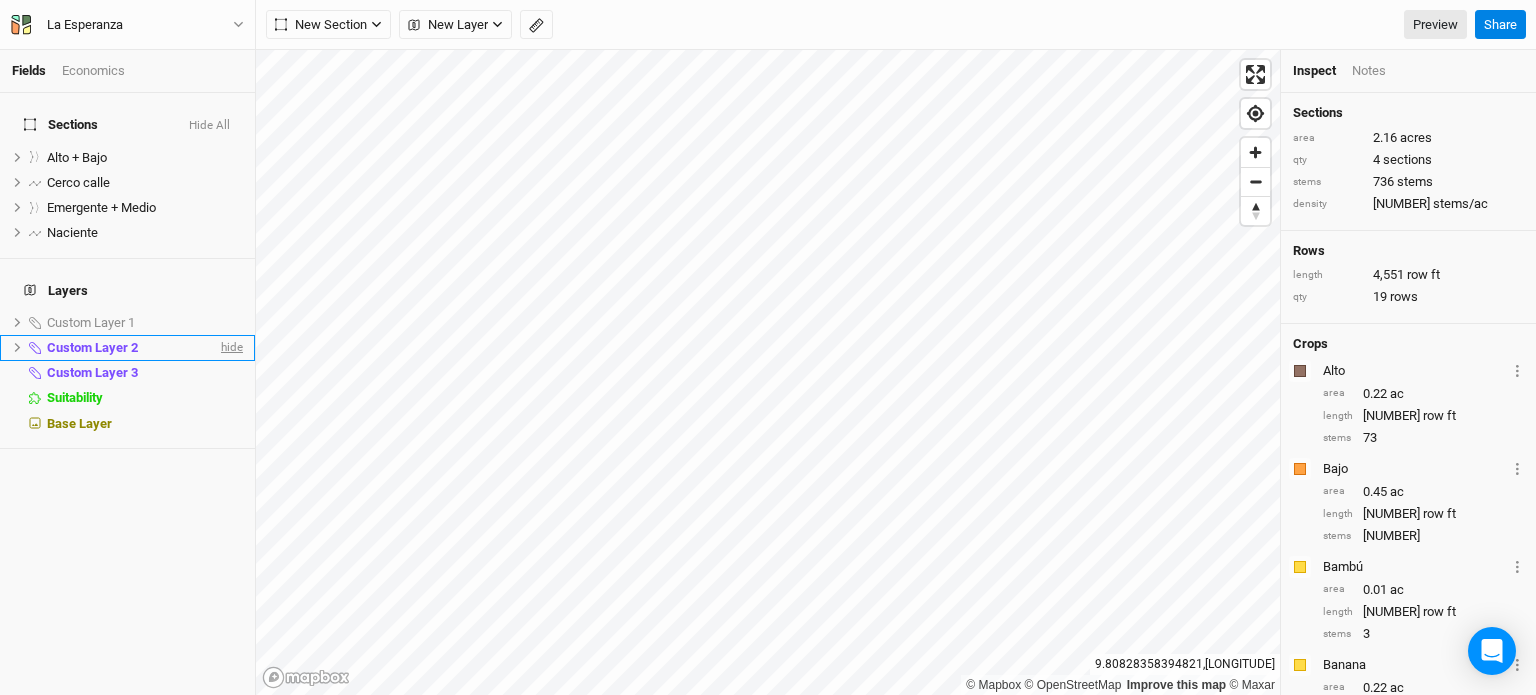 click on "hide" at bounding box center [230, 347] 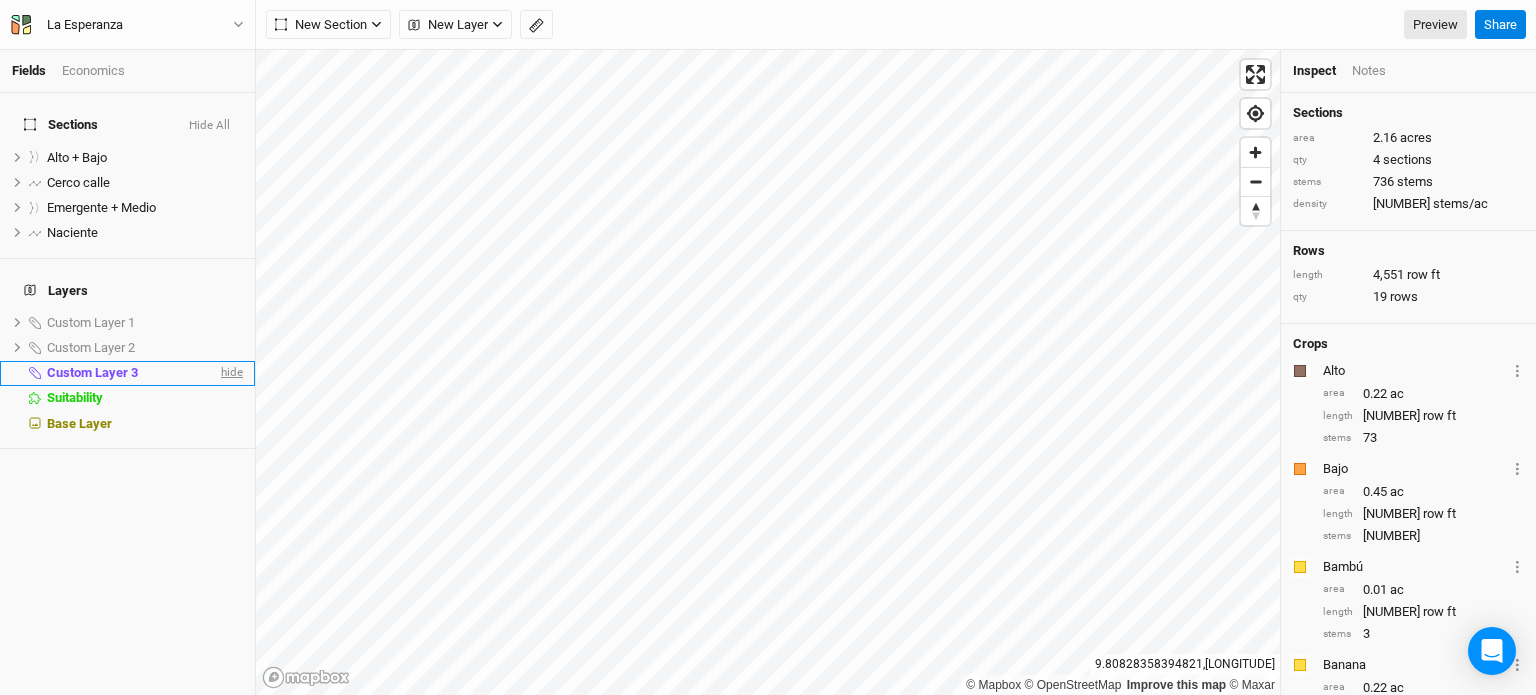 click on "hide" at bounding box center (230, 373) 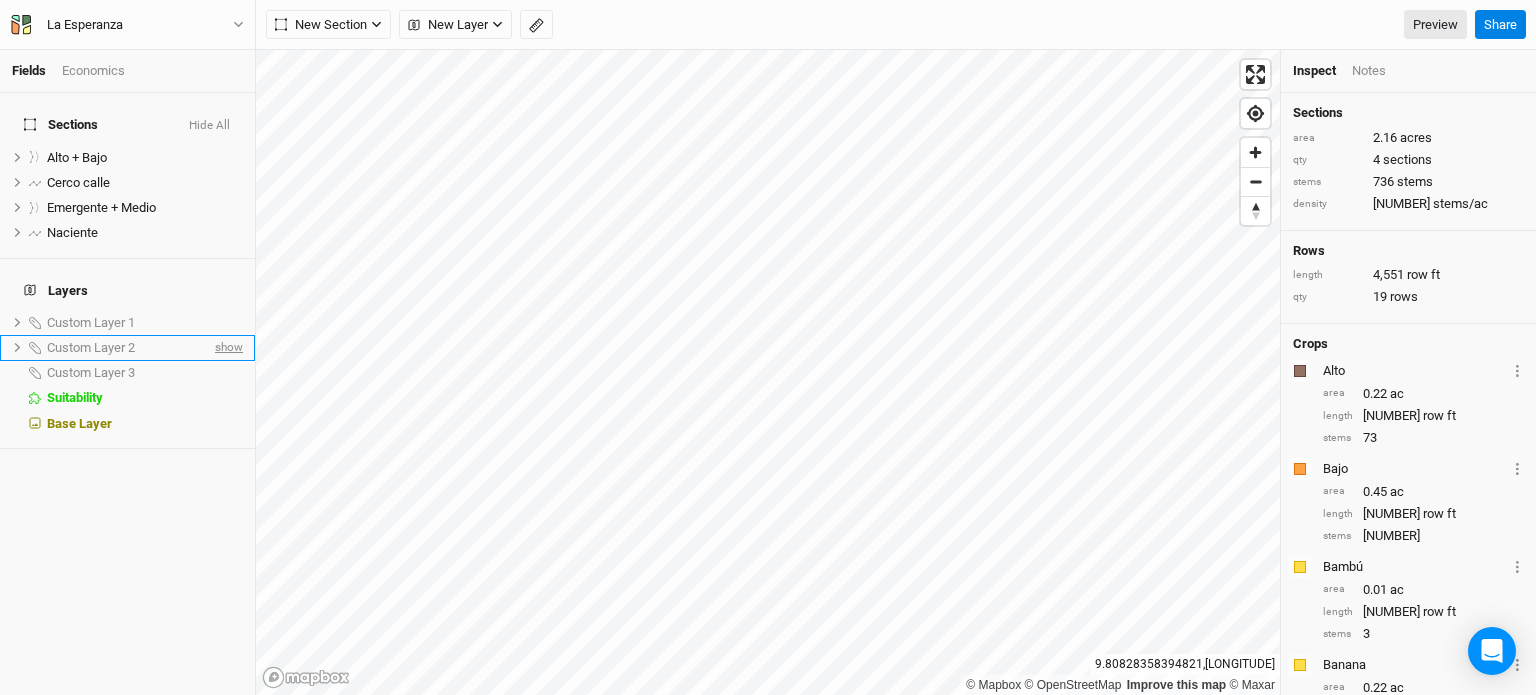 click on "show" at bounding box center (227, 347) 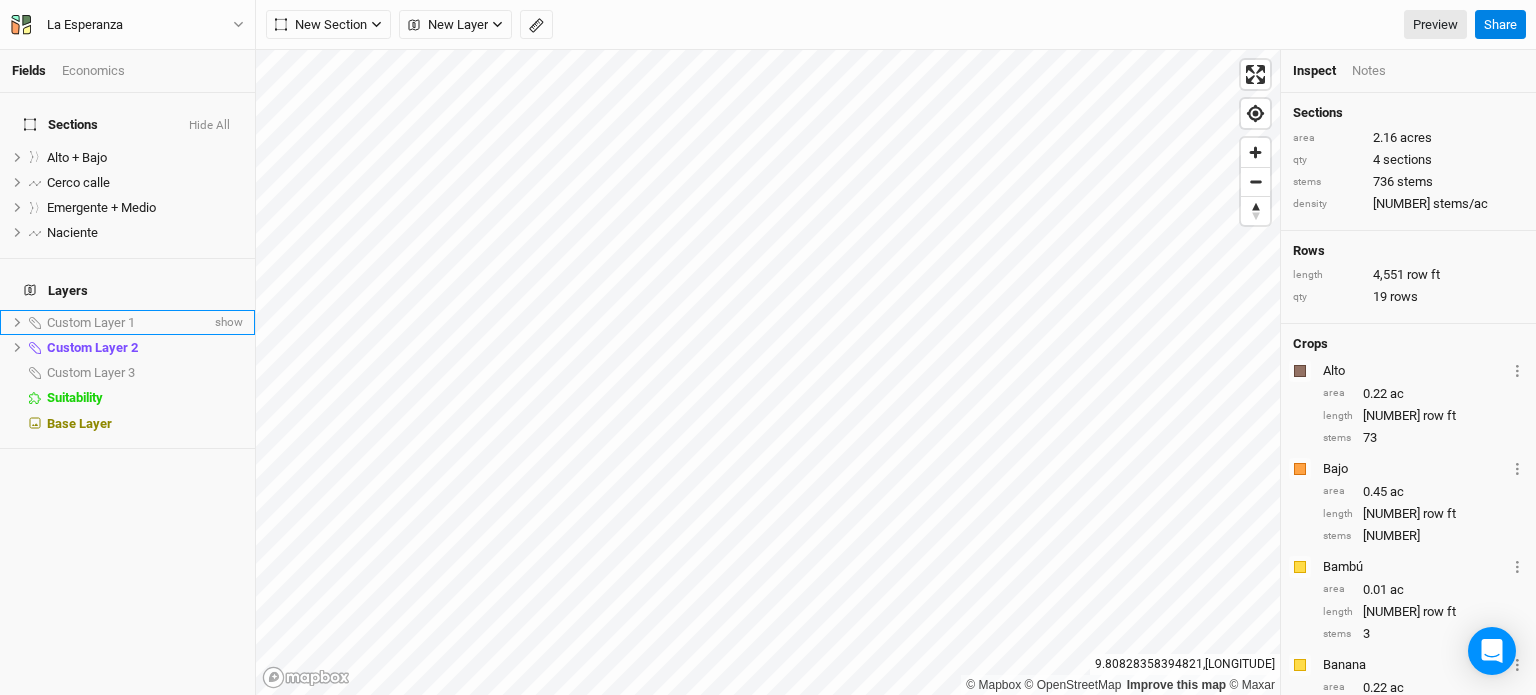 click on "Custom Layer 1 show" at bounding box center [127, 322] 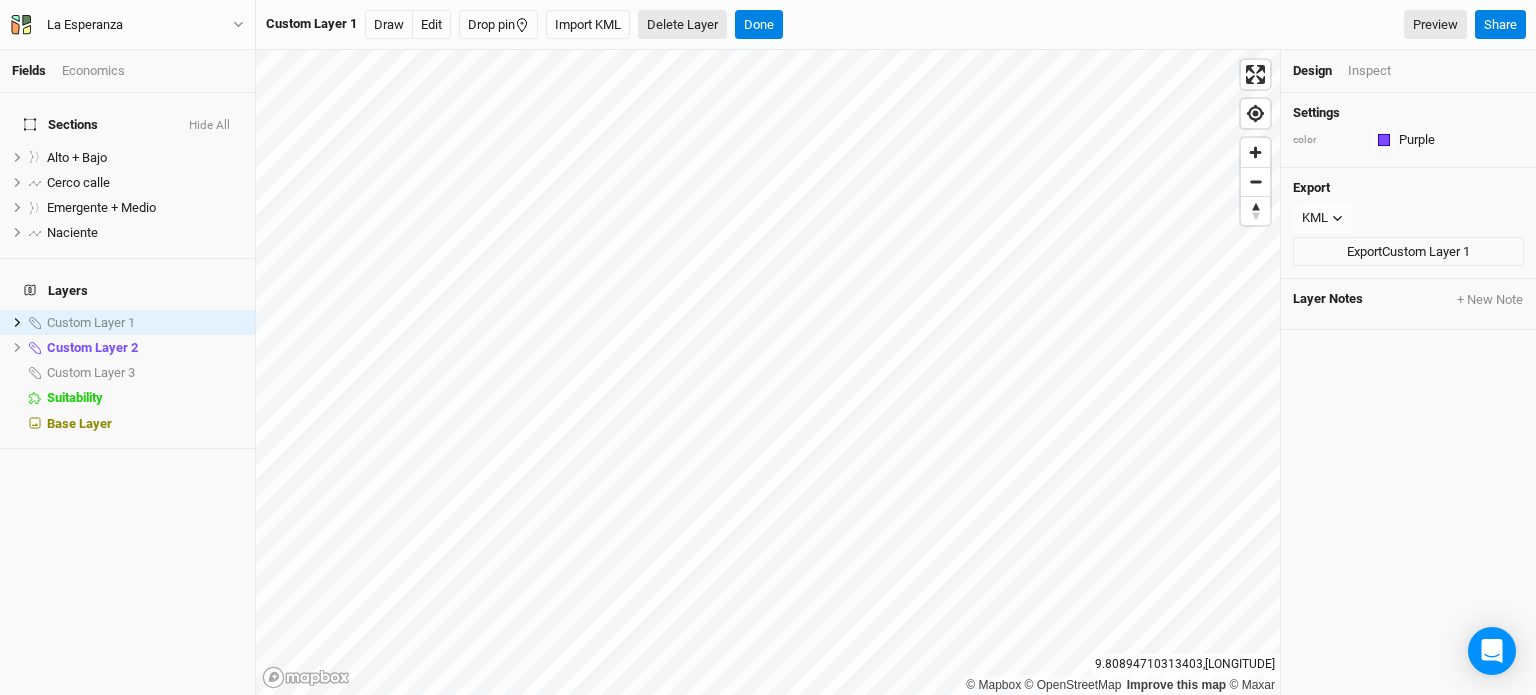 click on "Delete Layer" at bounding box center (682, 25) 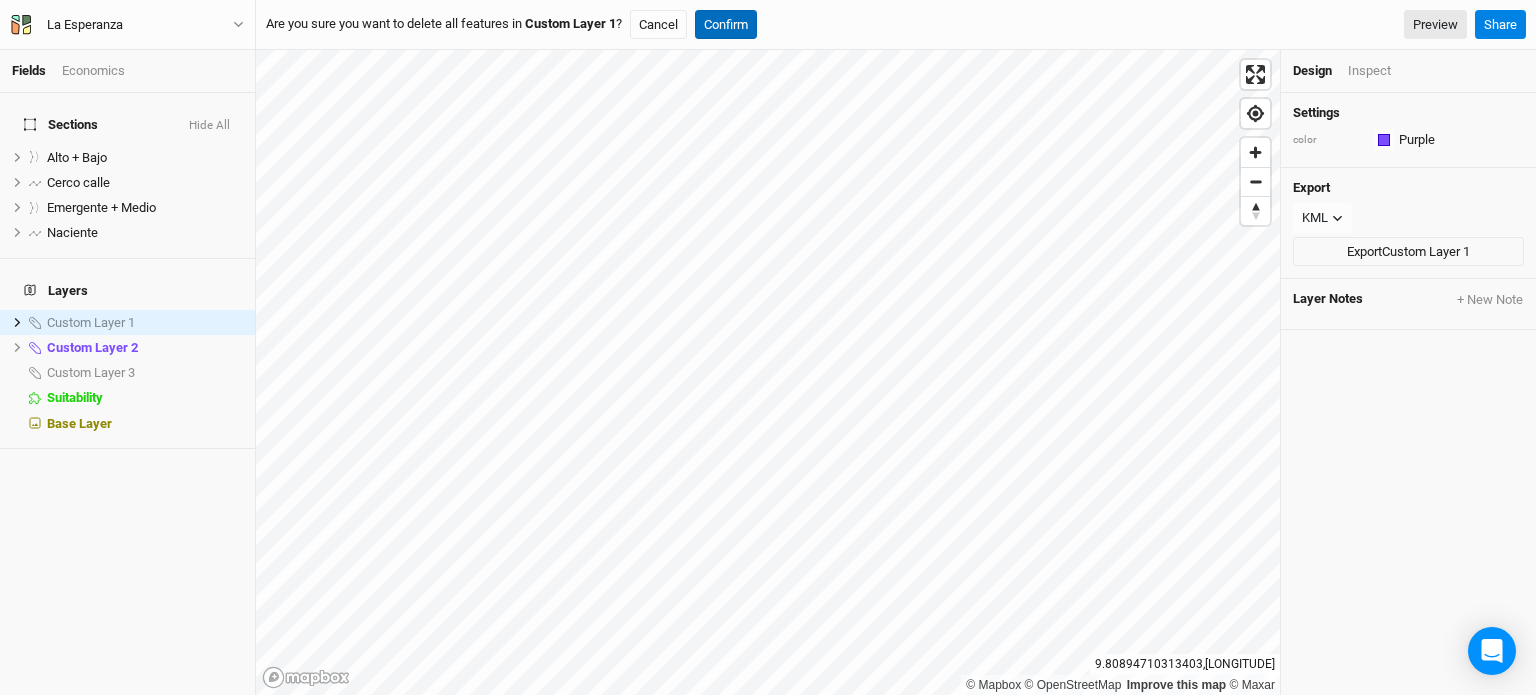 click on "Confirm" at bounding box center [726, 25] 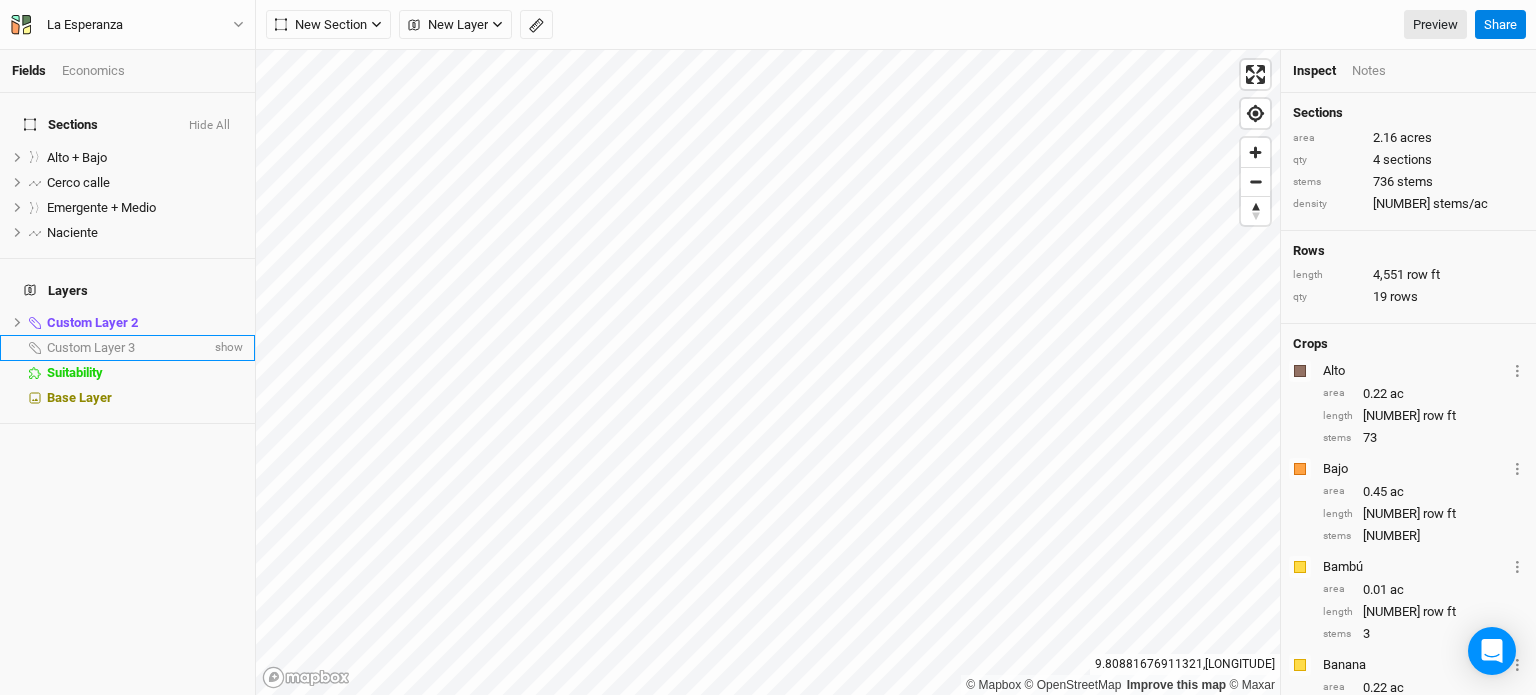 click on "Custom Layer 3" at bounding box center [91, 347] 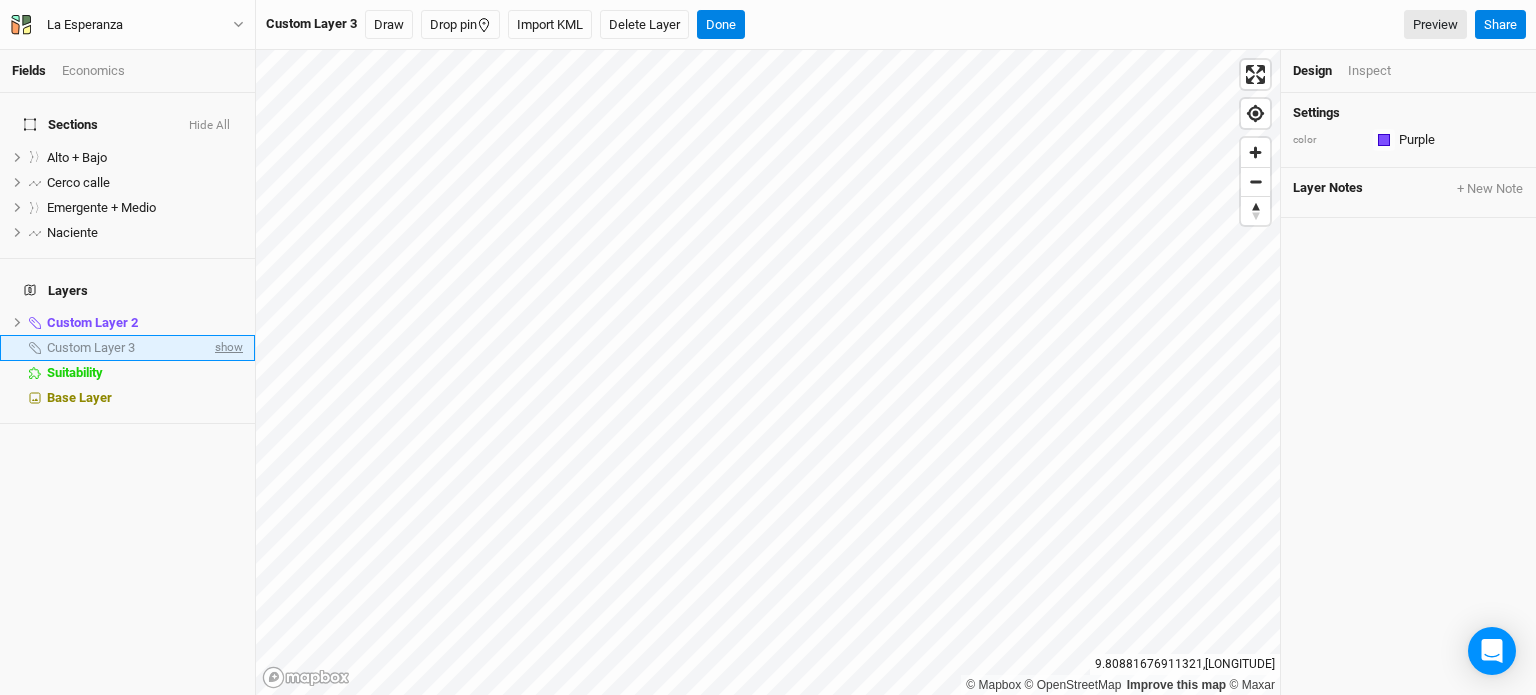 click on "show" at bounding box center (227, 347) 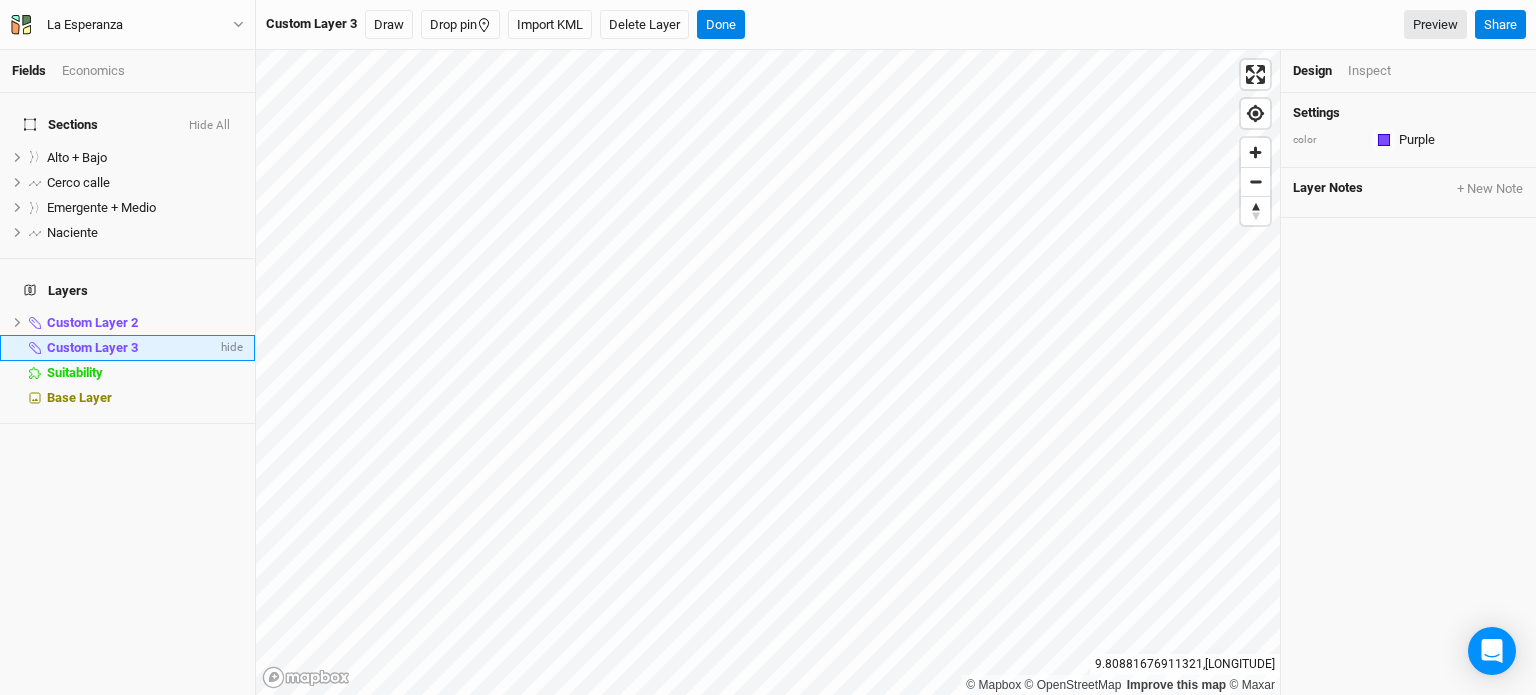 click on "Custom Layer 3" at bounding box center [132, 348] 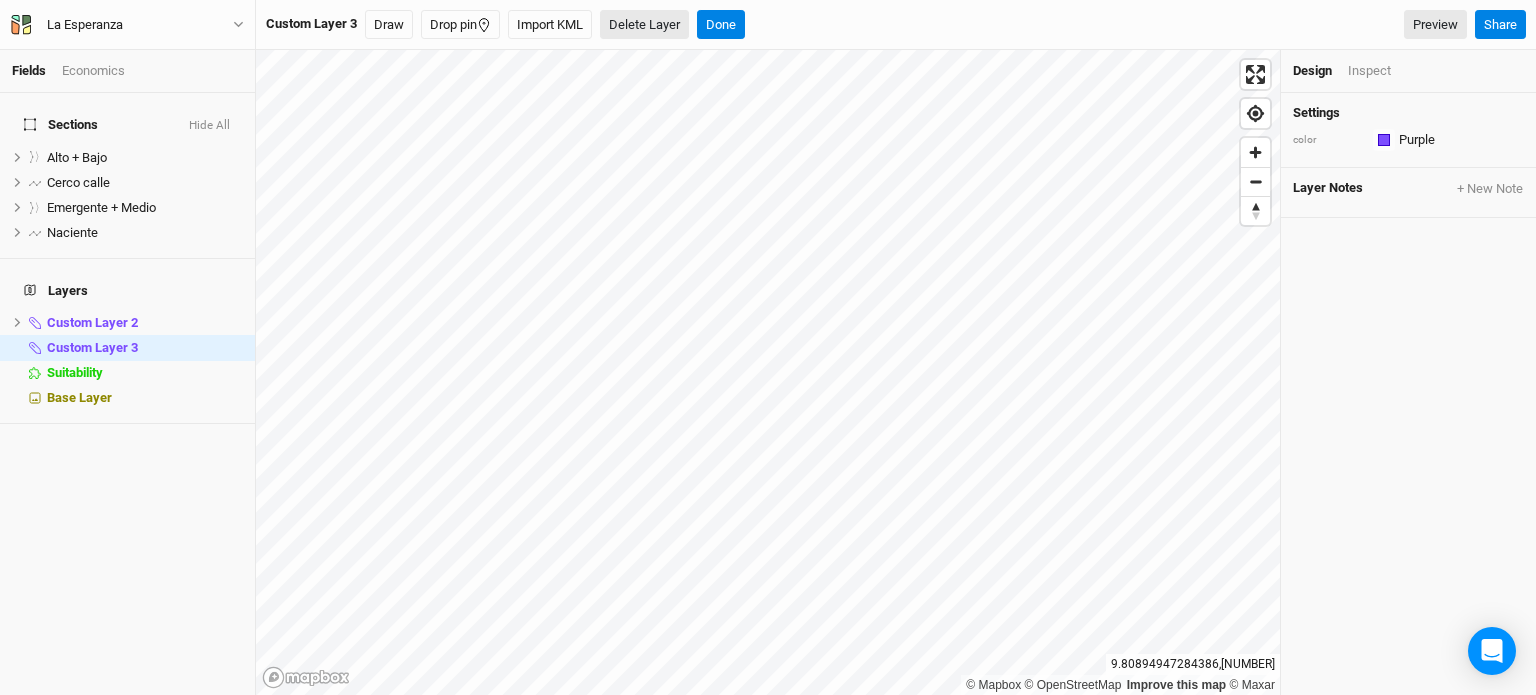 click on "Delete Layer" at bounding box center [644, 25] 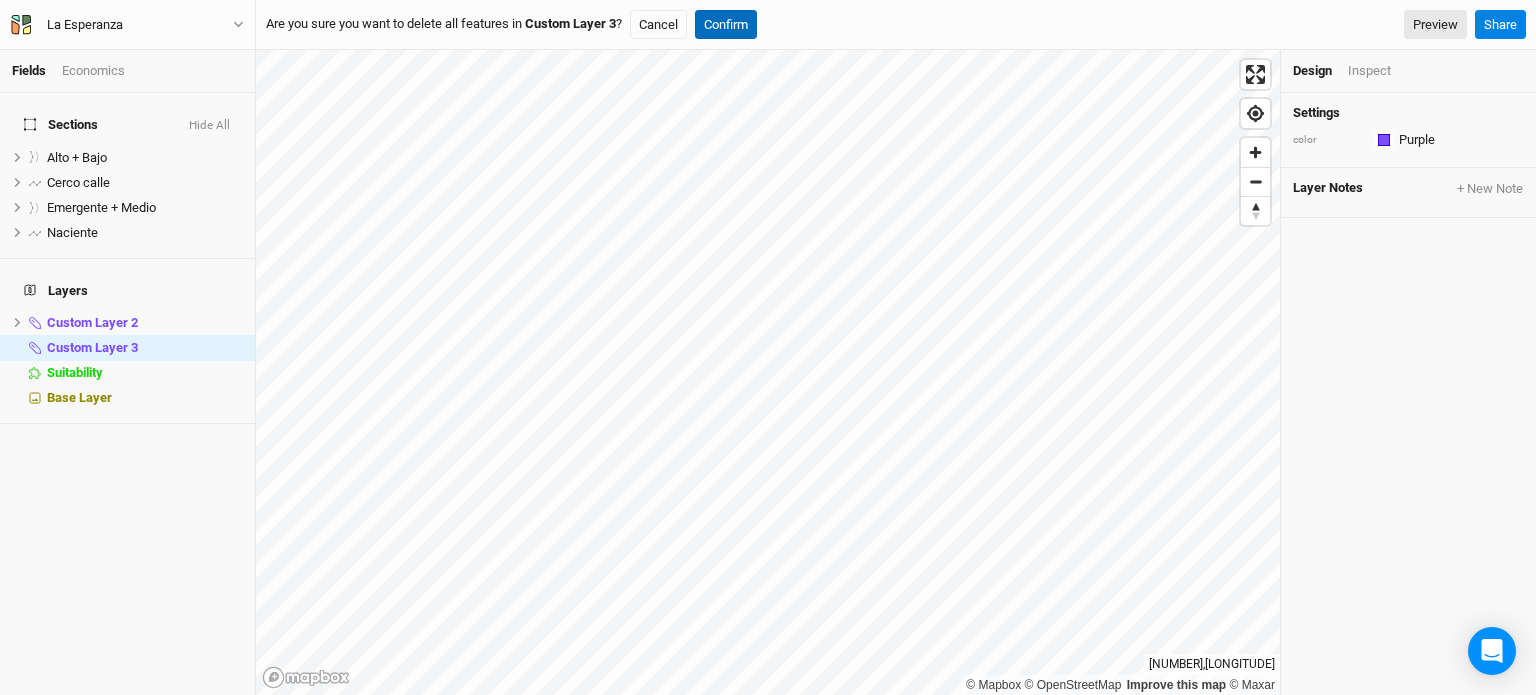 click on "Confirm" at bounding box center [726, 25] 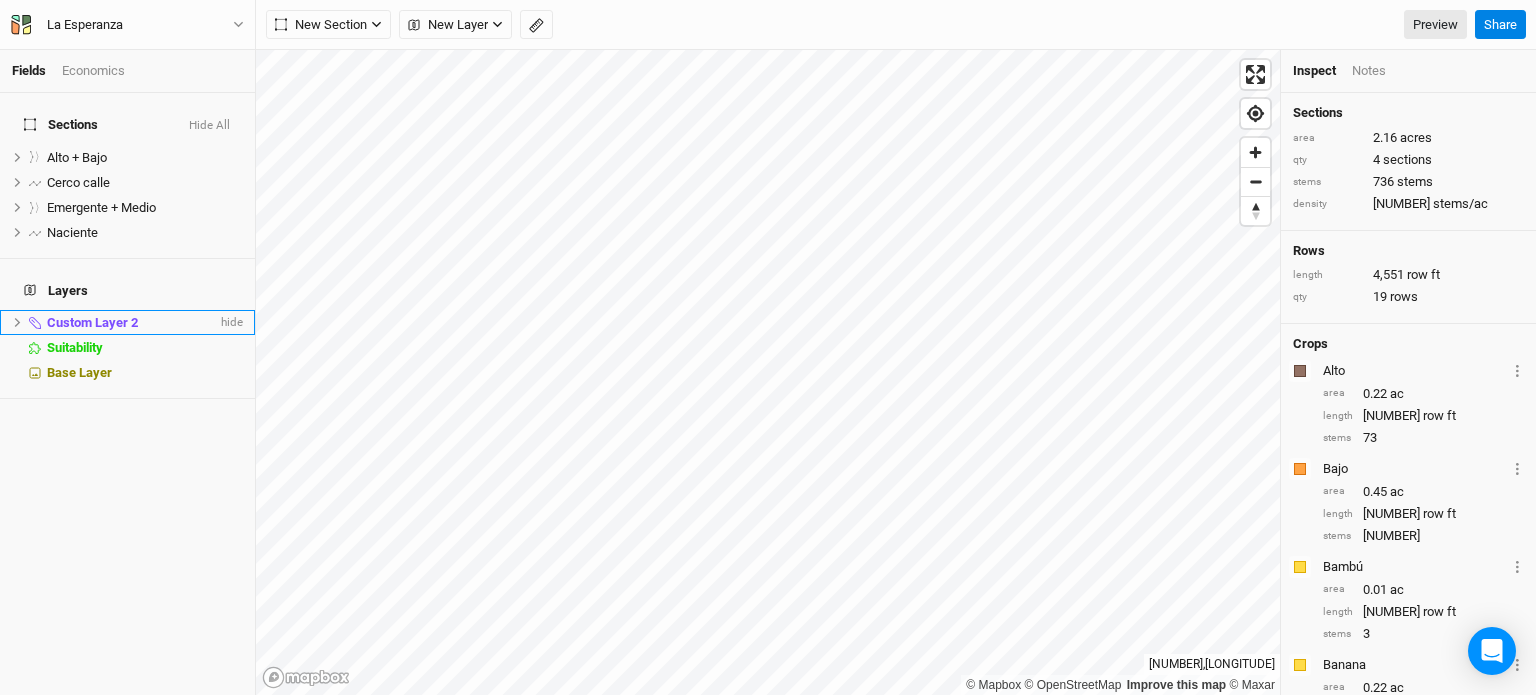 click on "Custom Layer 2" at bounding box center (92, 322) 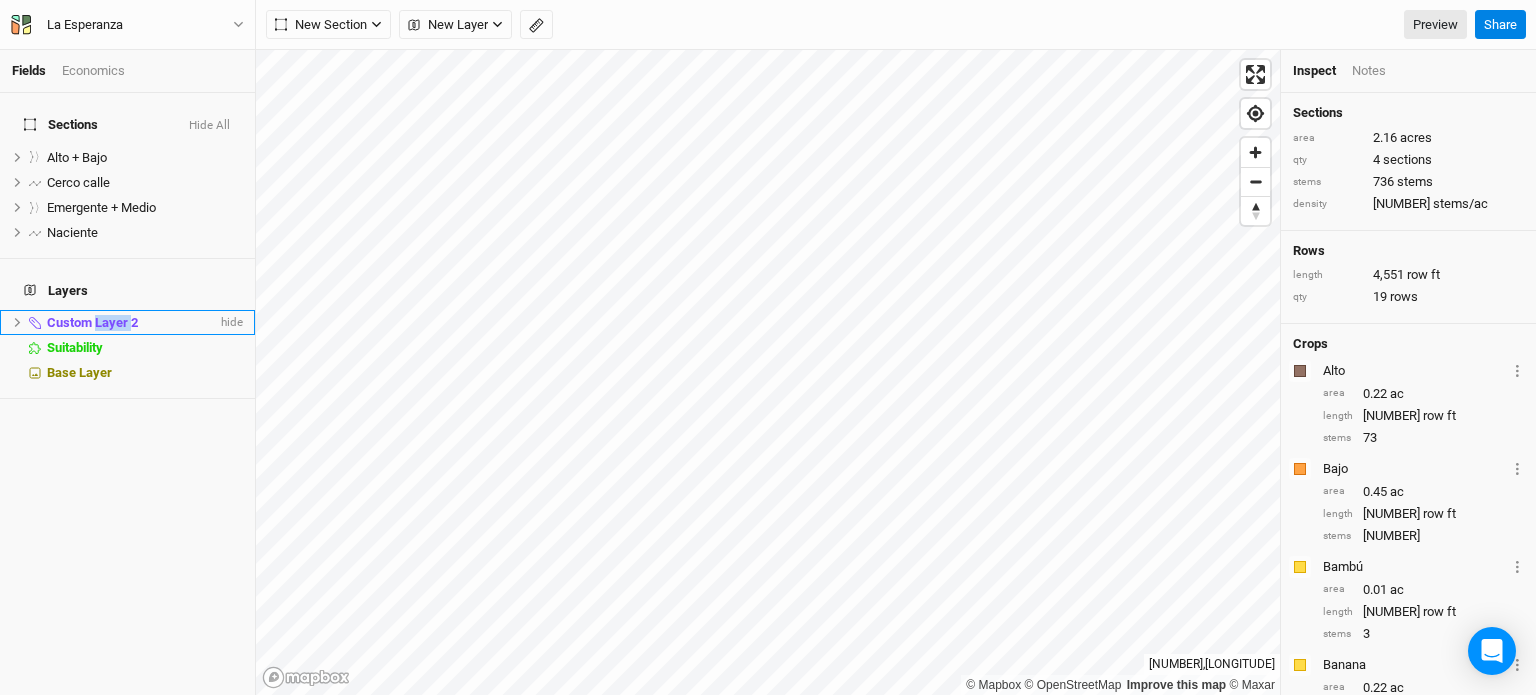 click on "Custom Layer 2" at bounding box center (92, 322) 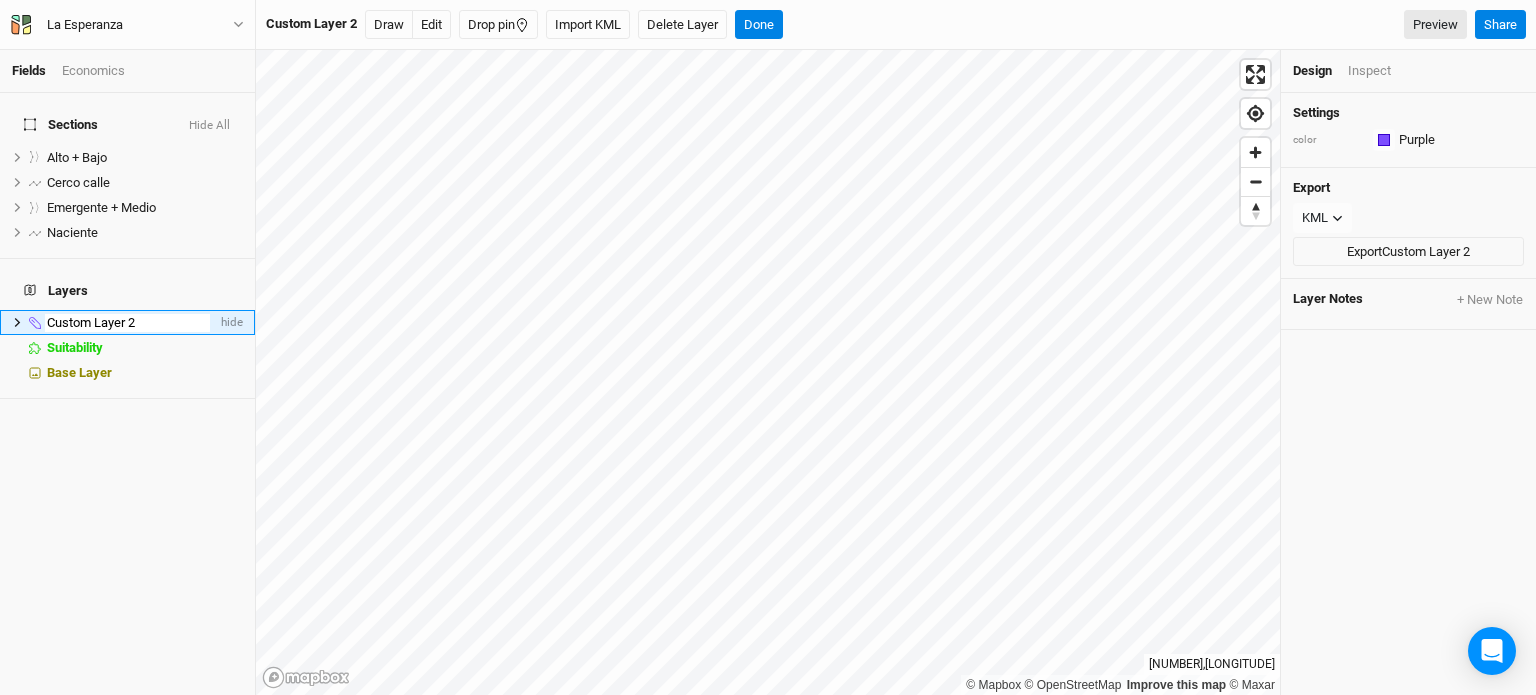 click on "Custom Layer 2" at bounding box center (127, 323) 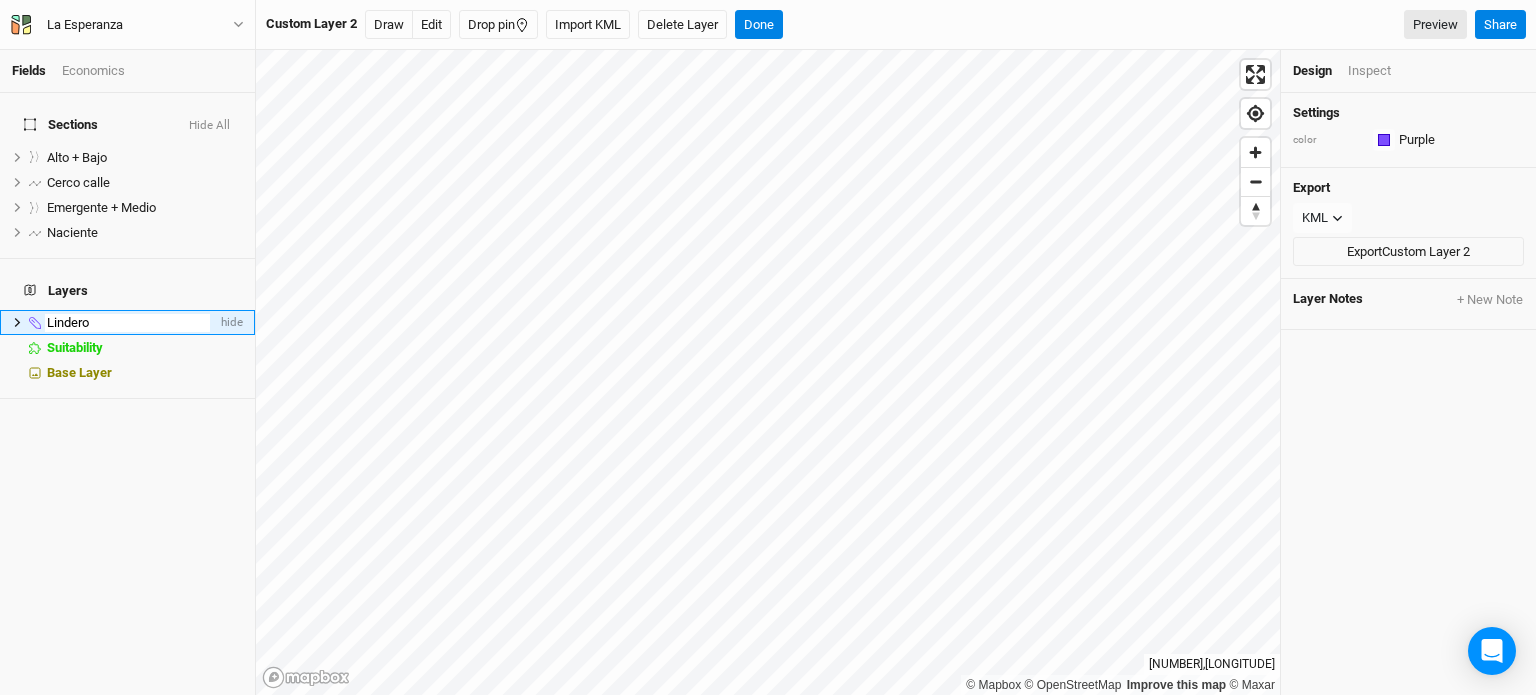 type on "Lindero" 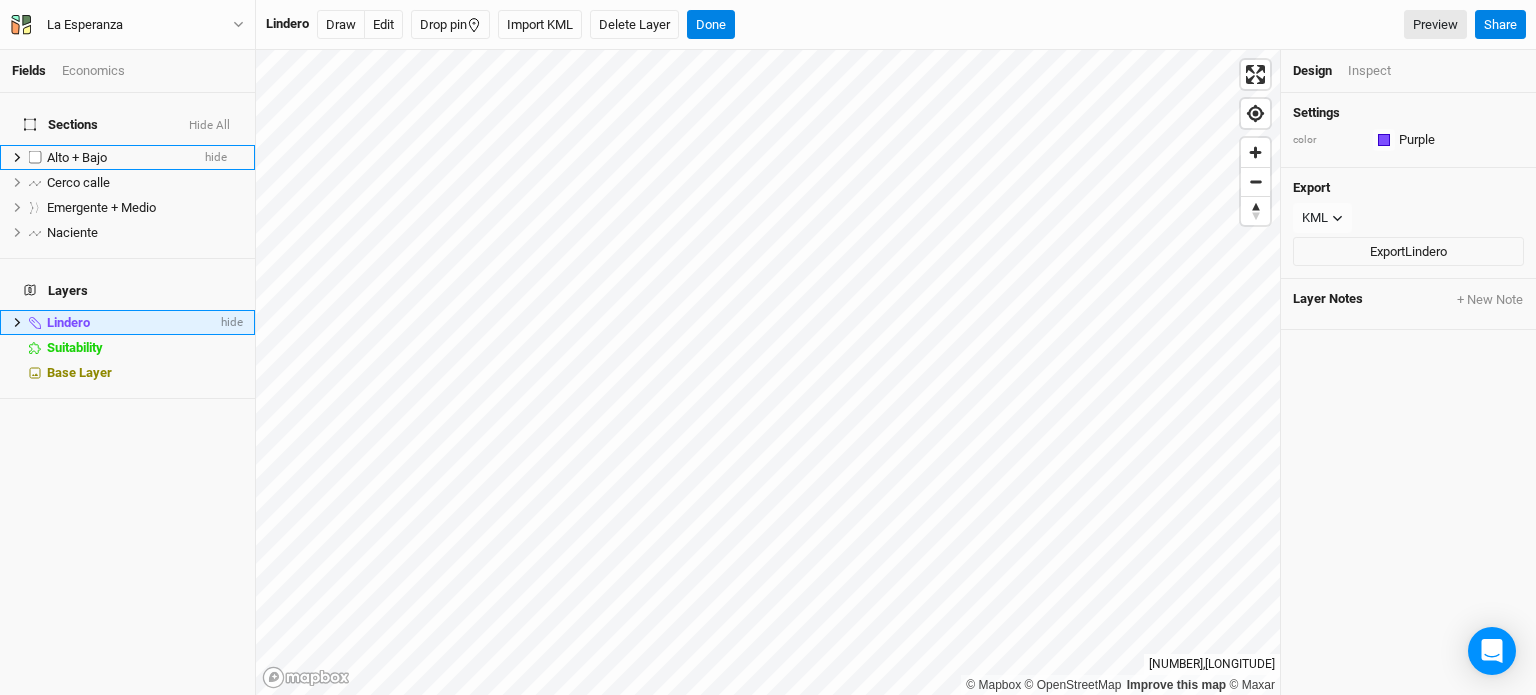 click on "Alto + Bajo" at bounding box center (118, 158) 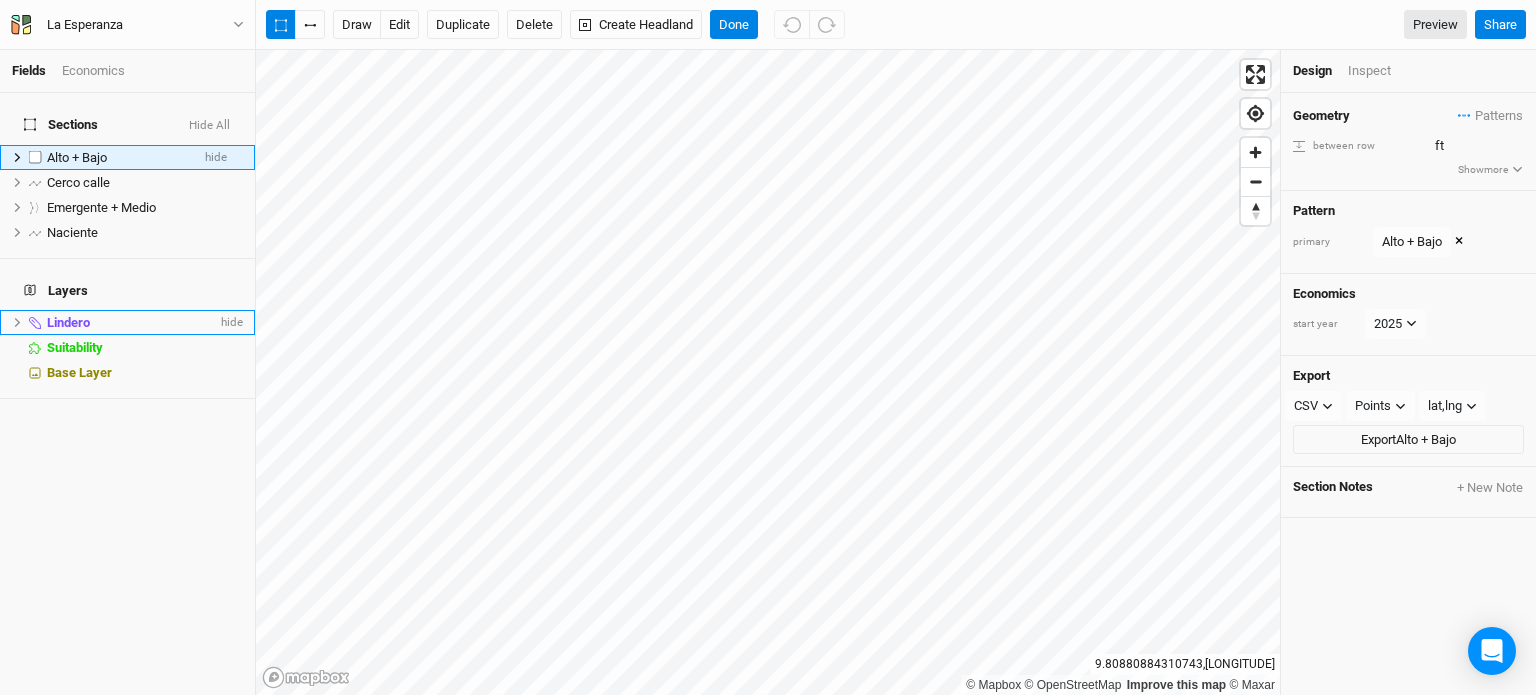 click on "Alto + Bajo" at bounding box center (118, 158) 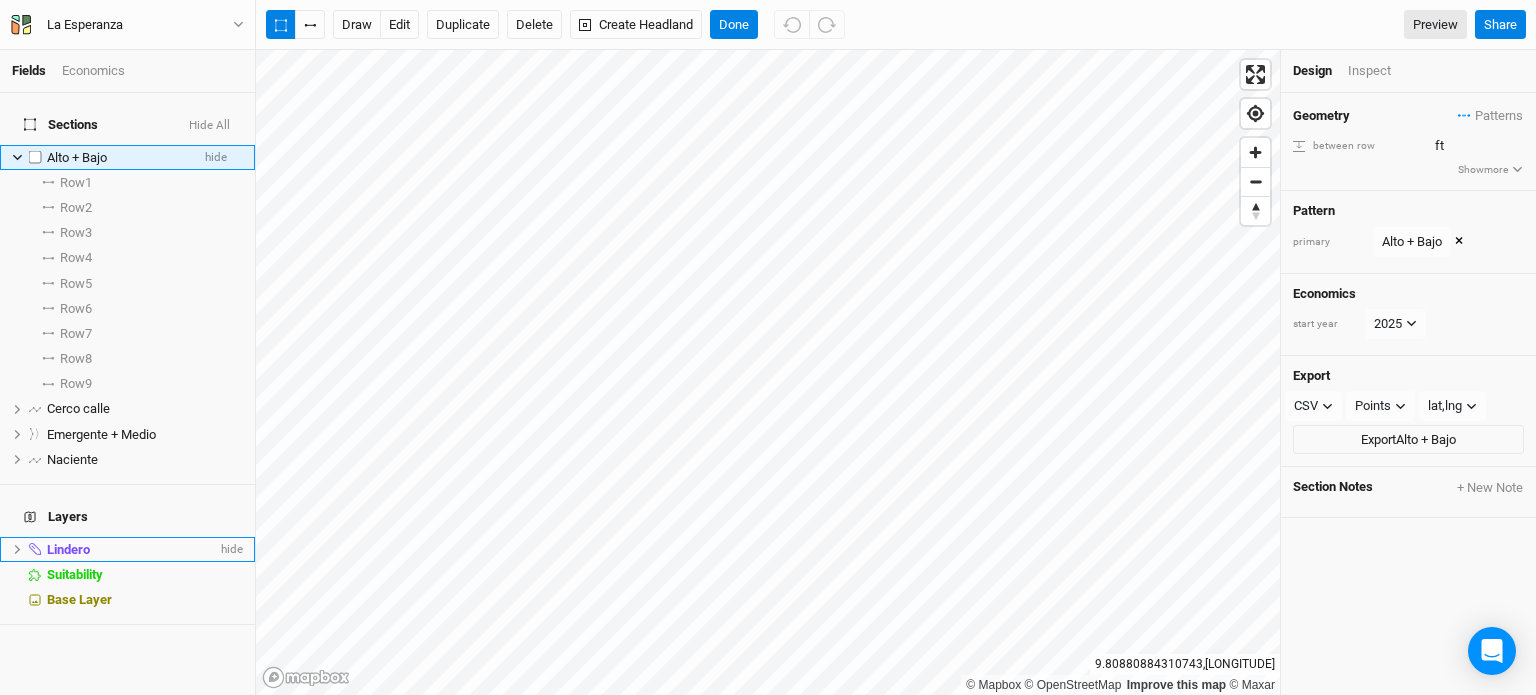 click 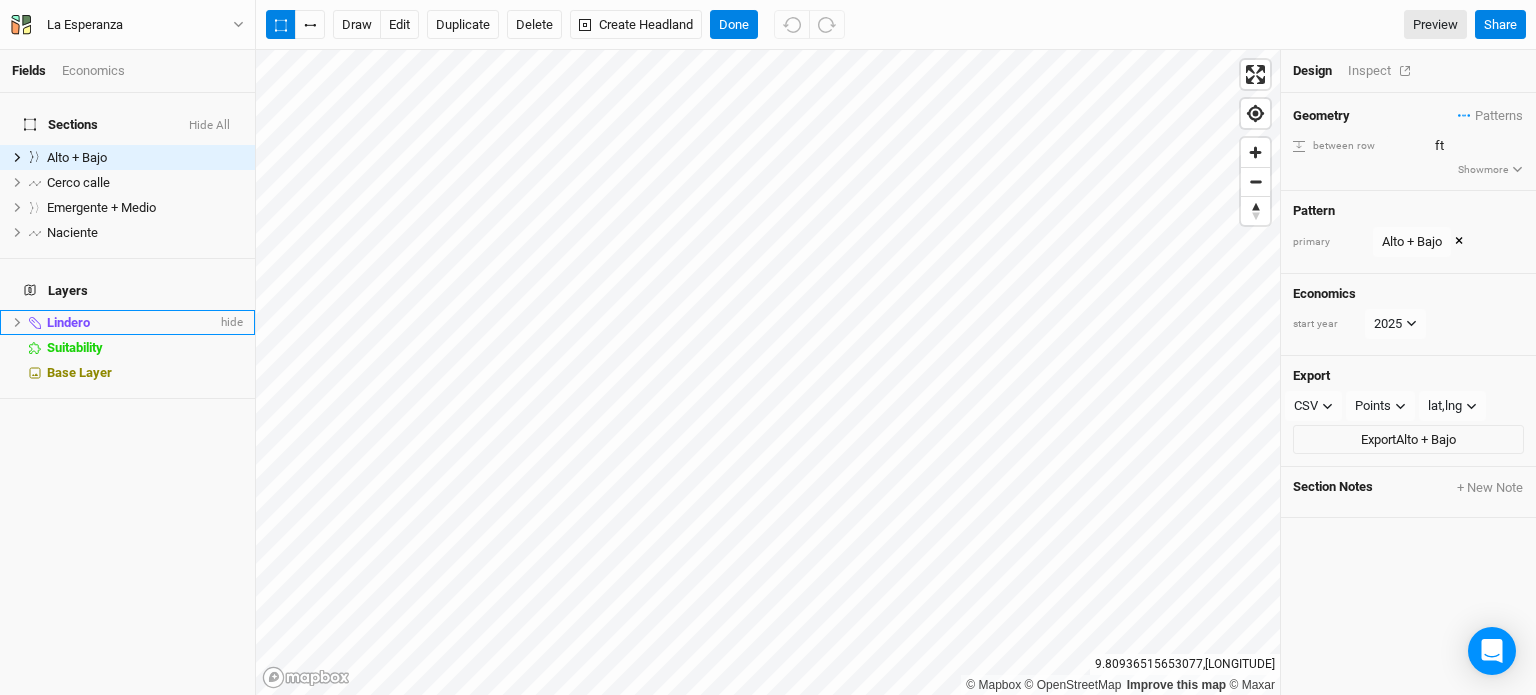 click on "Inspect" at bounding box center [1383, 71] 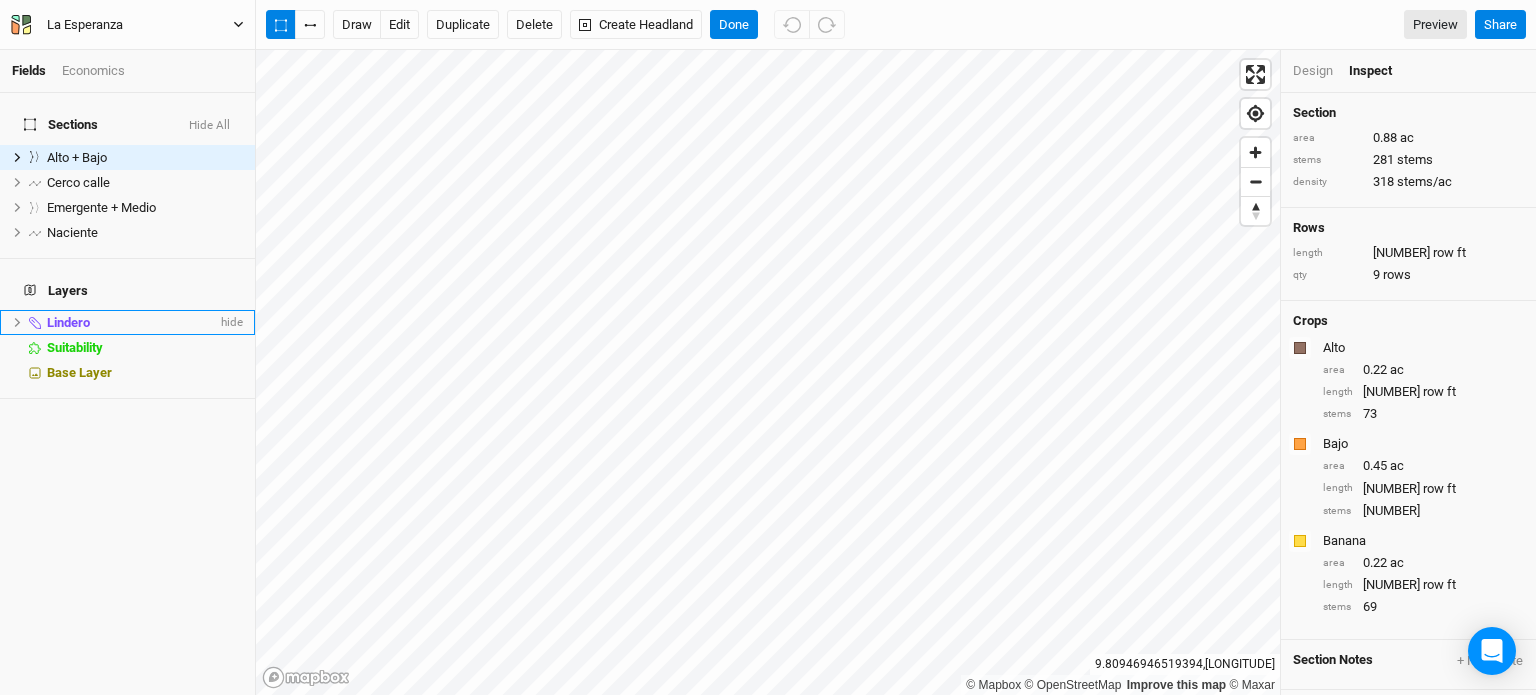 click 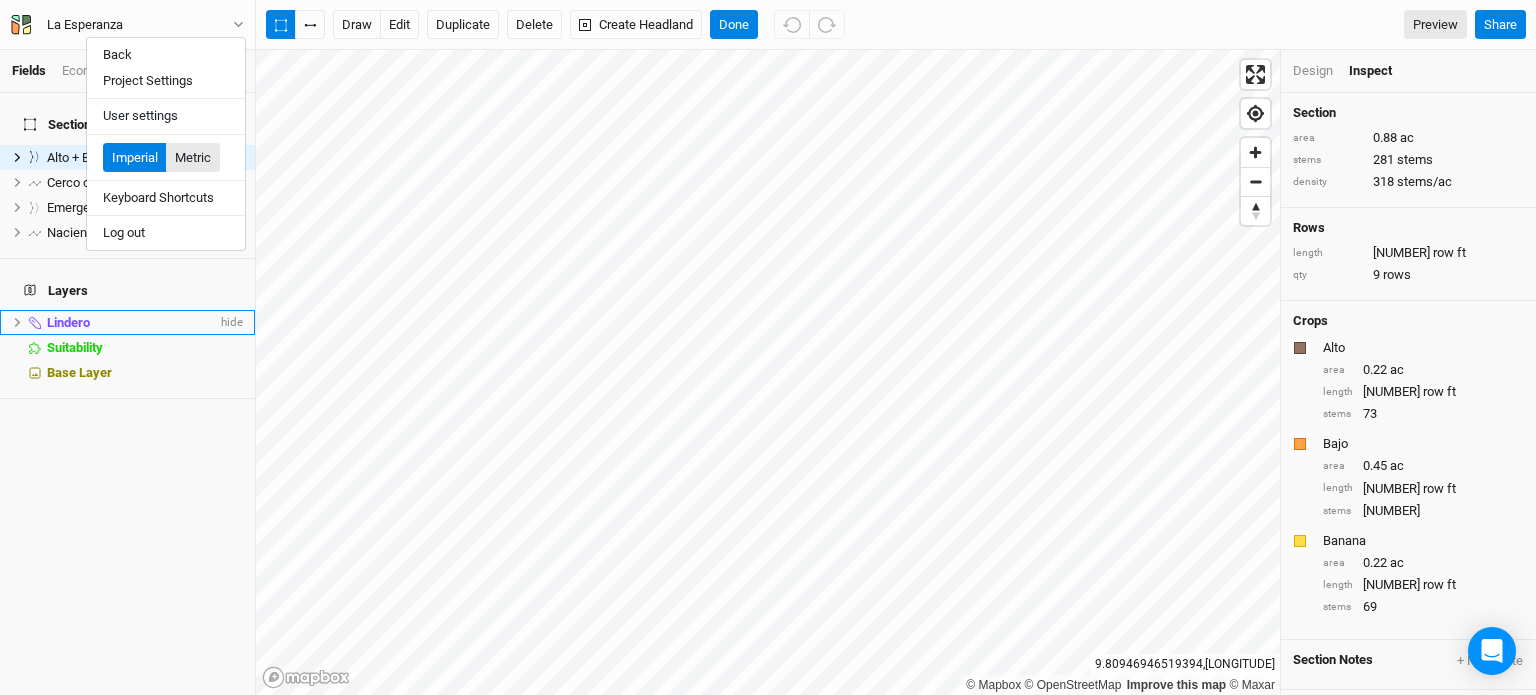 click on "Metric" at bounding box center [193, 158] 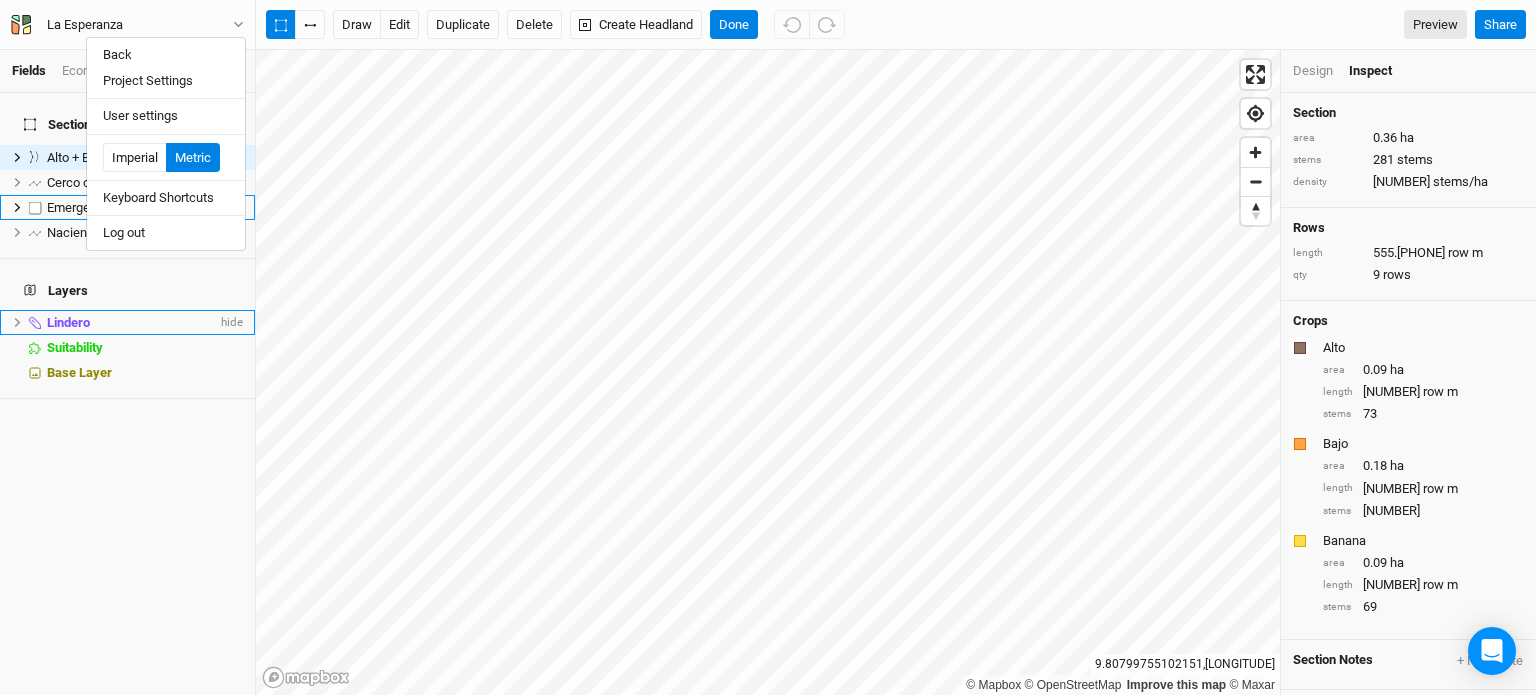 click on "Emergente + Medio" at bounding box center (101, 207) 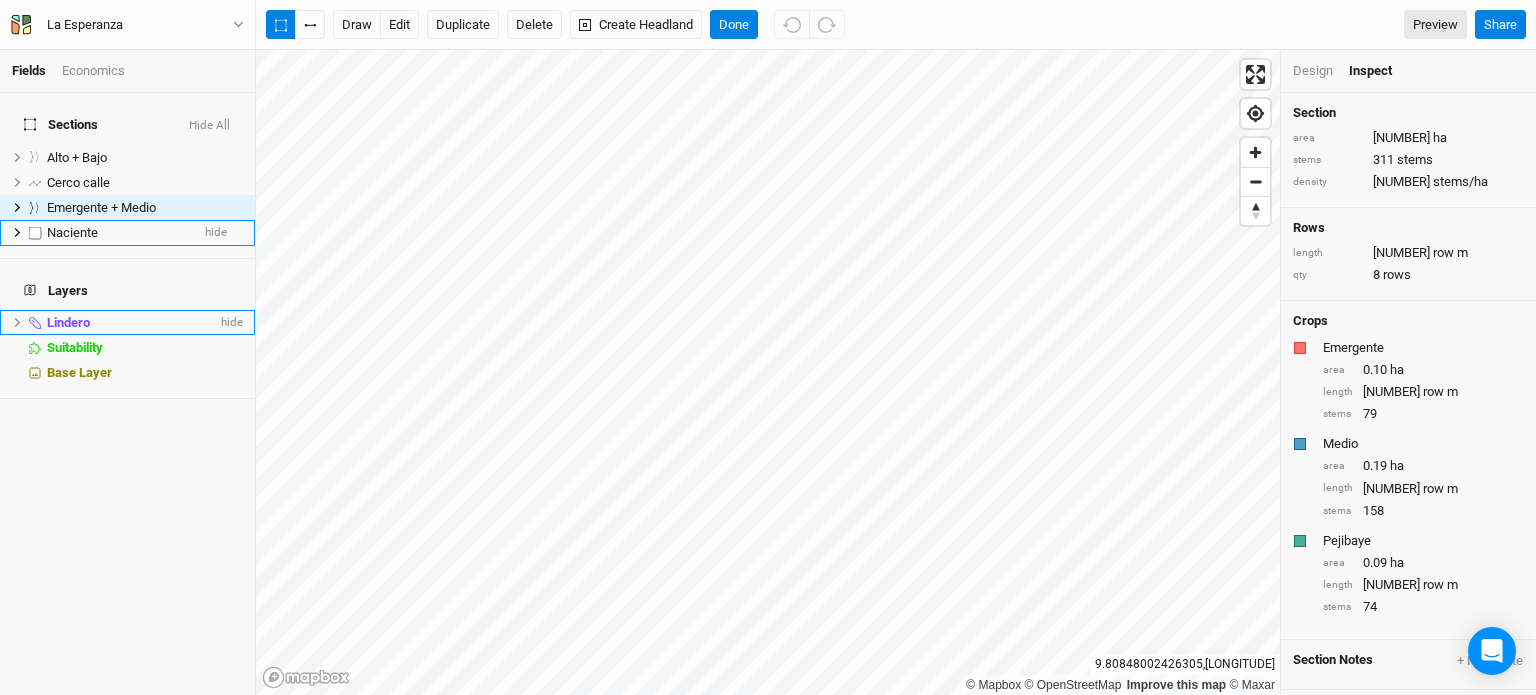 click on "Naciente hide" at bounding box center [127, 232] 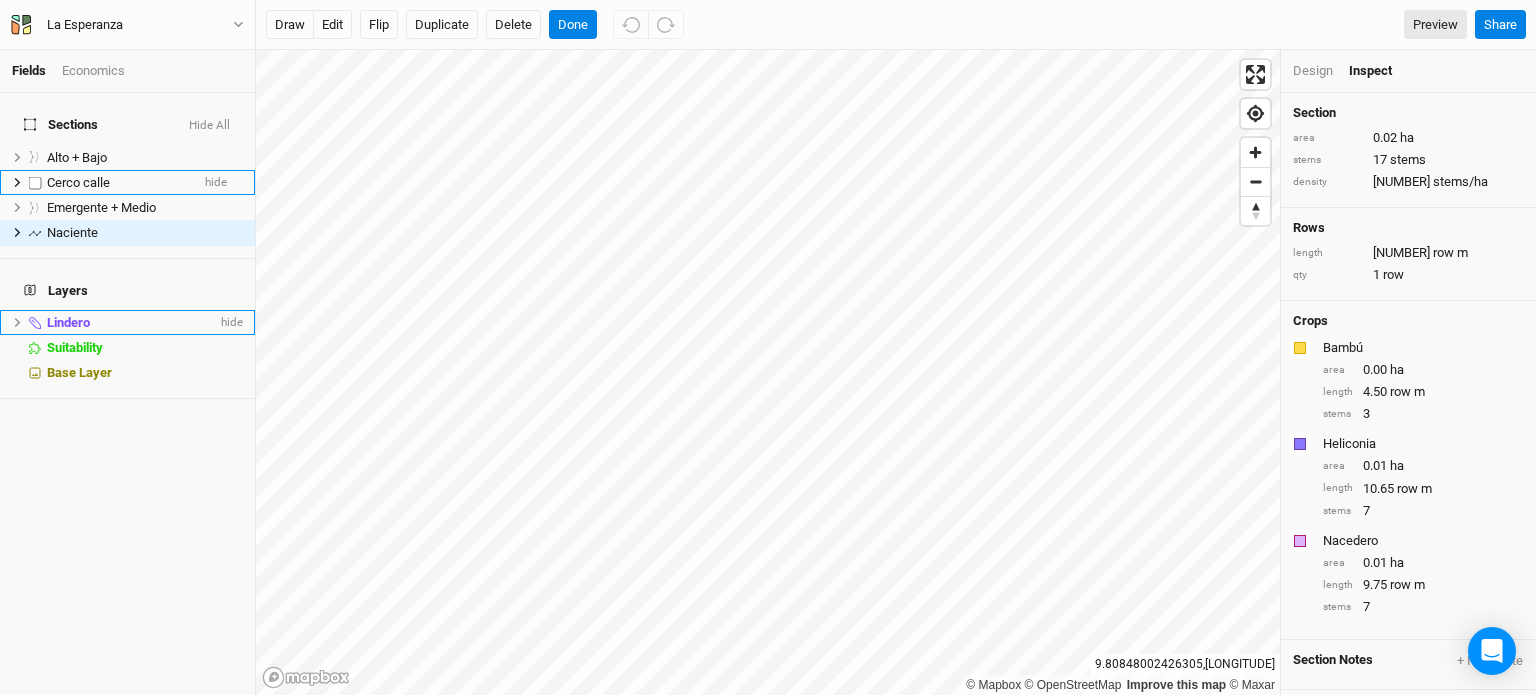 click on "Cerco calle" at bounding box center (78, 182) 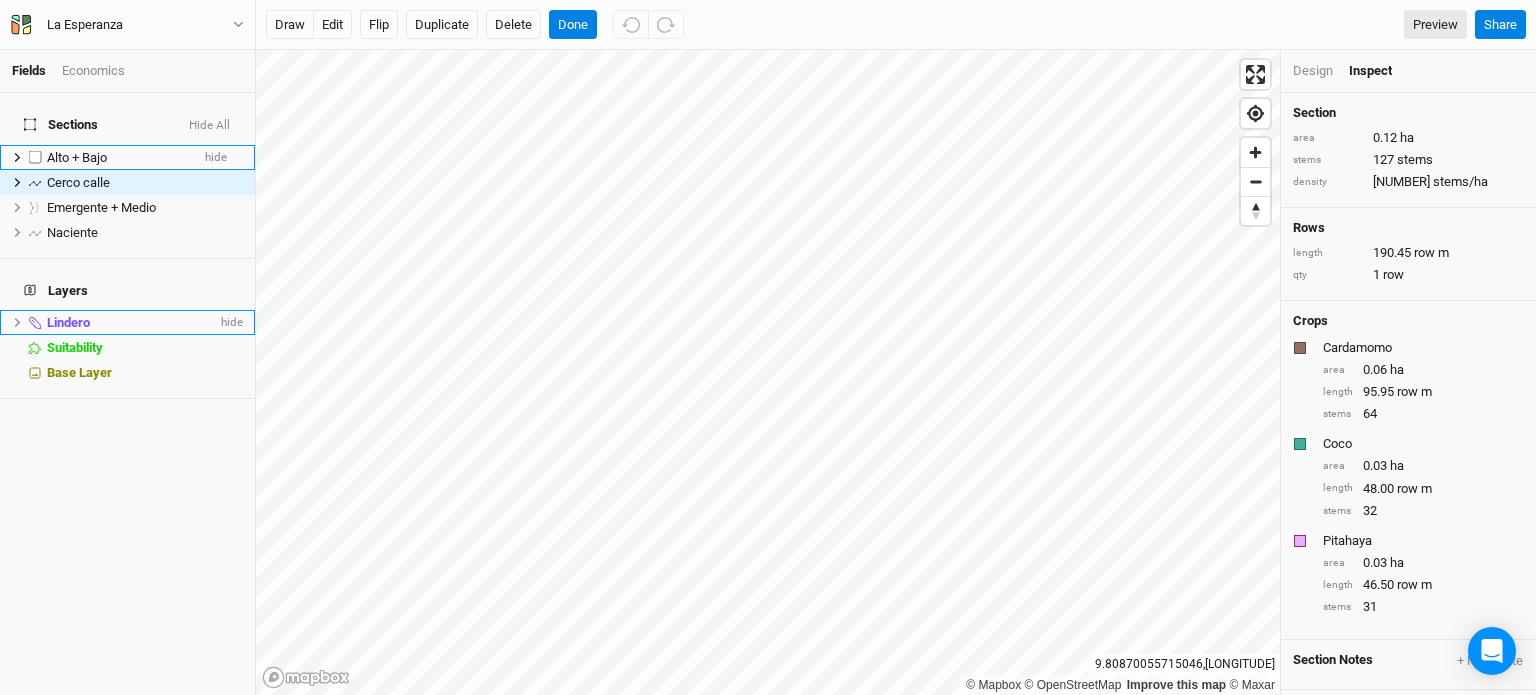 click on "Alto + Bajo" at bounding box center (118, 158) 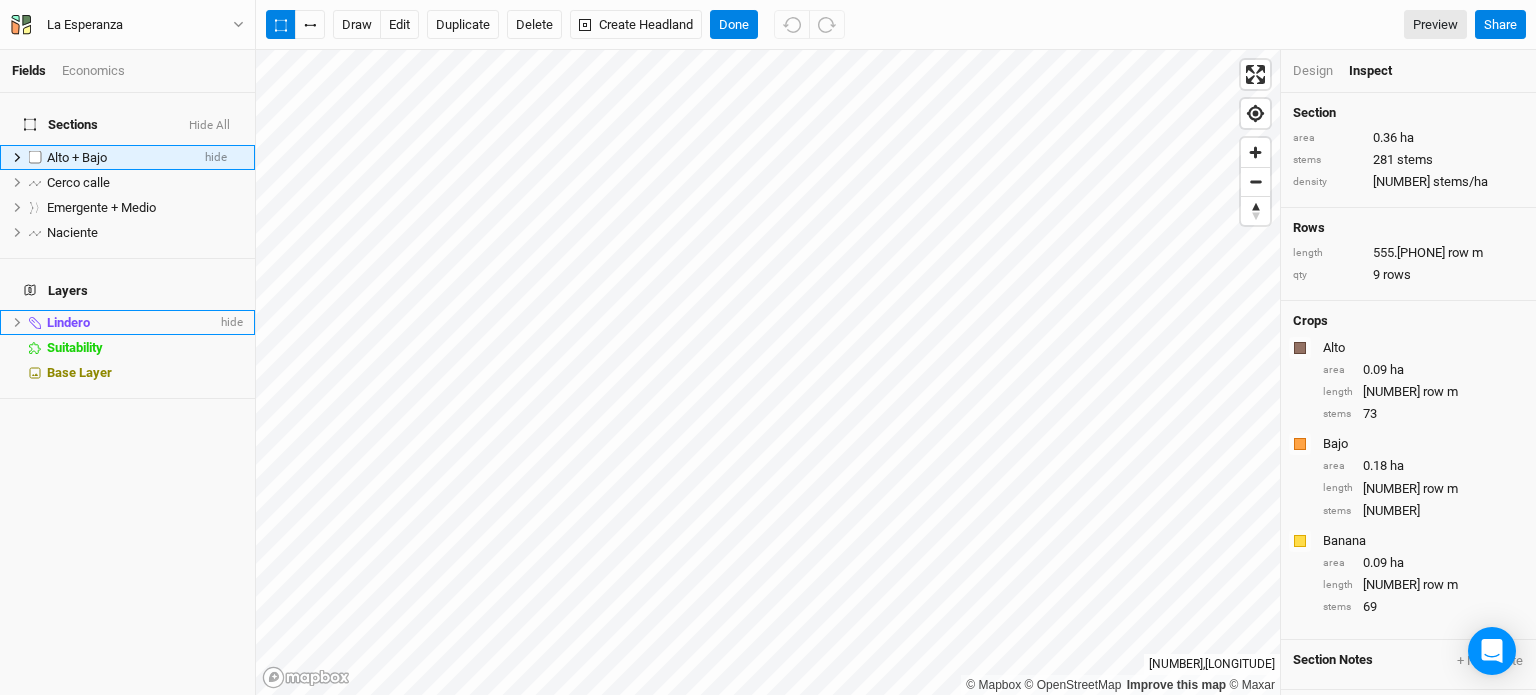 click on "Alto + Bajo" at bounding box center [118, 158] 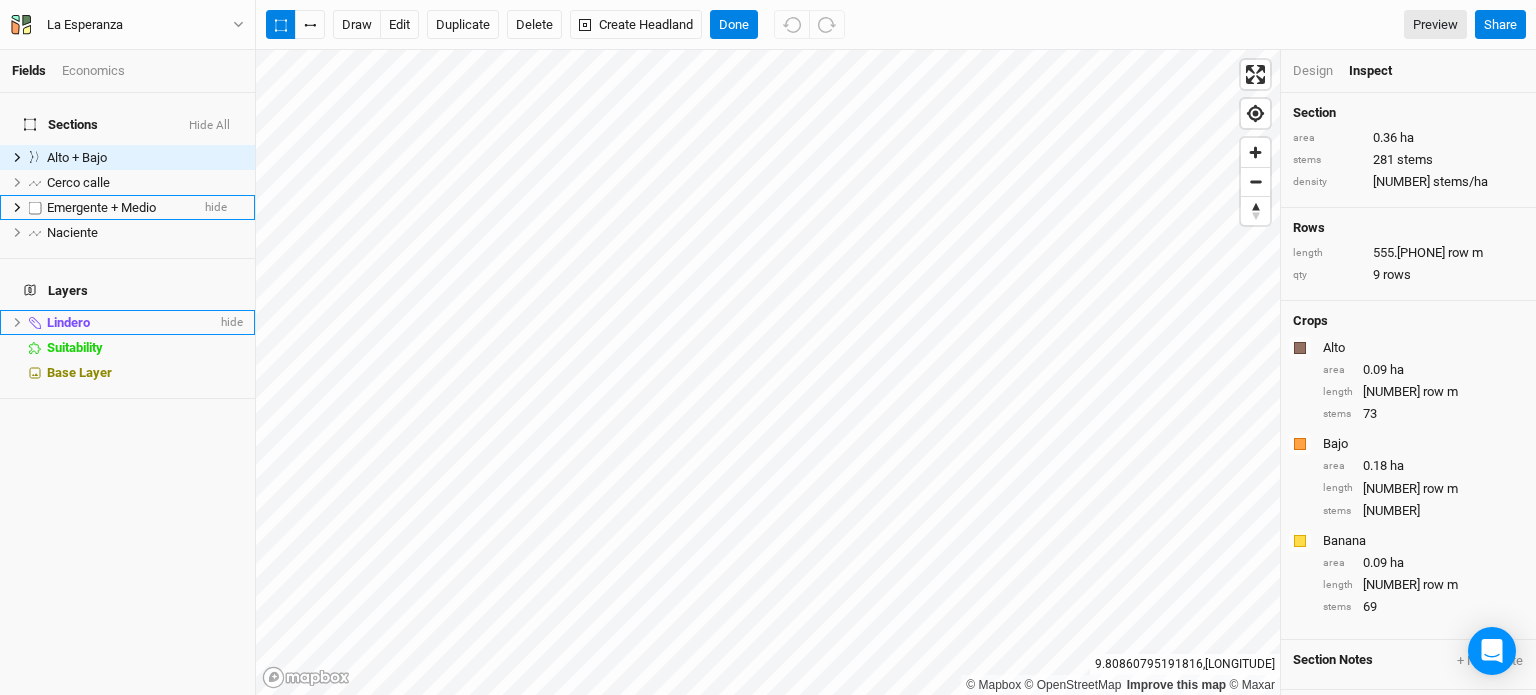 click on "Emergente + Medio" at bounding box center [101, 207] 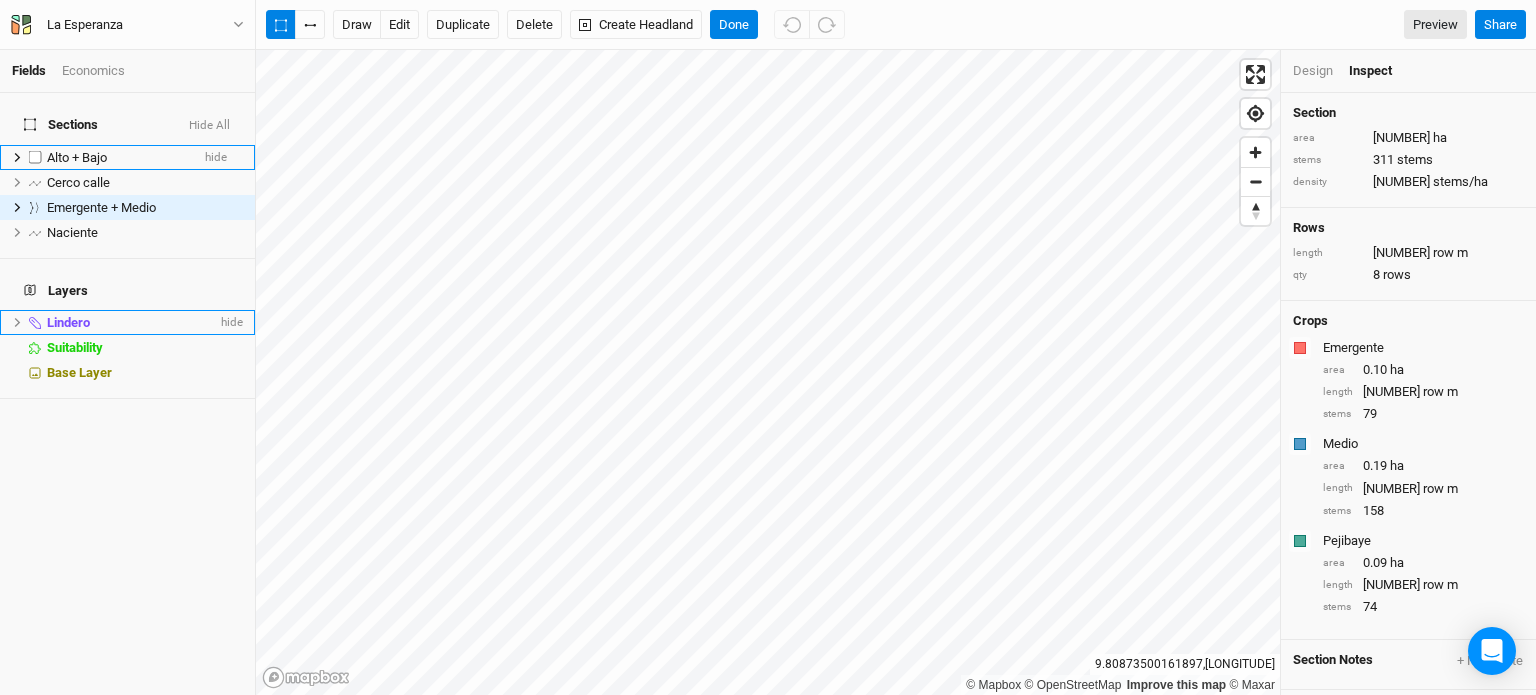 click on "Alto + Bajo" at bounding box center (118, 158) 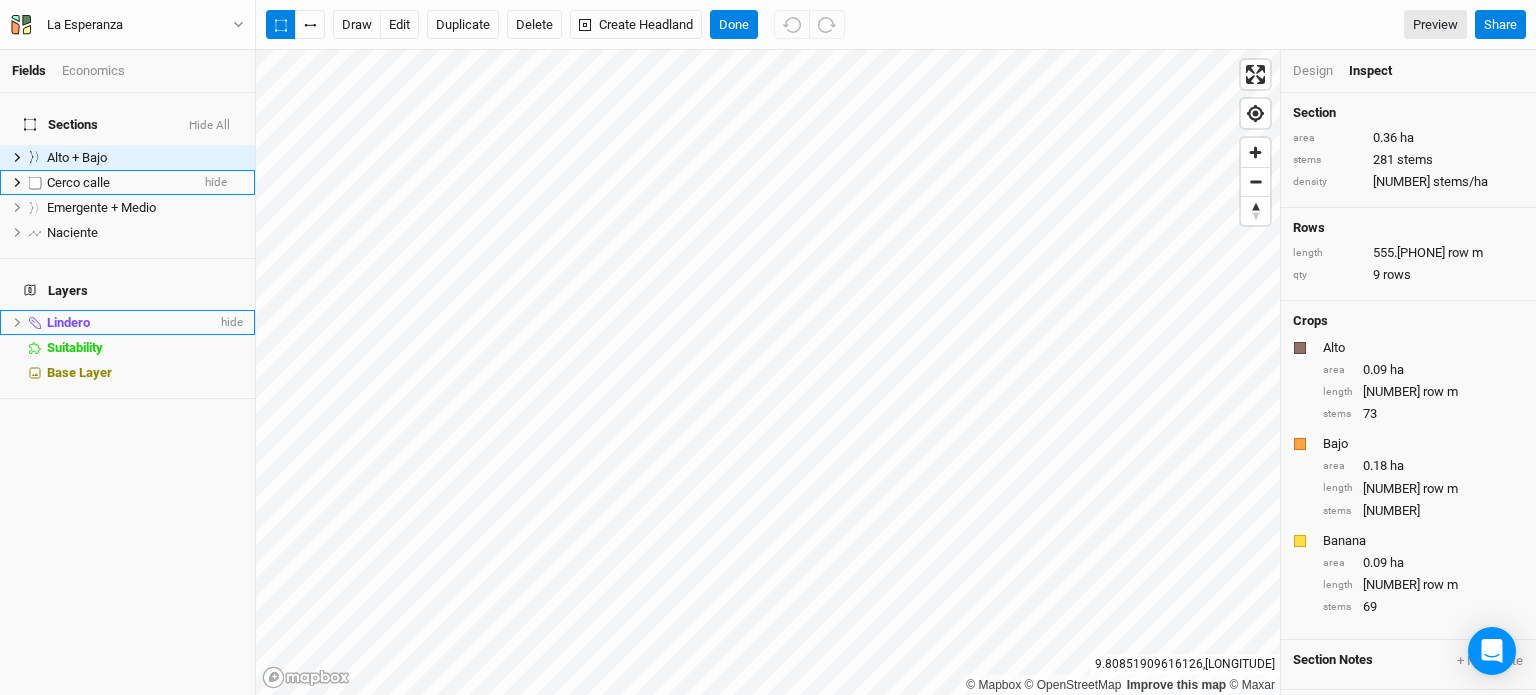 click on "Cerco calle" at bounding box center (78, 182) 